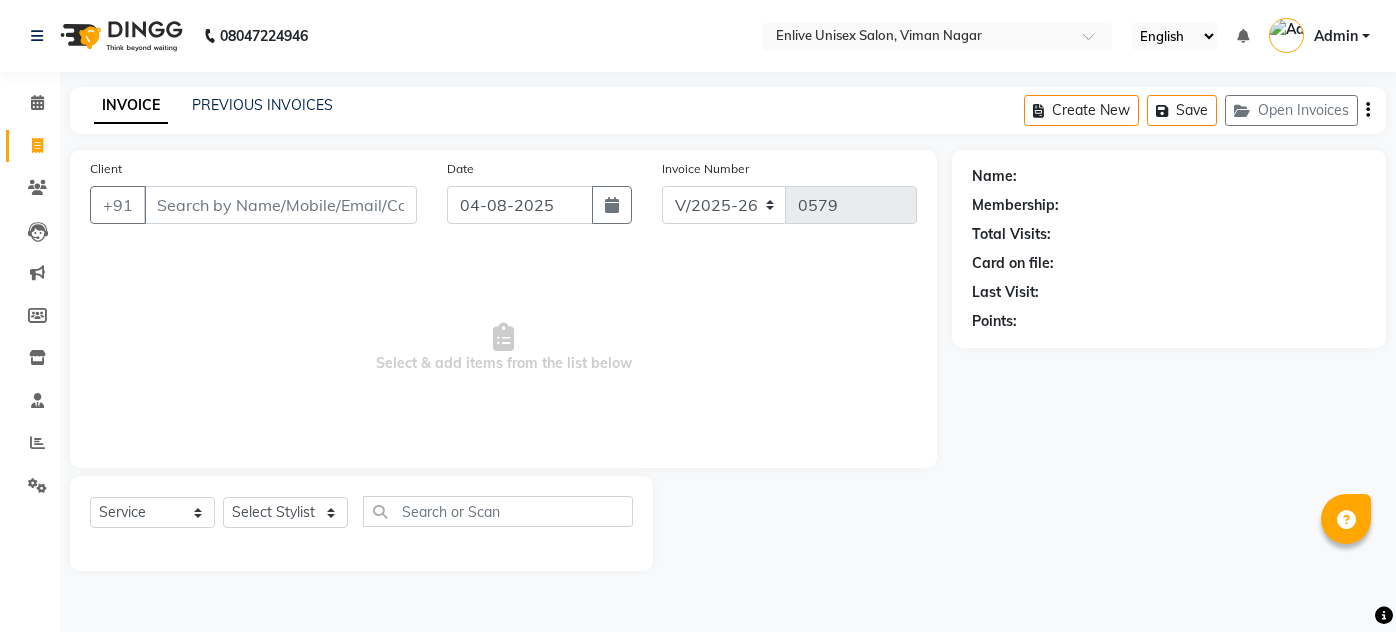 select on "145" 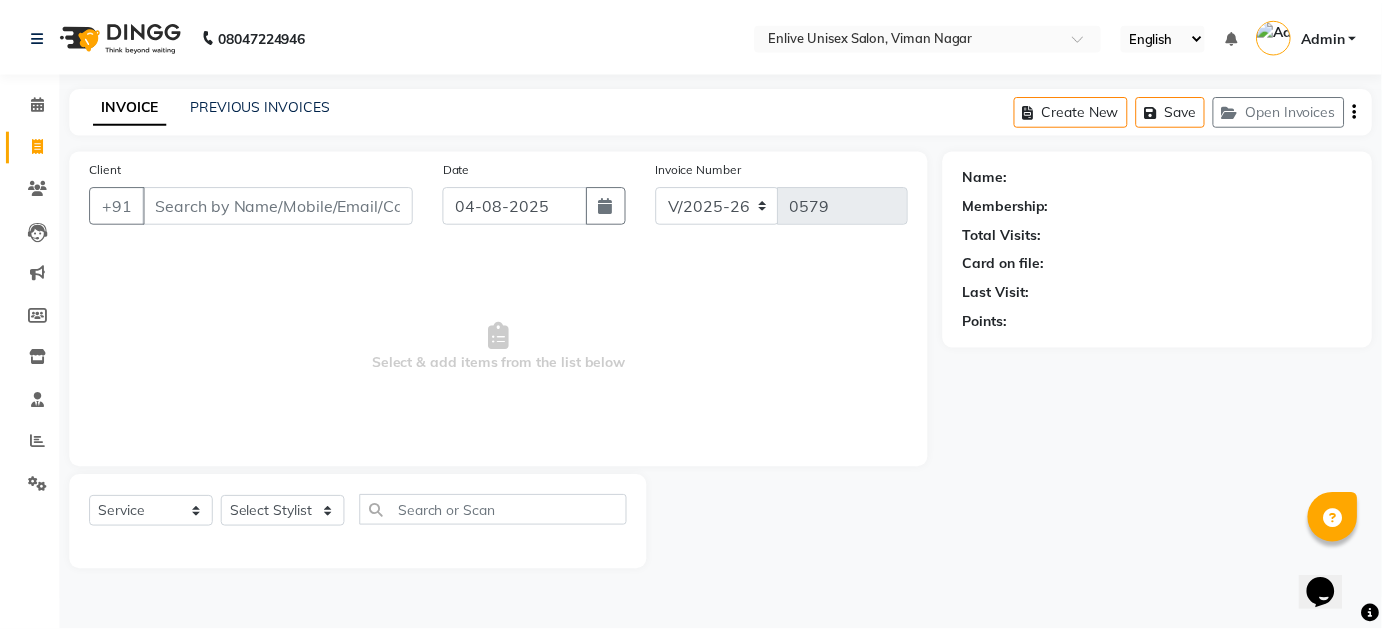 scroll, scrollTop: 0, scrollLeft: 0, axis: both 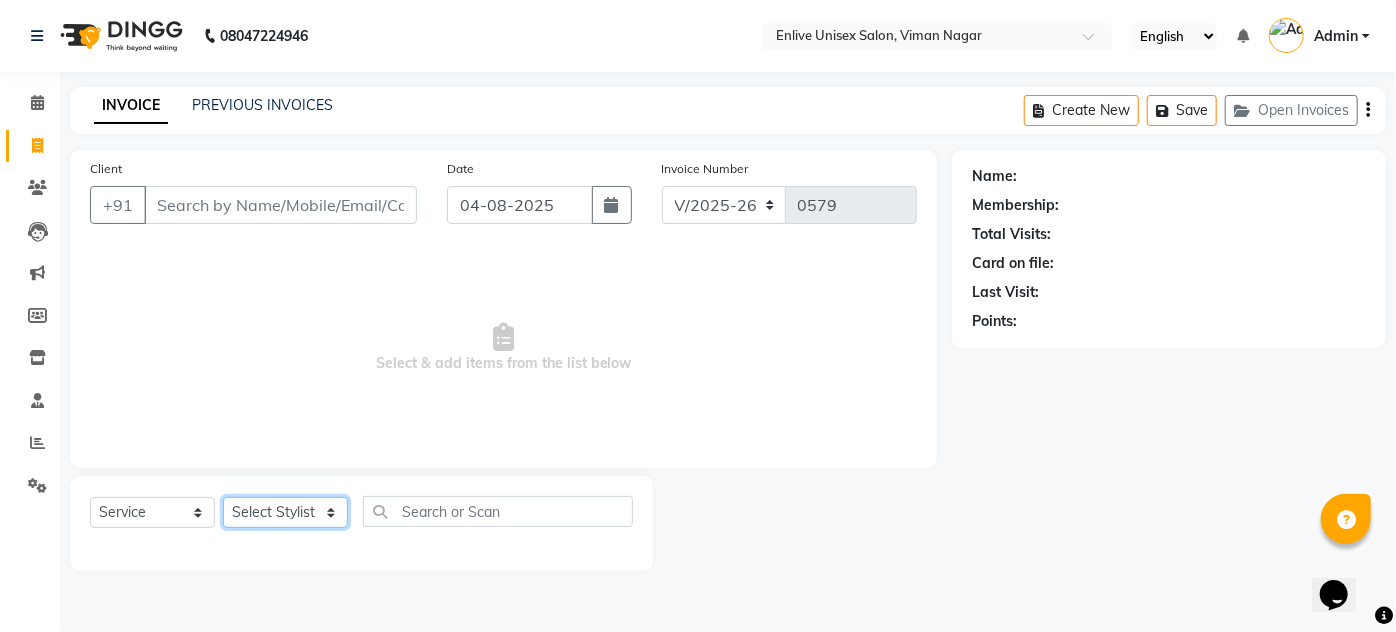 click on "Select Stylist Amin Shaikh Arti lohar Jyoti Namrata Nitin Sir Roshani sameer Shubhangi Vikas Yasmeen" 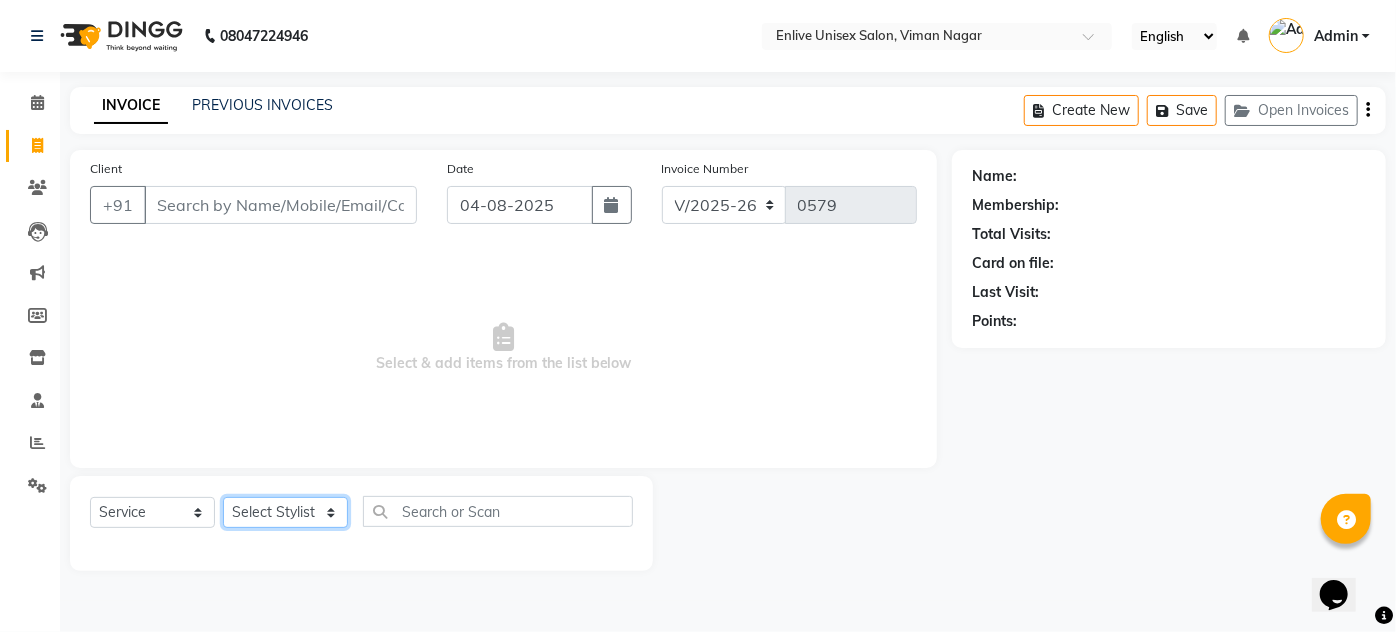 select on "84498" 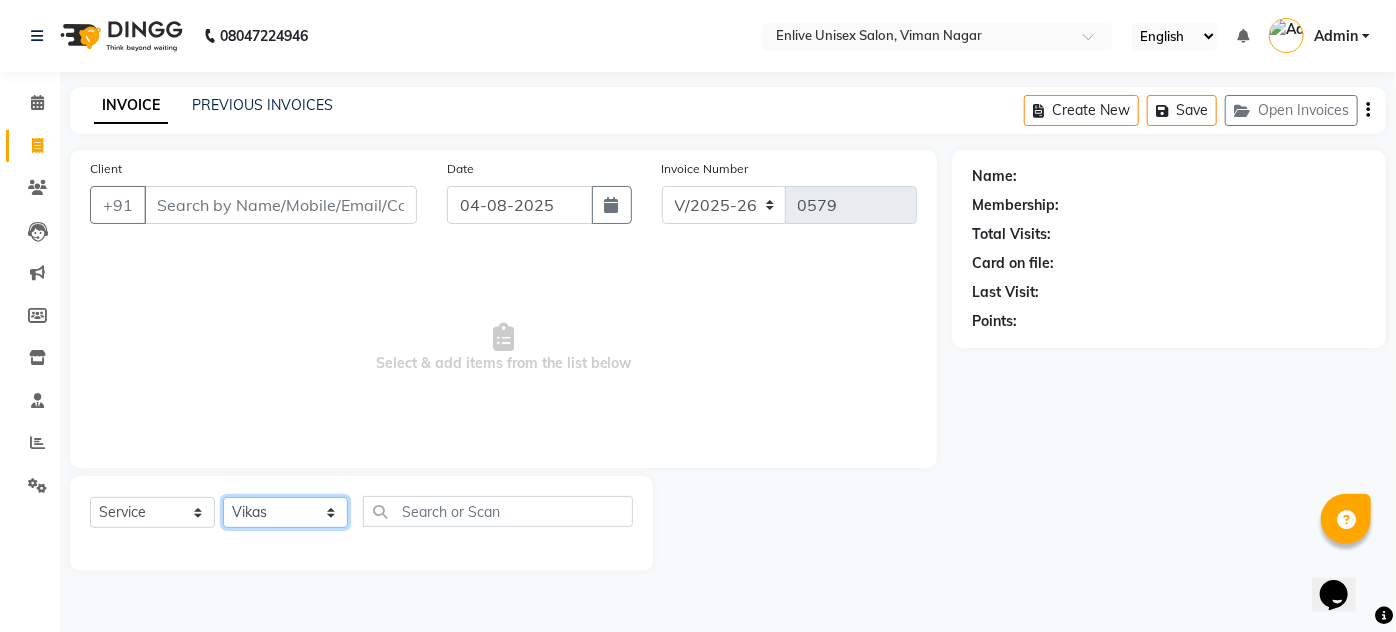 click on "Select Stylist Amin Shaikh Arti lohar Jyoti Namrata Nitin Sir Roshani sameer Shubhangi Vikas Yasmeen" 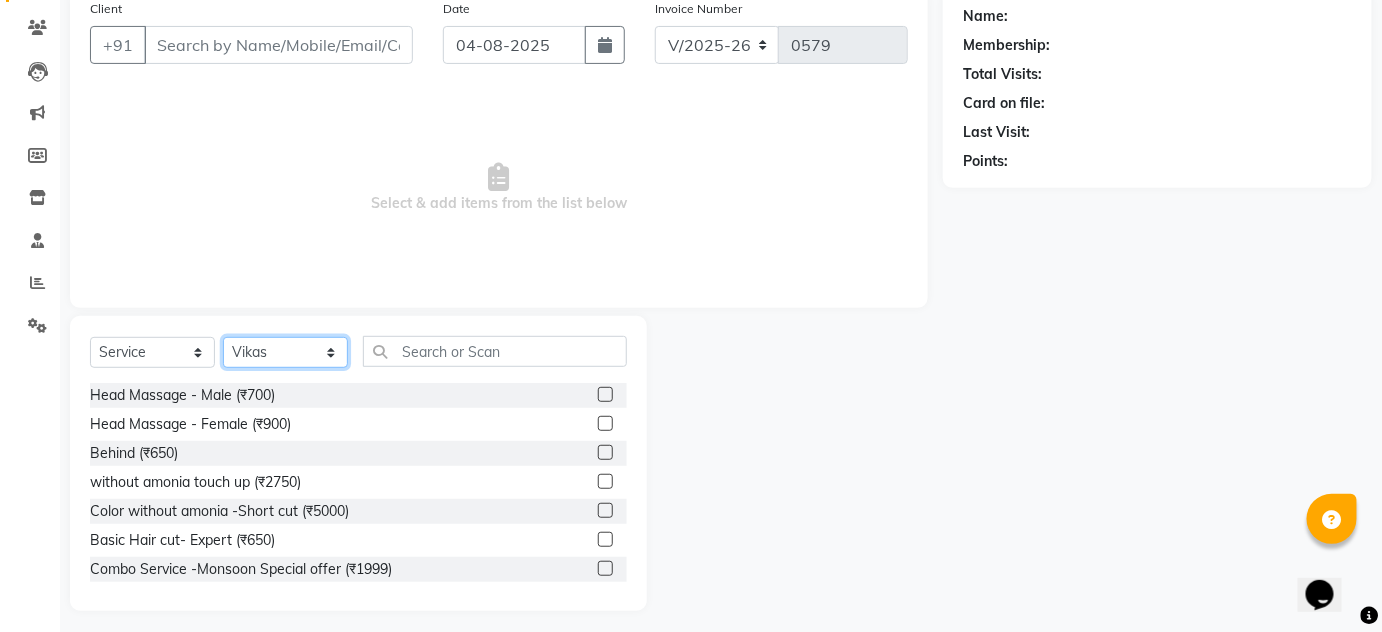 scroll, scrollTop: 168, scrollLeft: 0, axis: vertical 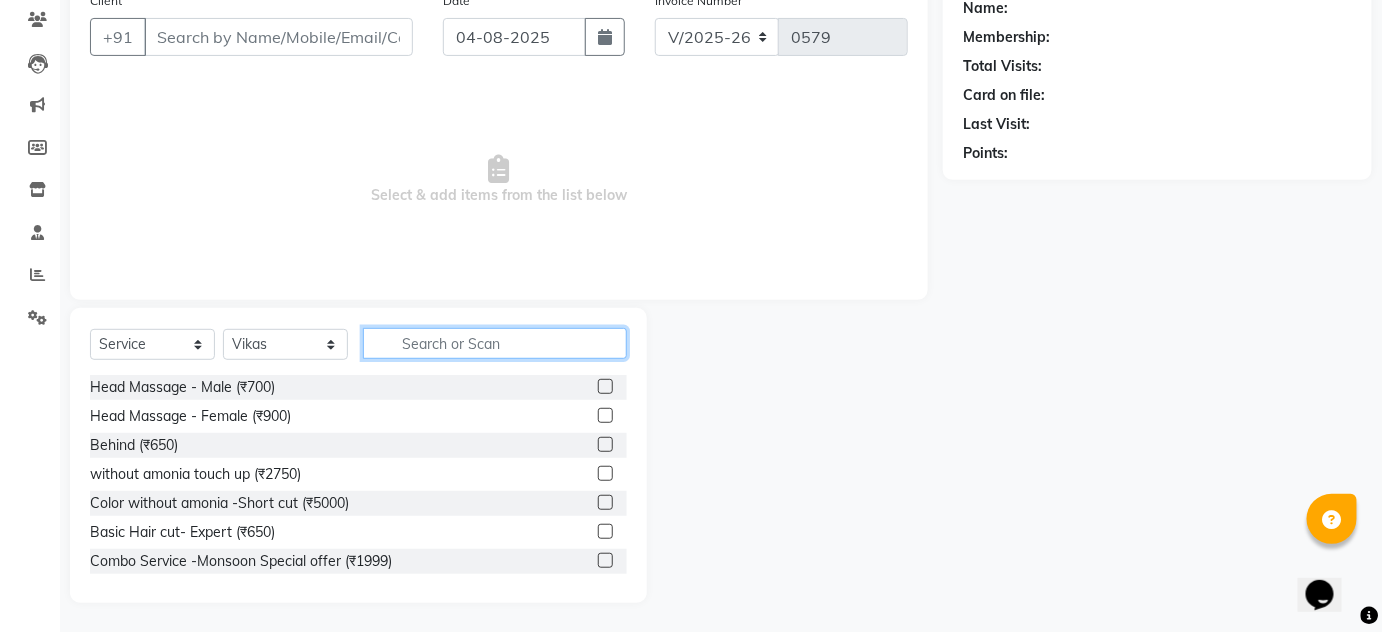 click 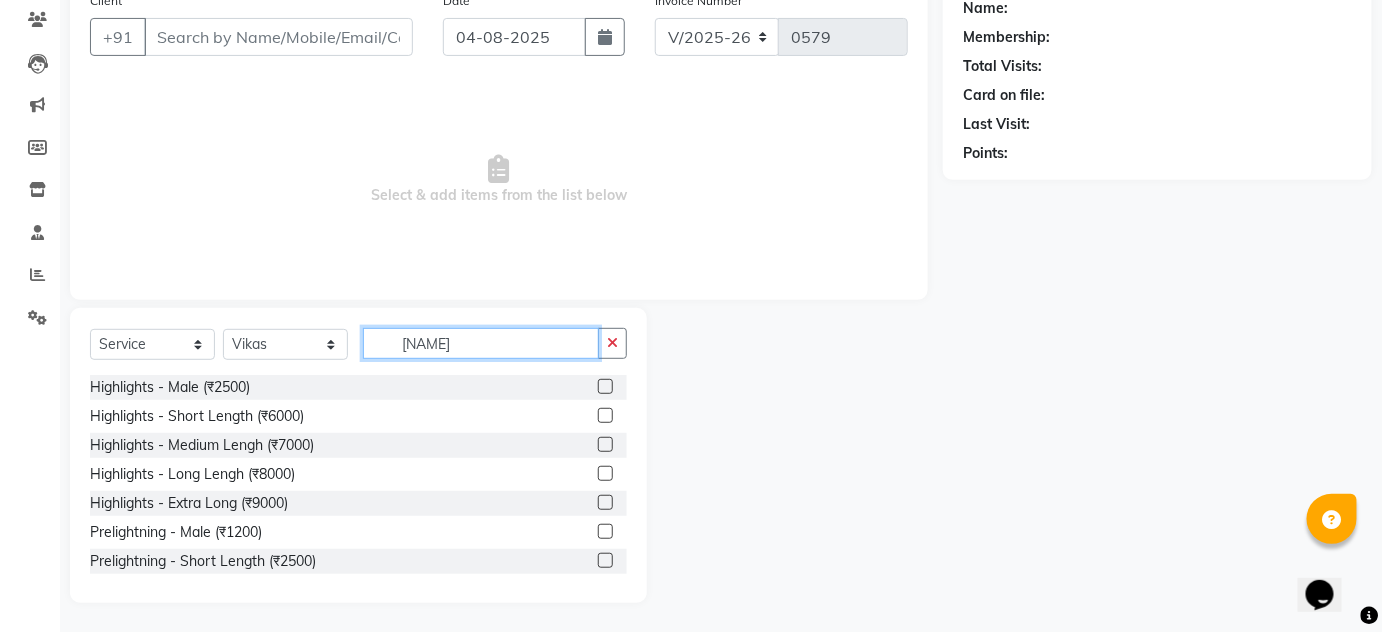scroll, scrollTop: 0, scrollLeft: 0, axis: both 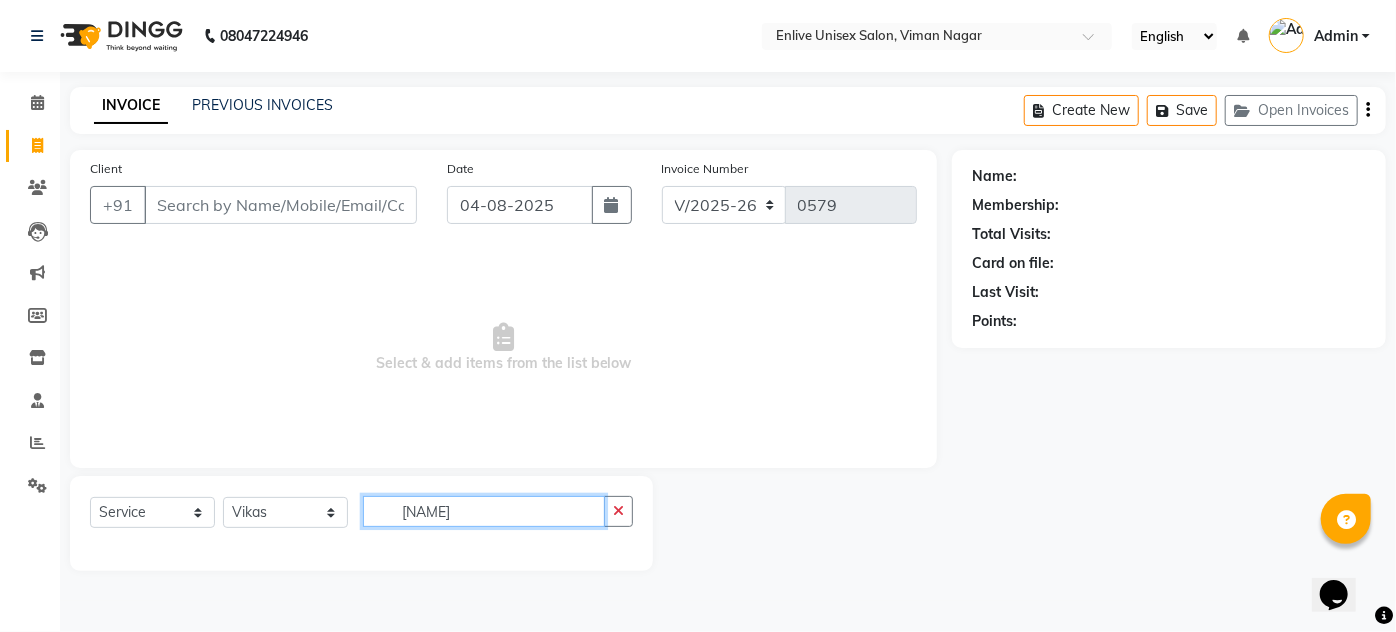 type on "[NAME]" 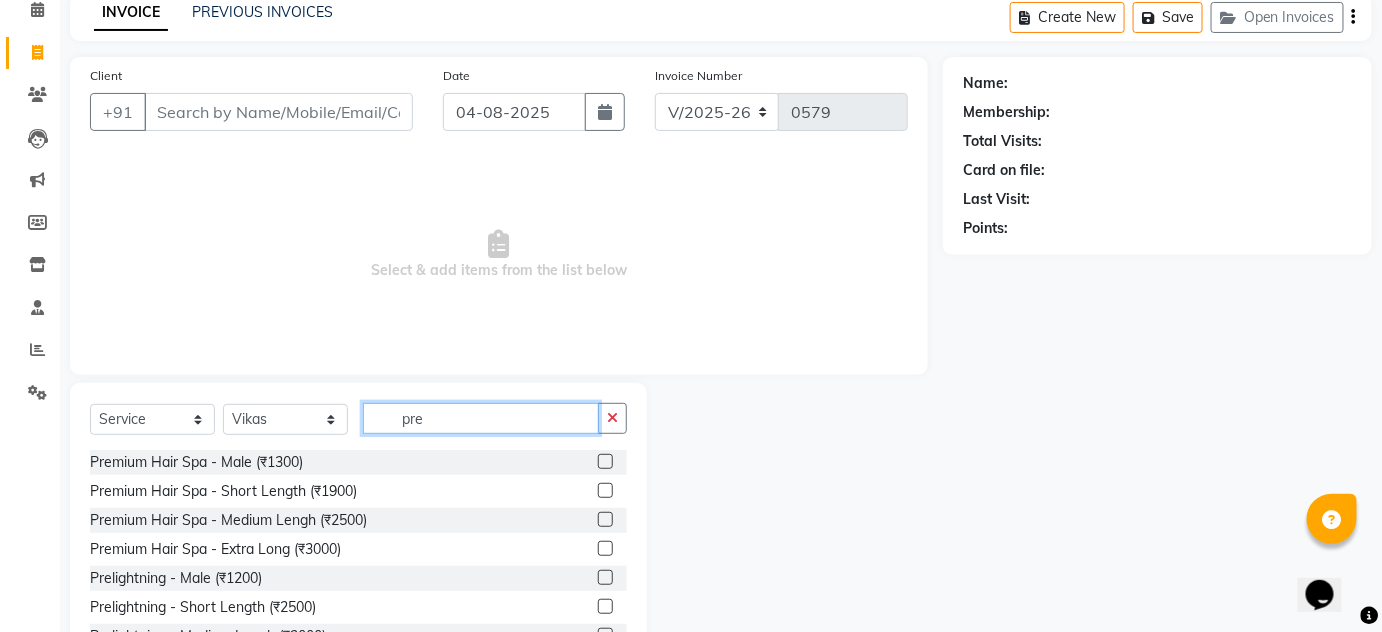 scroll, scrollTop: 168, scrollLeft: 0, axis: vertical 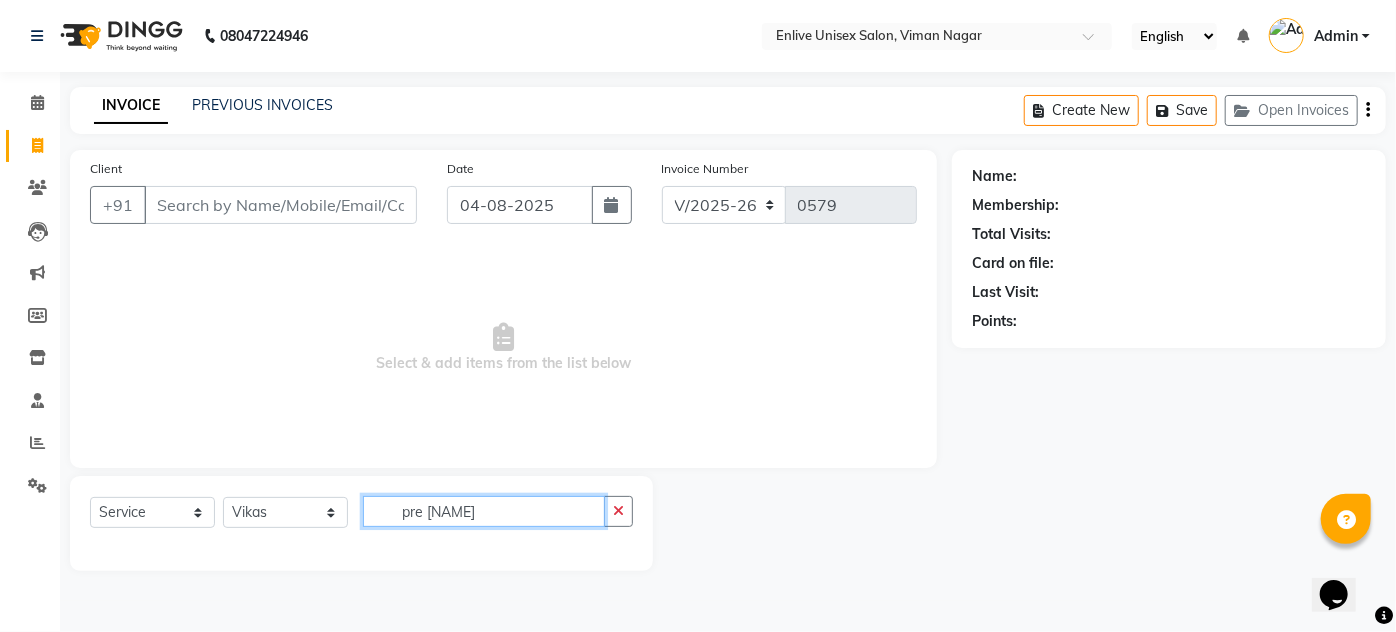 click on "pre [NAME]" 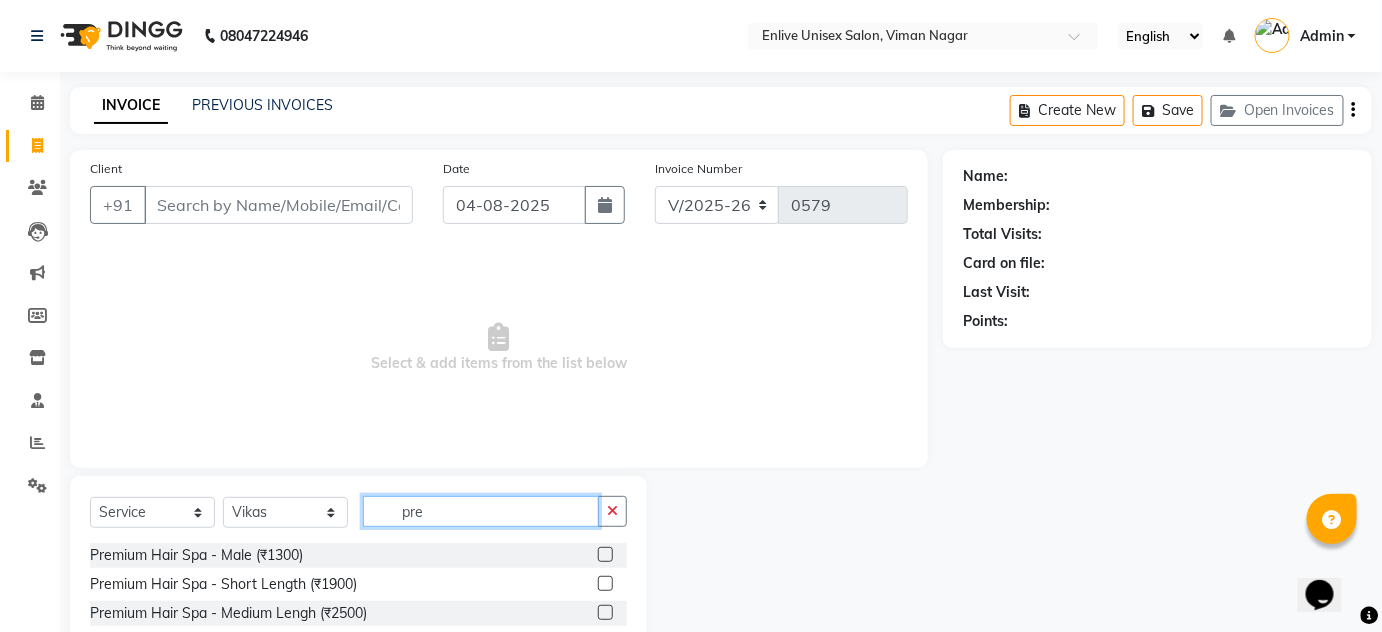 scroll, scrollTop: 168, scrollLeft: 0, axis: vertical 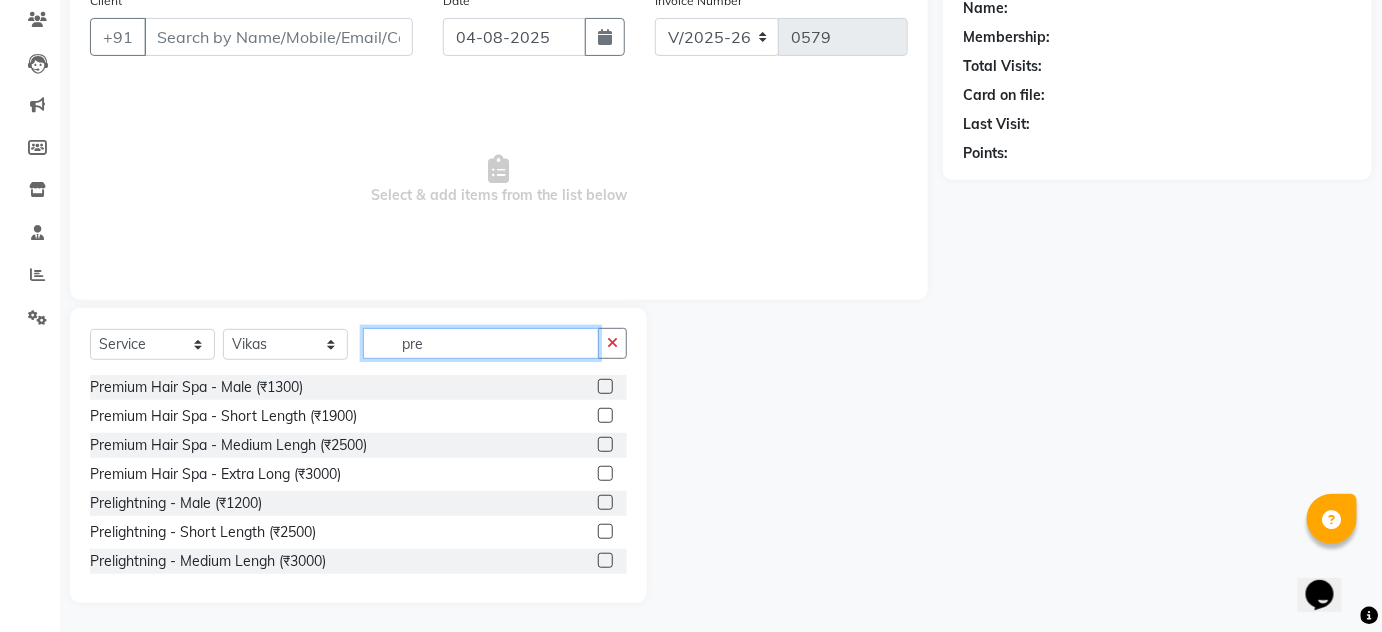click on "pre" 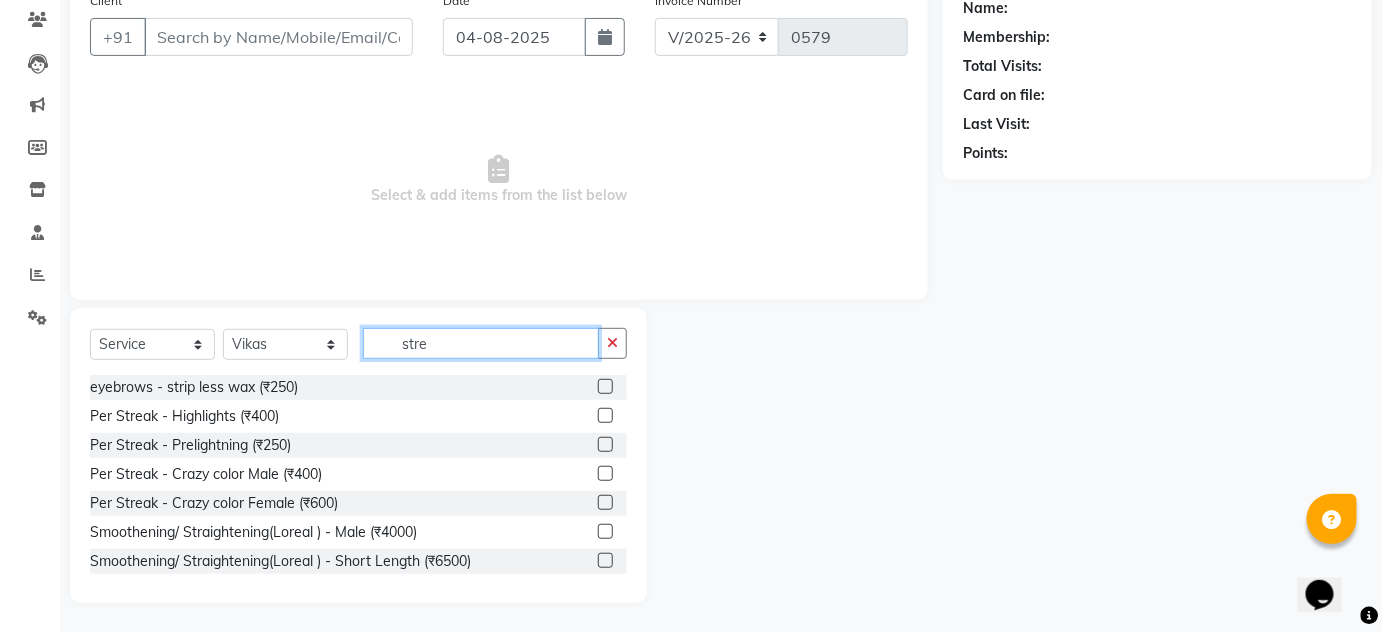 scroll, scrollTop: 84, scrollLeft: 0, axis: vertical 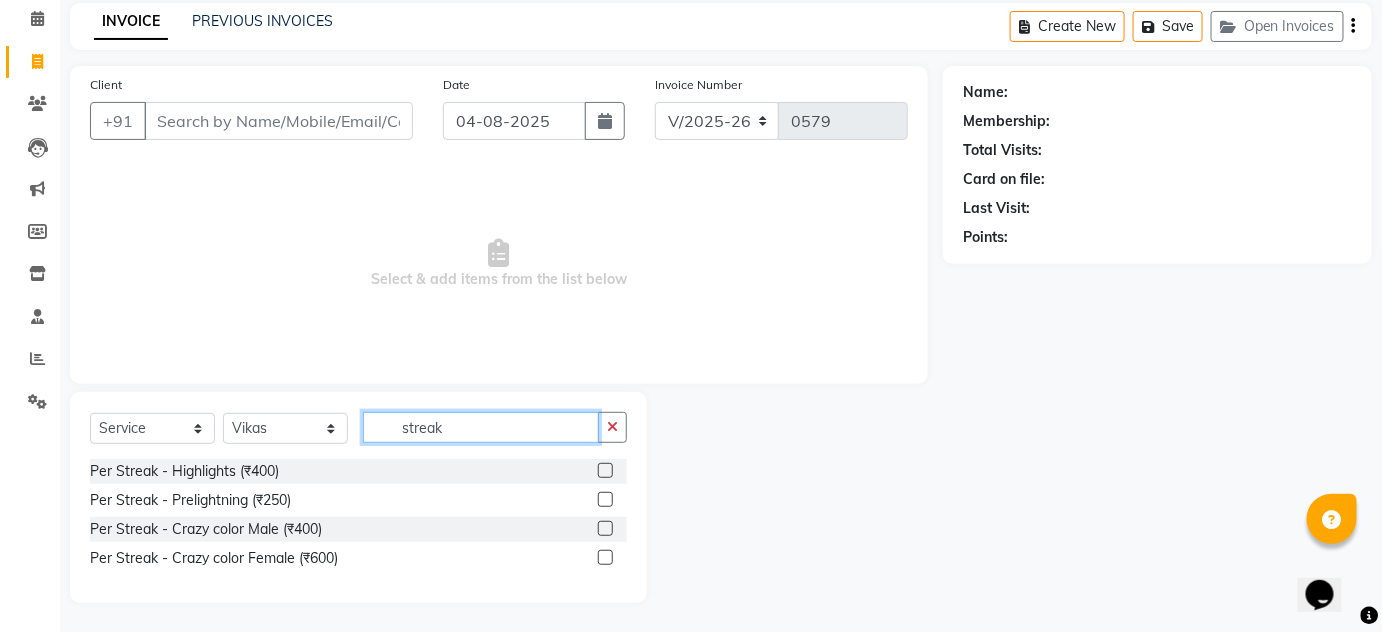 type on "streak" 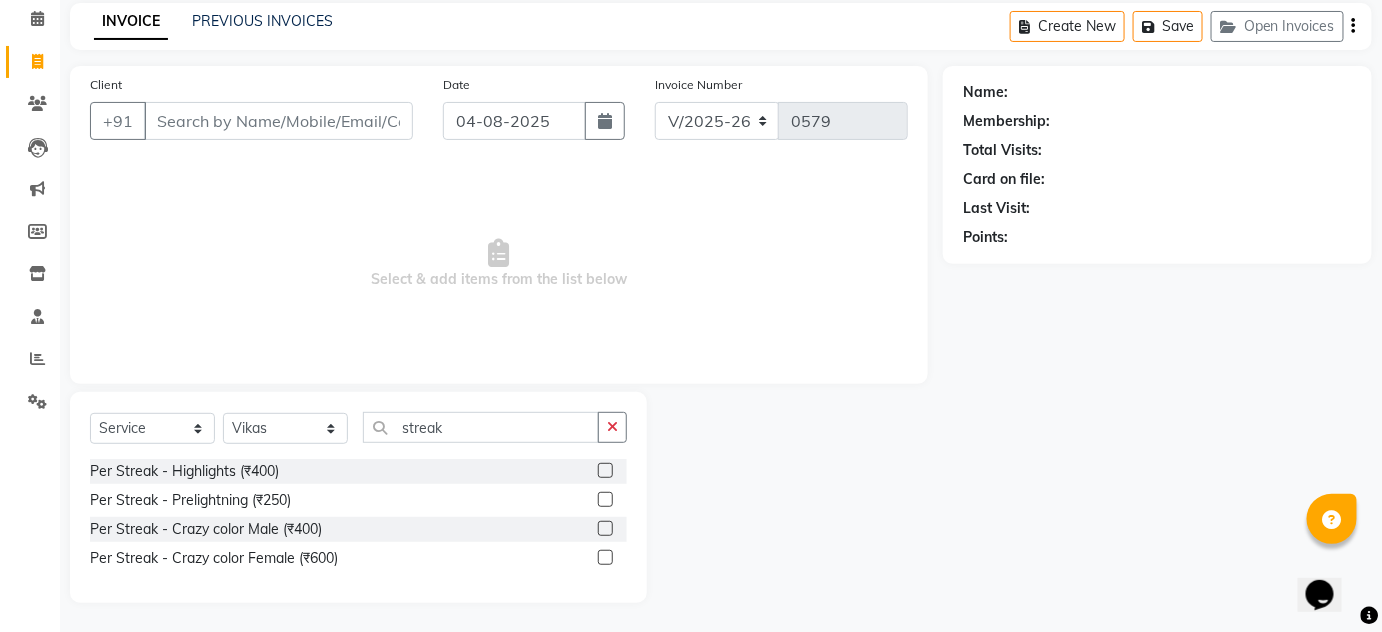 click 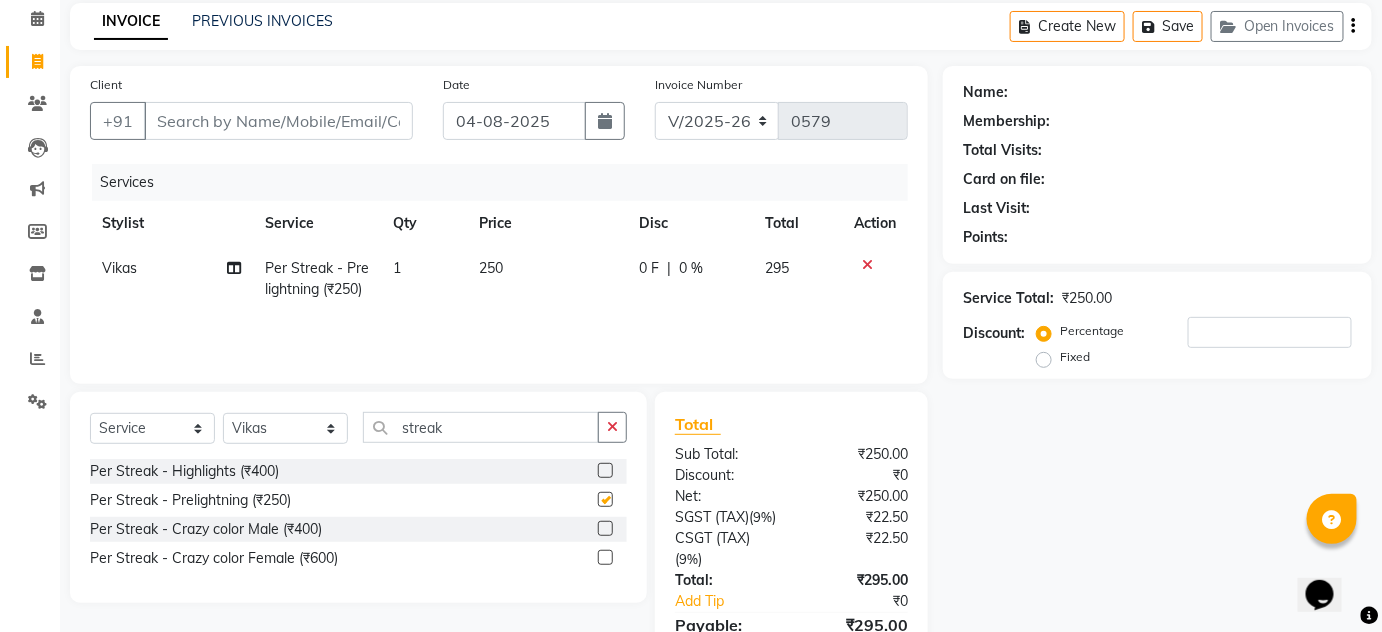 checkbox on "false" 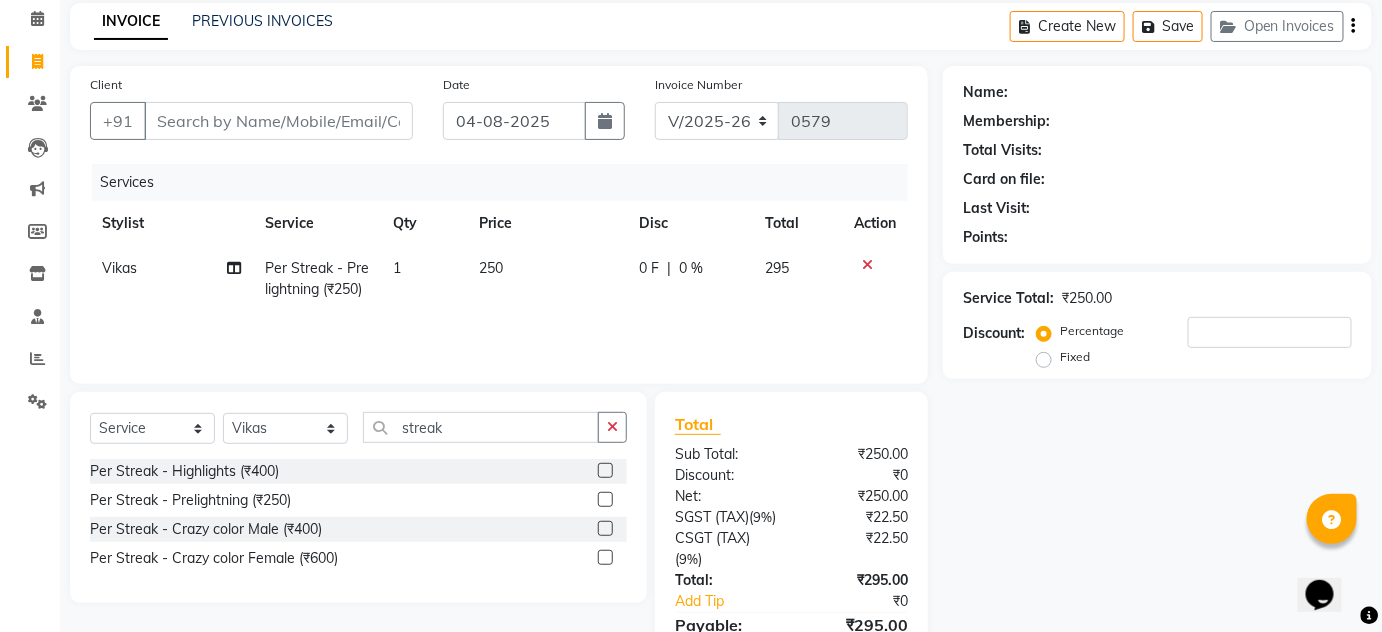 scroll, scrollTop: 175, scrollLeft: 0, axis: vertical 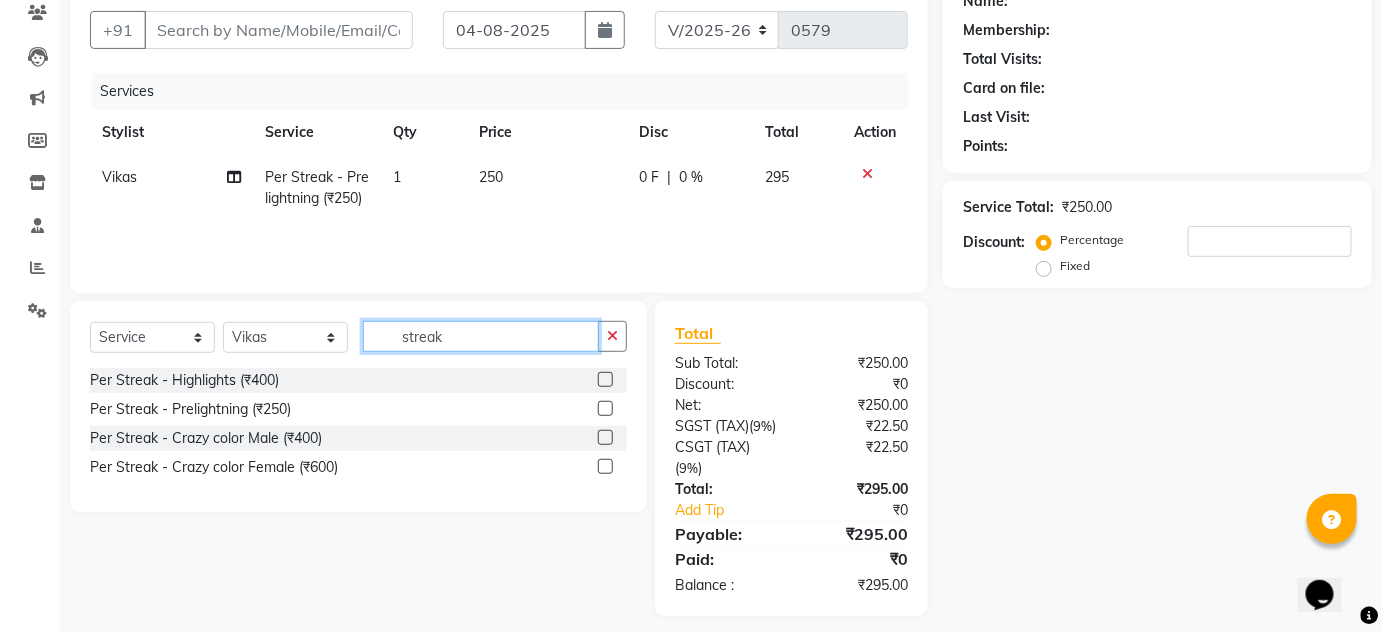 click on "streak" 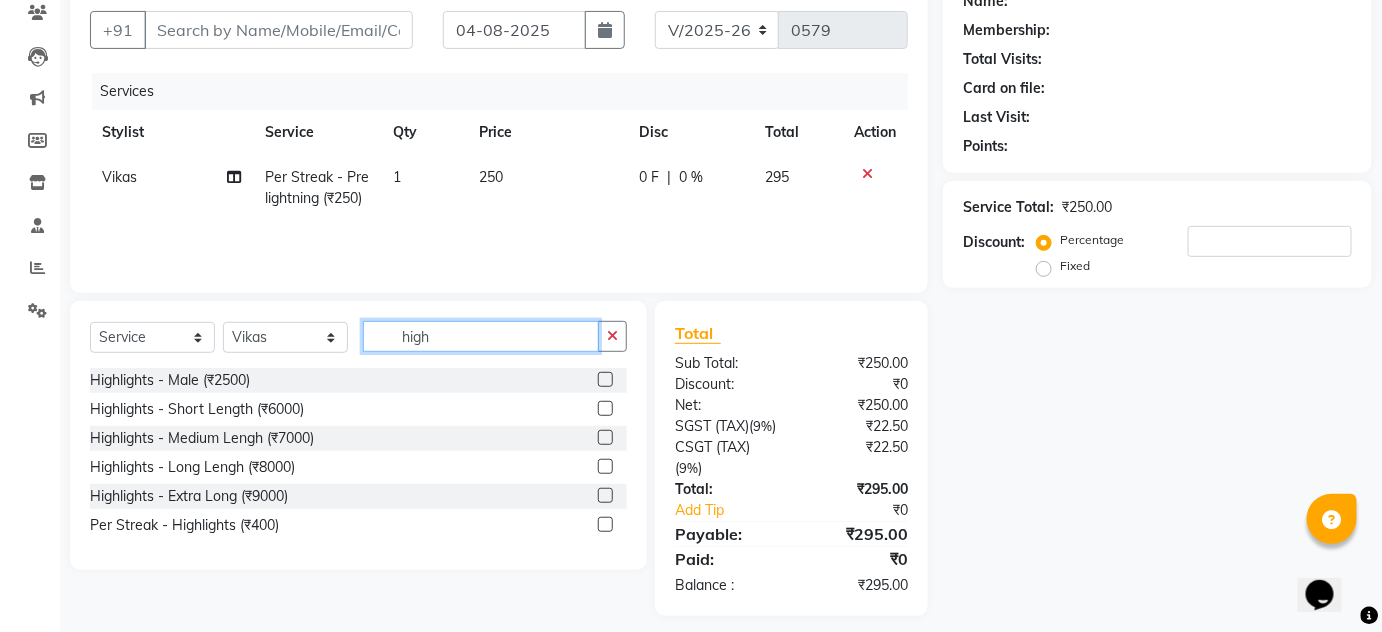 type on "high" 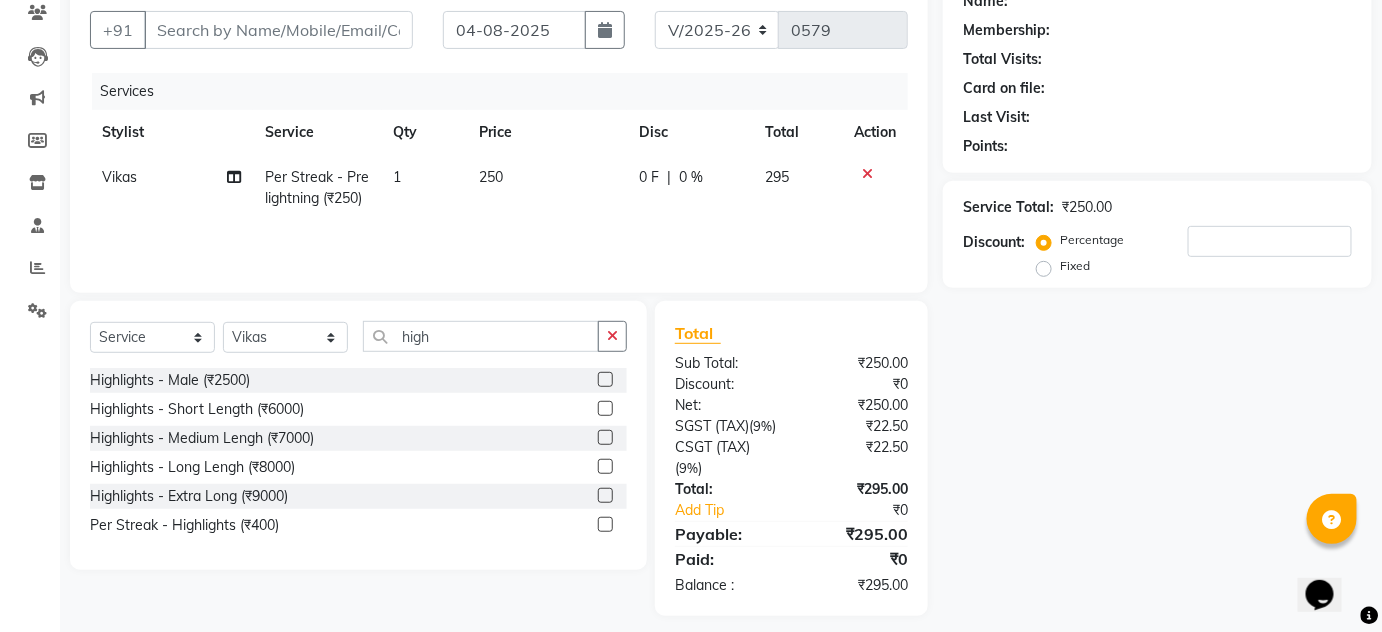 click 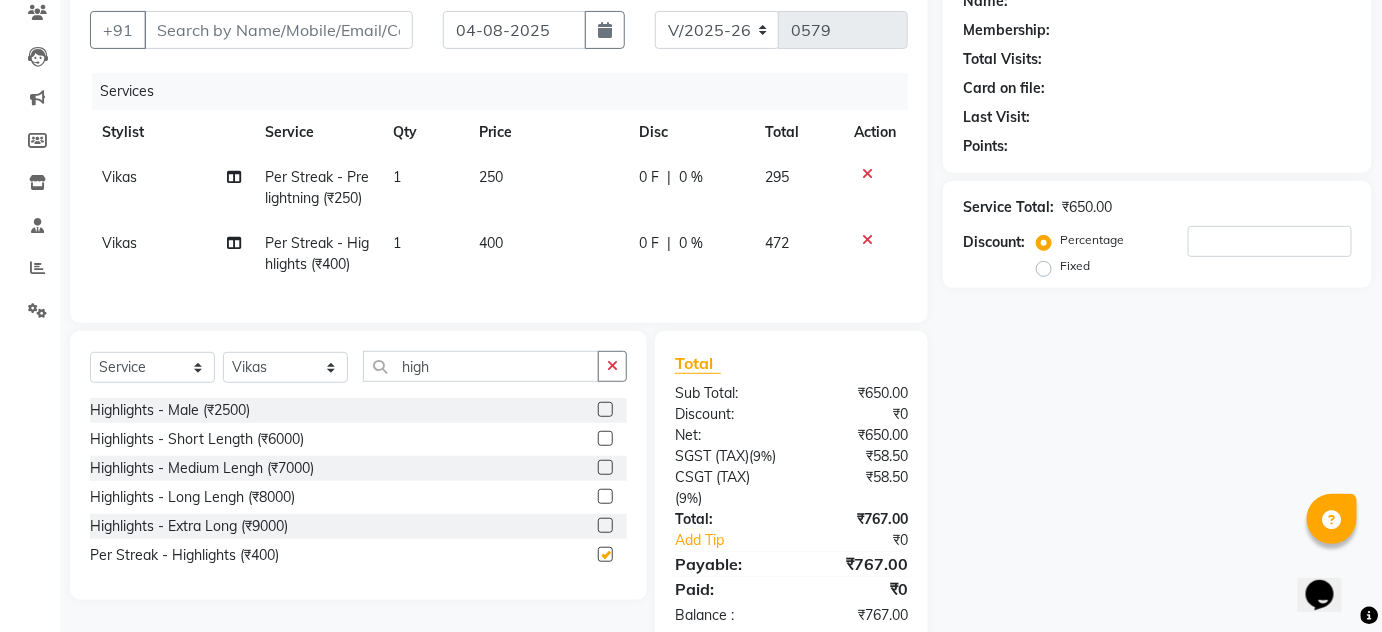 checkbox on "false" 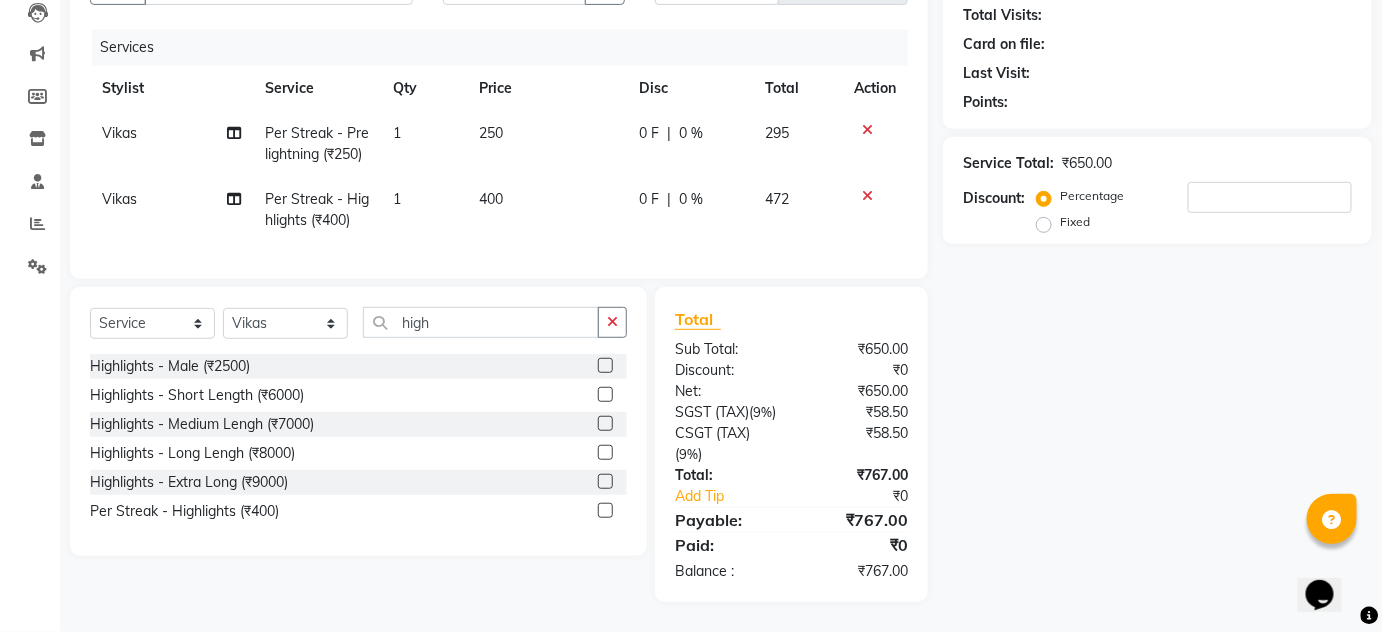 scroll, scrollTop: 253, scrollLeft: 0, axis: vertical 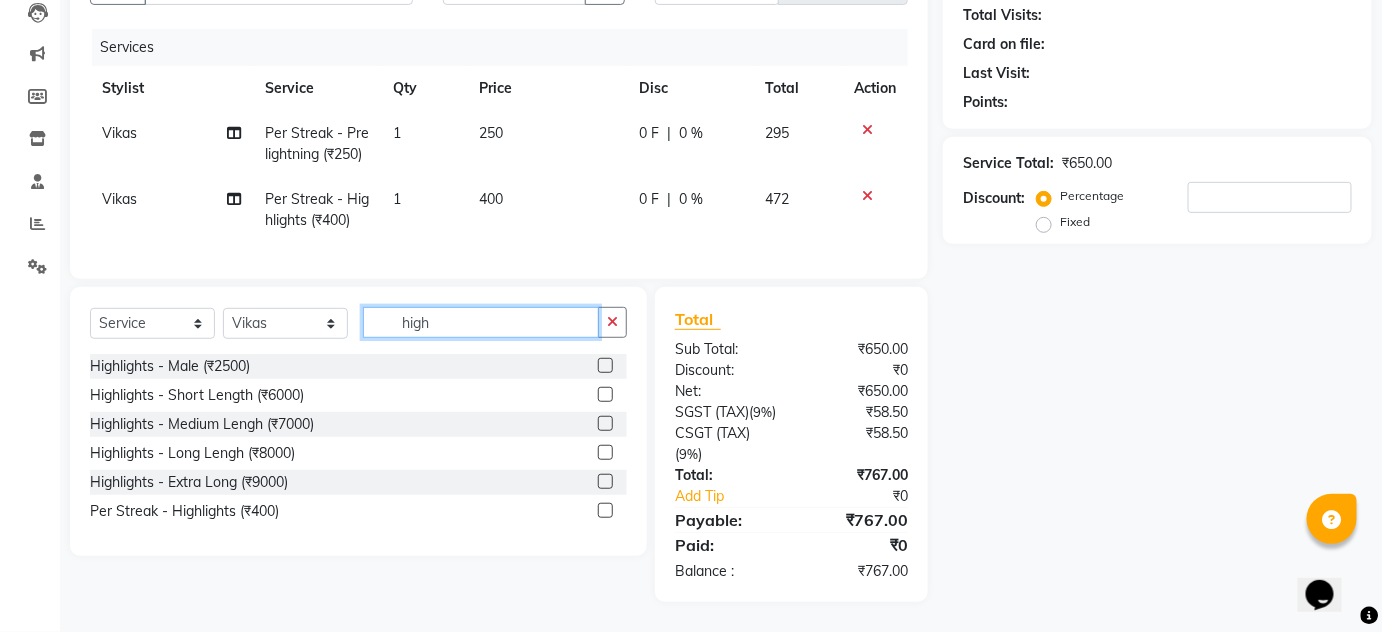 click on "high" 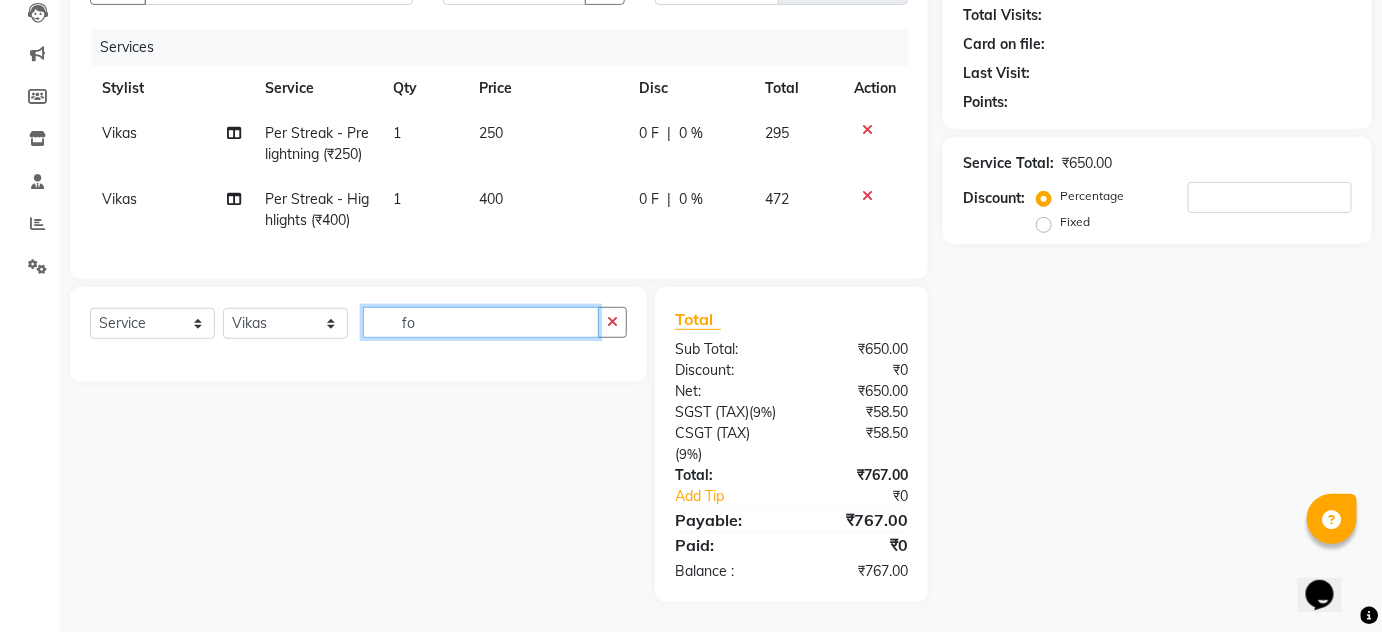 type on "f" 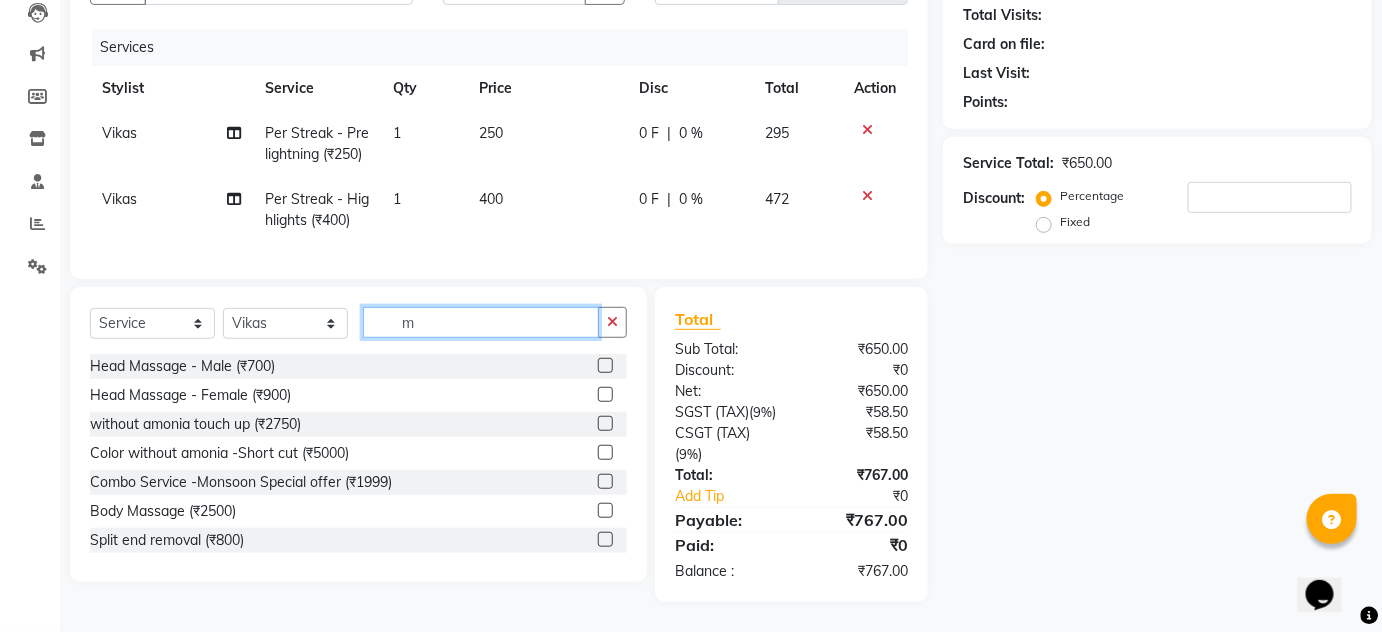 type on "ma" 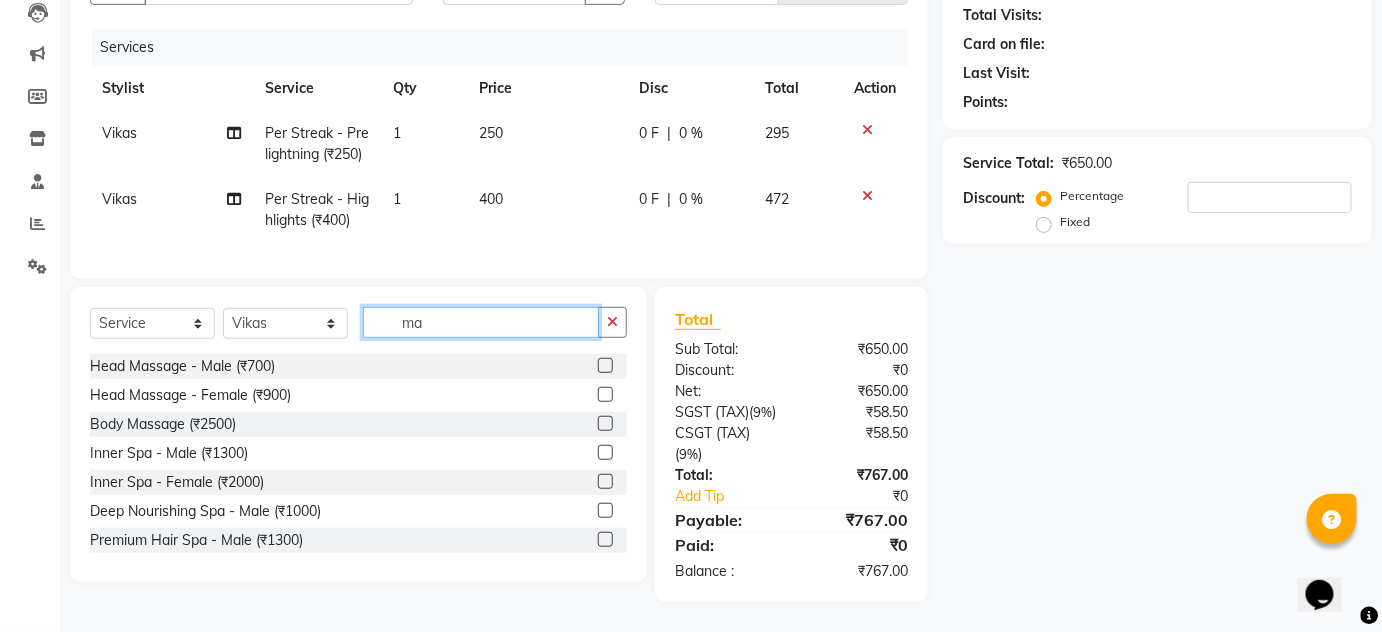 click on "ma" 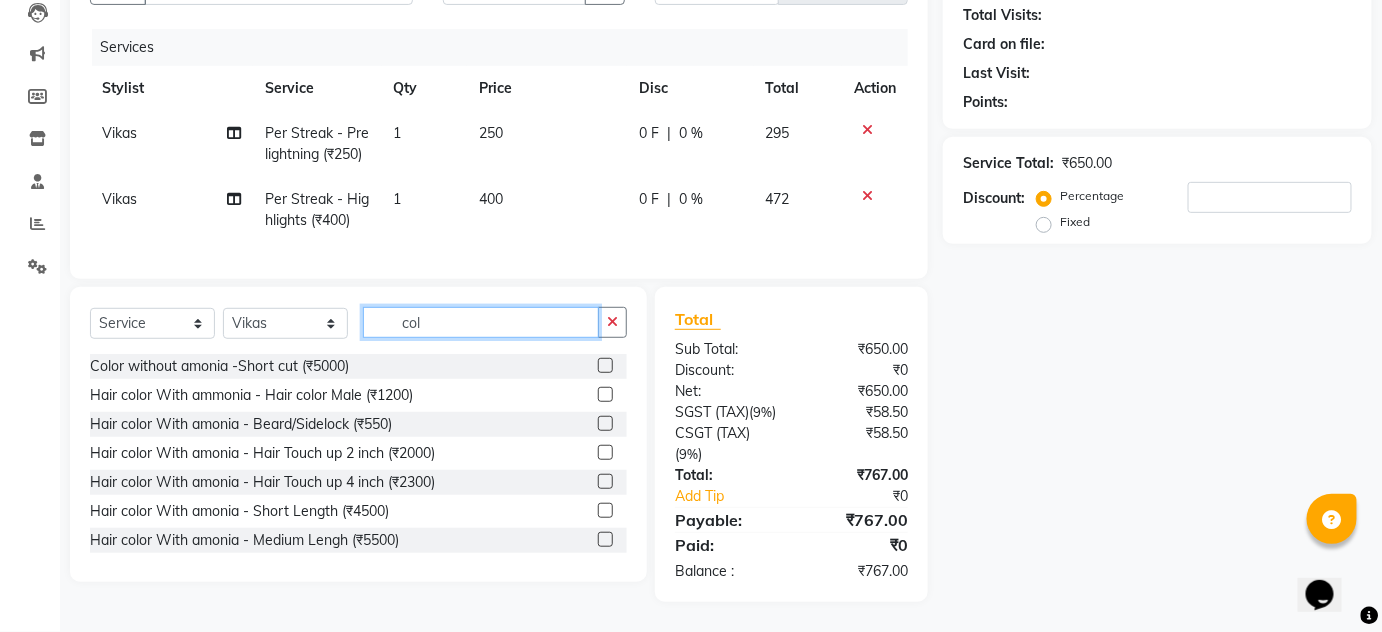 type on "colo" 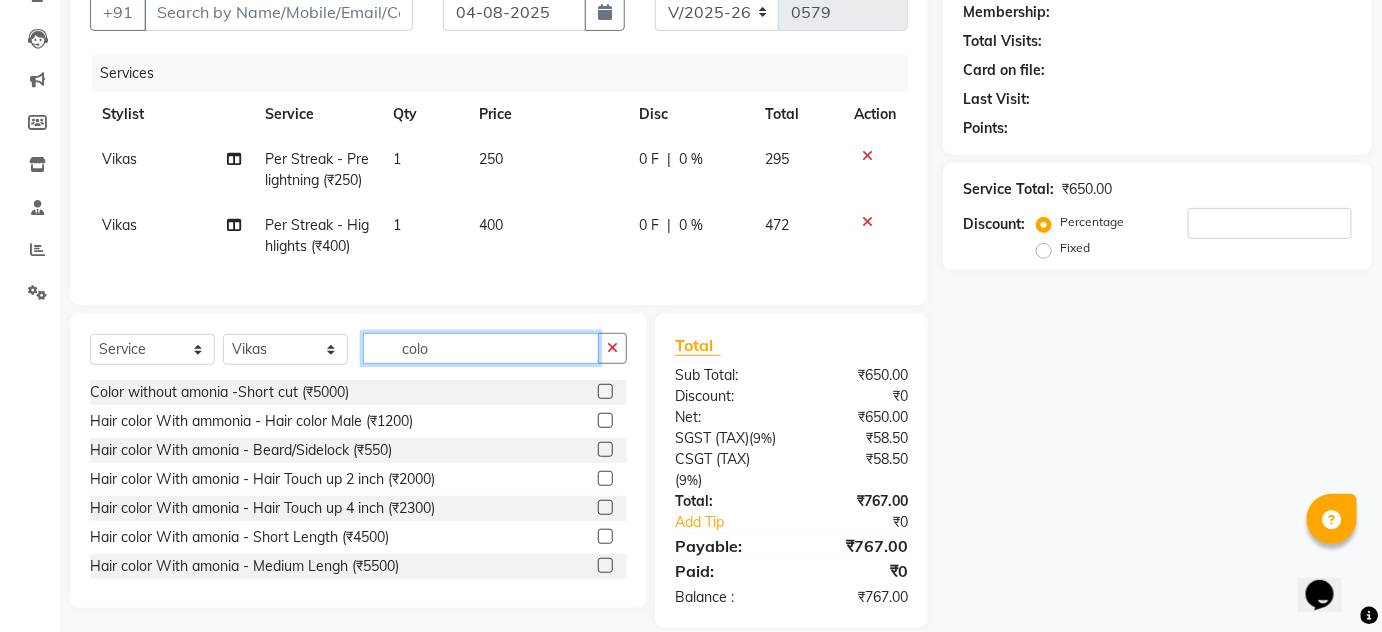 scroll, scrollTop: 162, scrollLeft: 0, axis: vertical 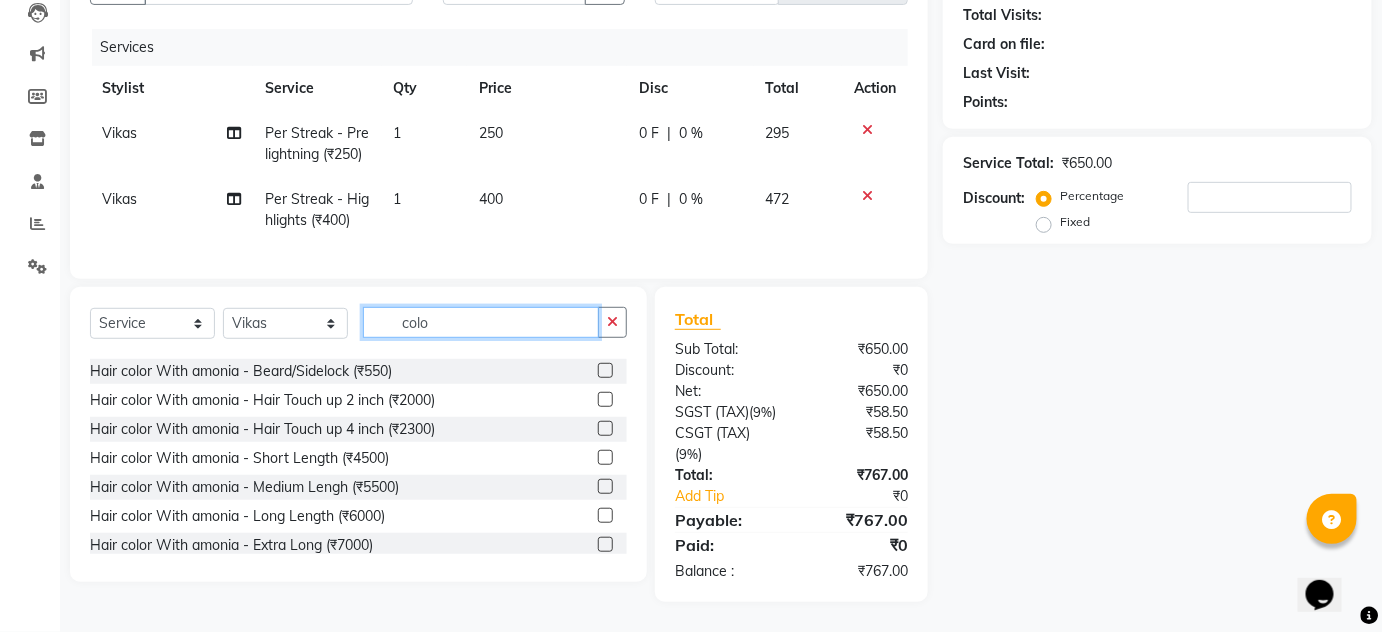 click on "colo" 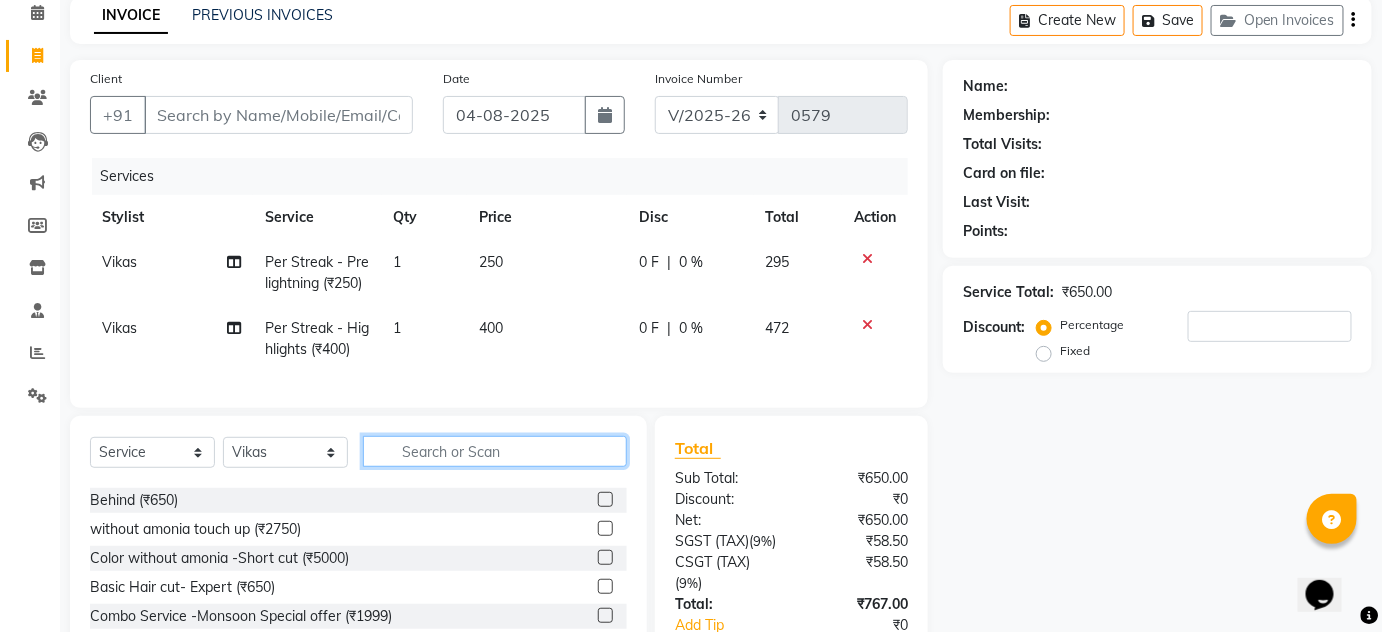 scroll, scrollTop: 253, scrollLeft: 0, axis: vertical 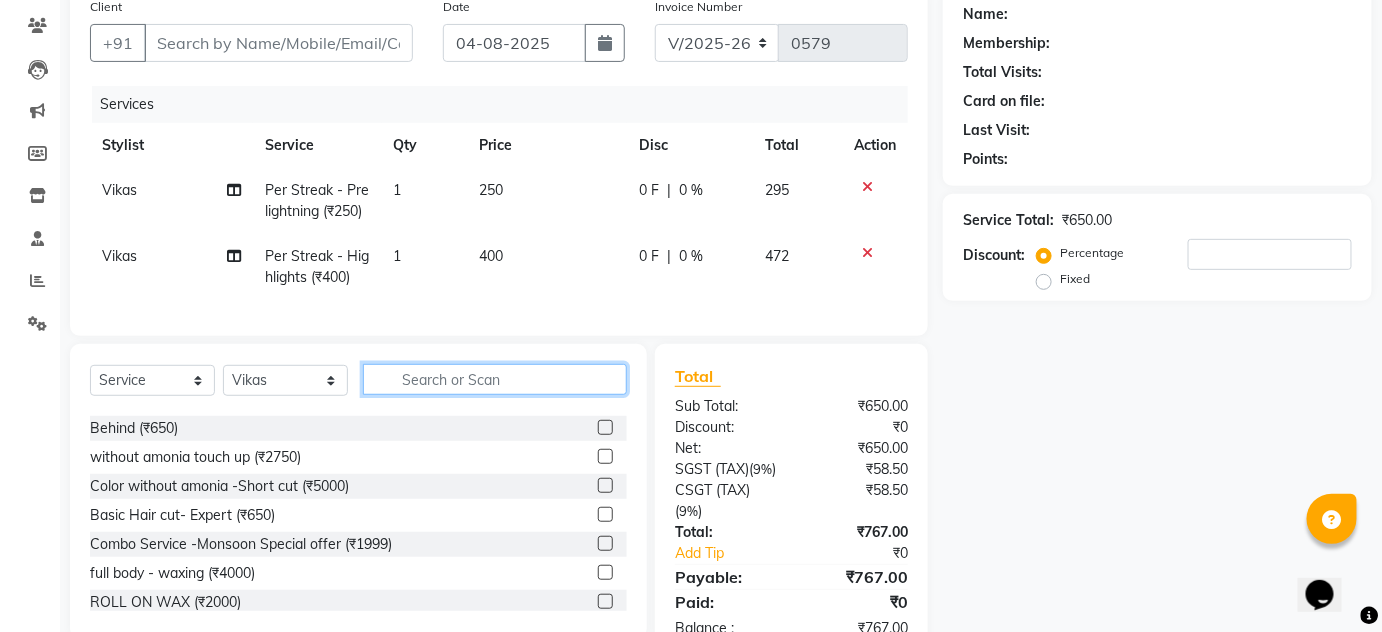 click 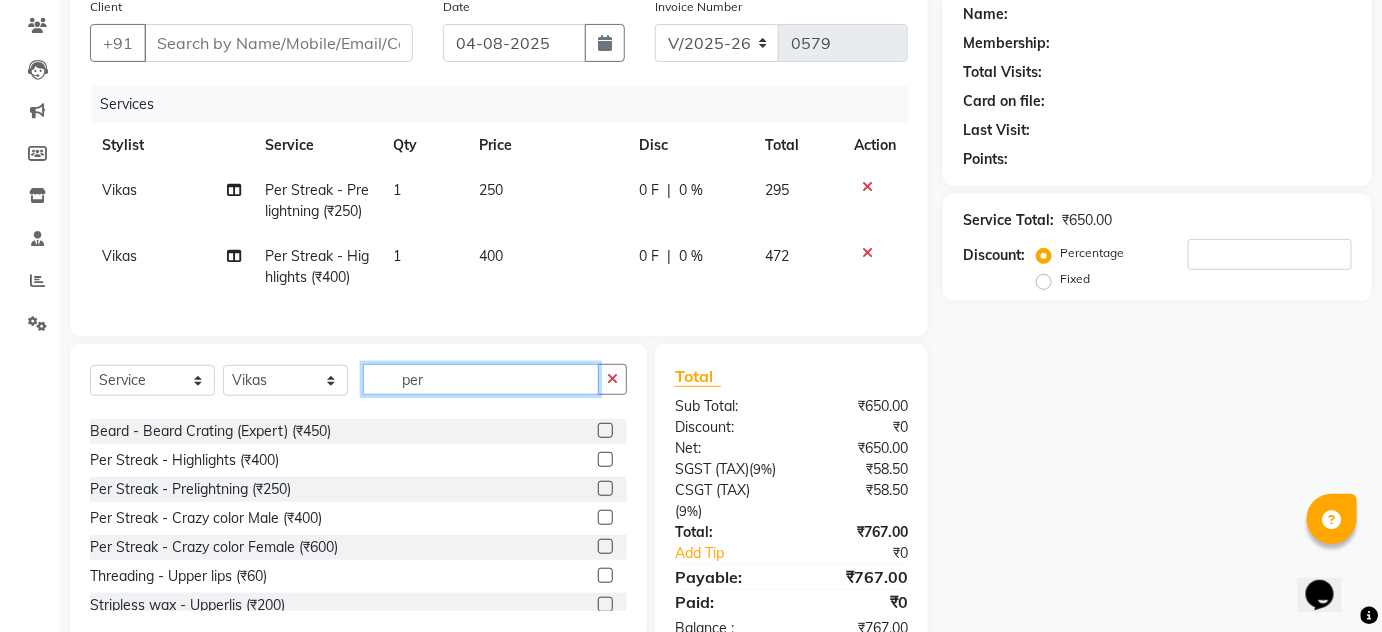 scroll, scrollTop: 119, scrollLeft: 0, axis: vertical 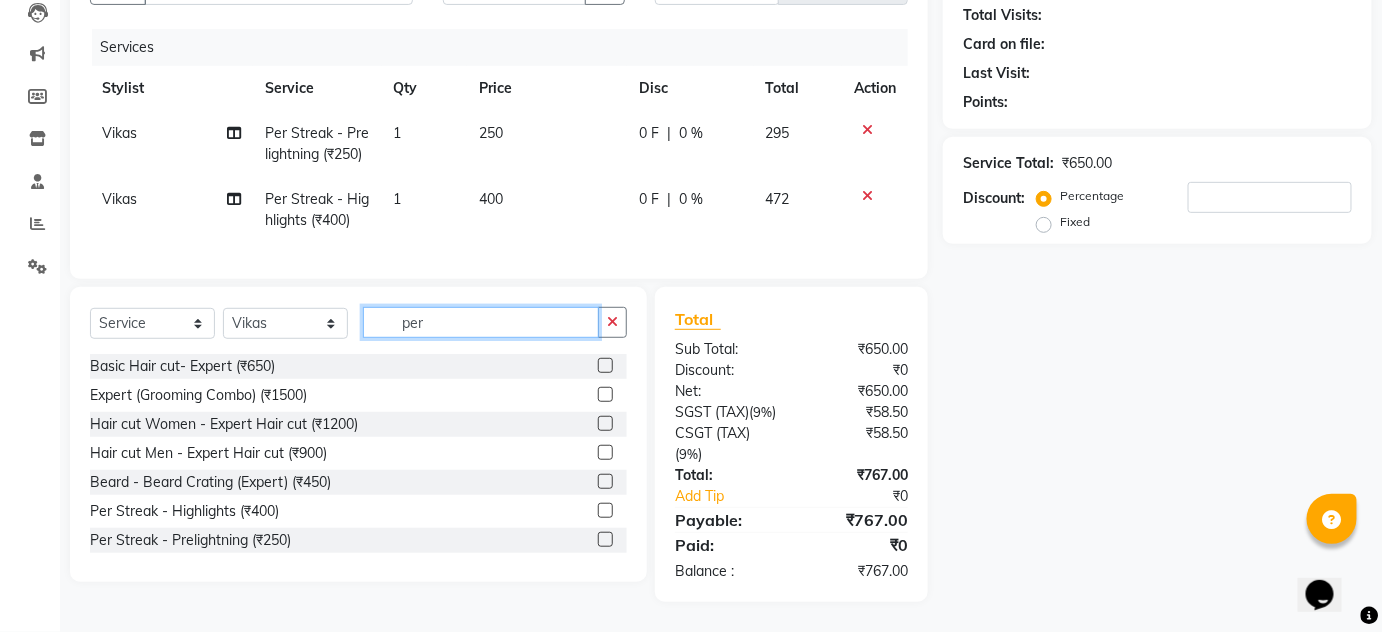 click on "per" 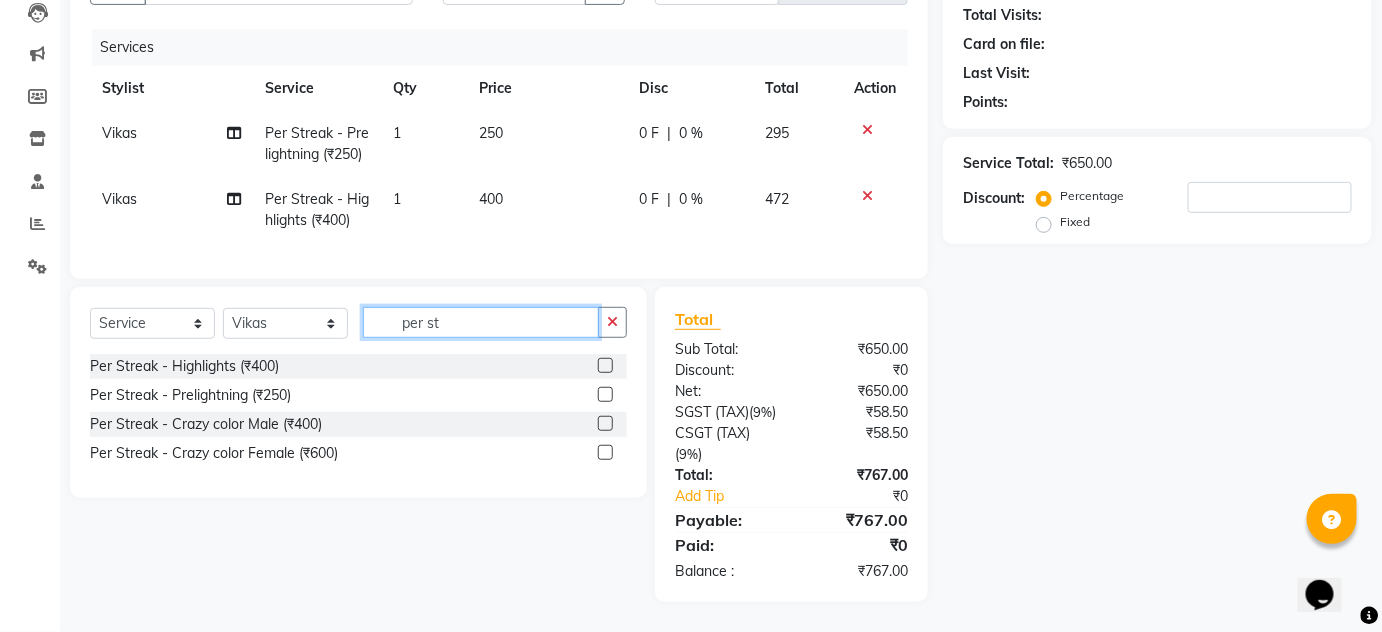 type on "per st" 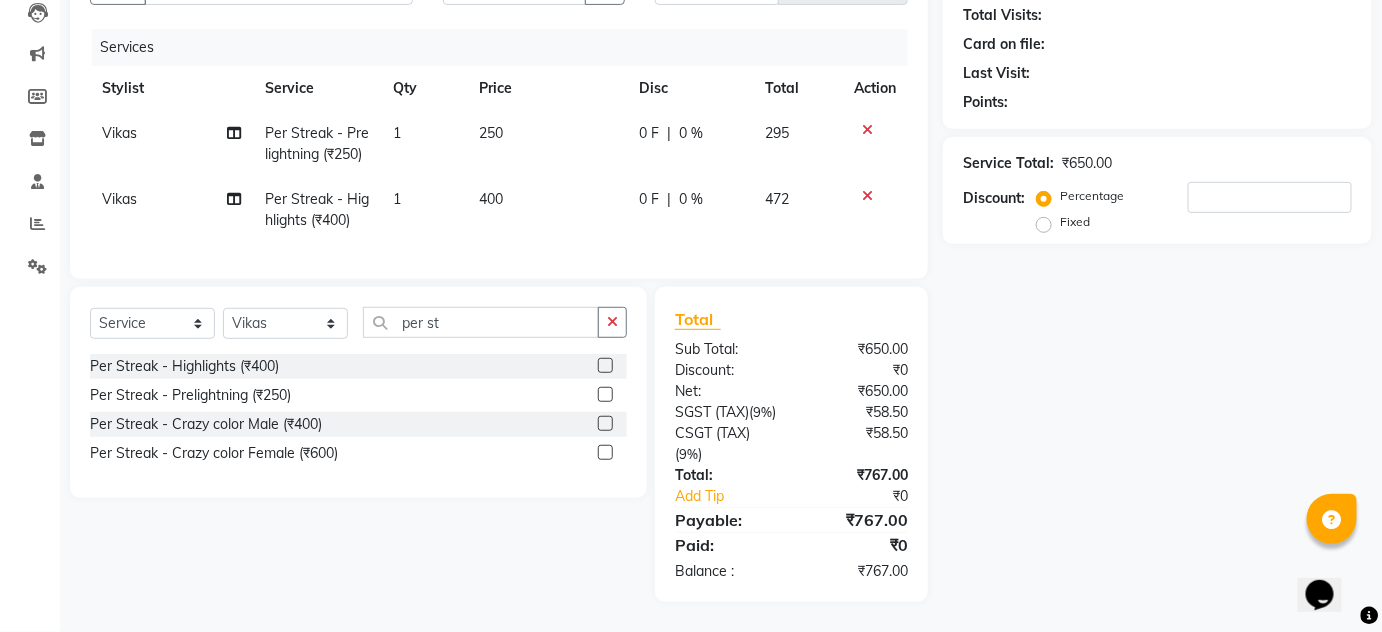 click 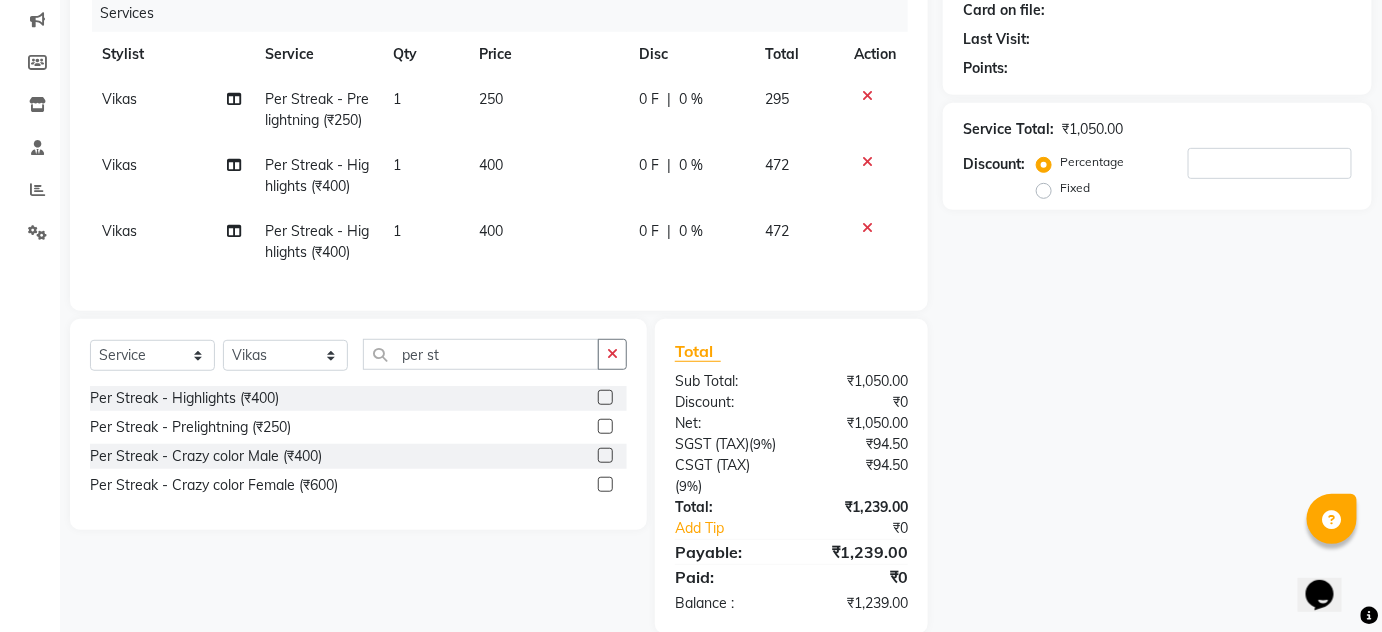 click 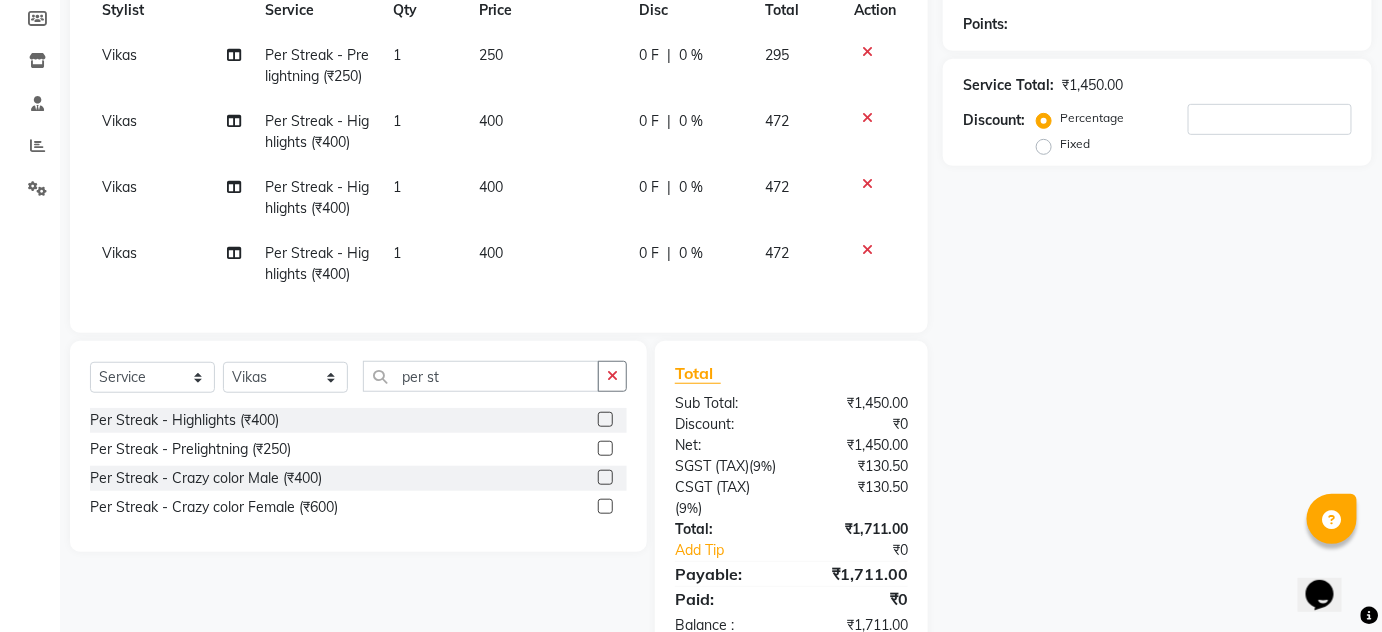 scroll, scrollTop: 253, scrollLeft: 0, axis: vertical 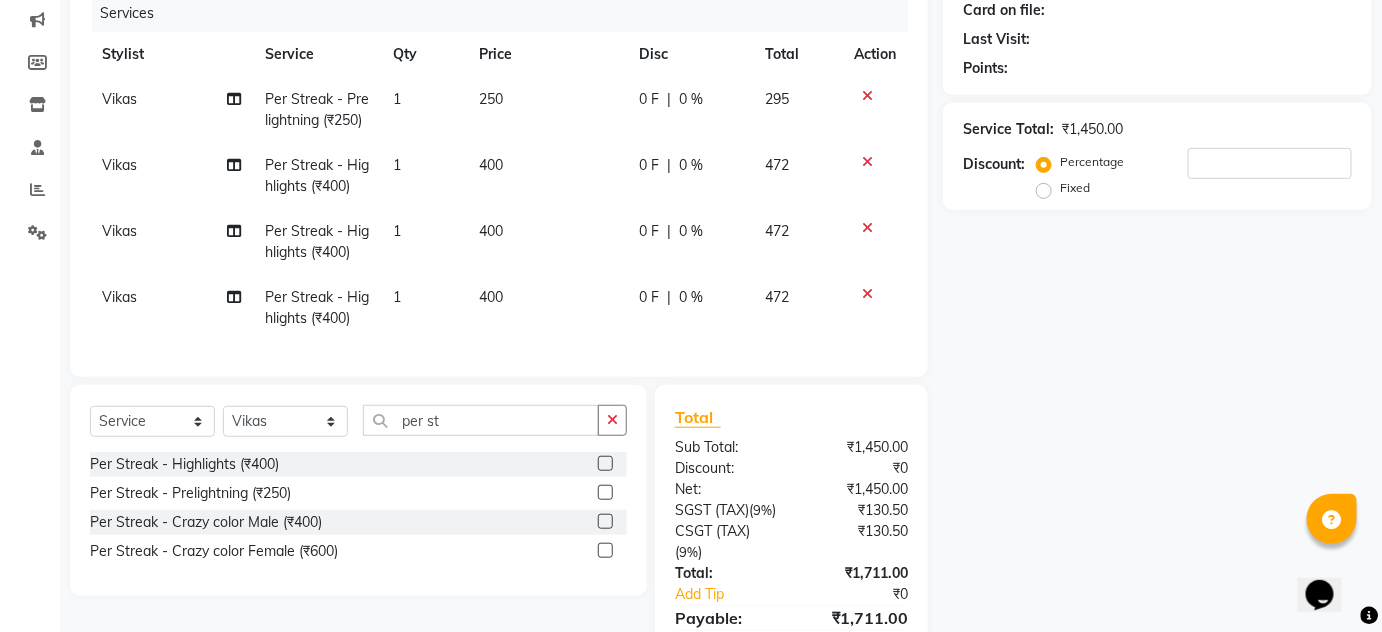 click 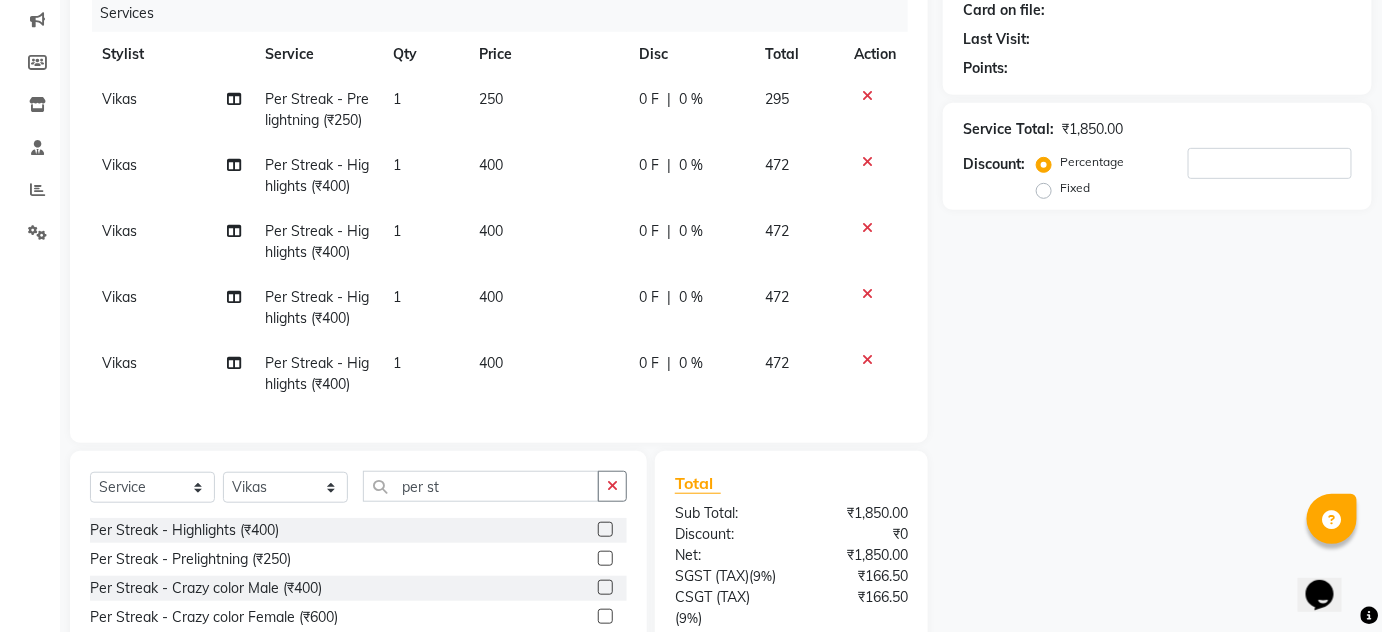 click 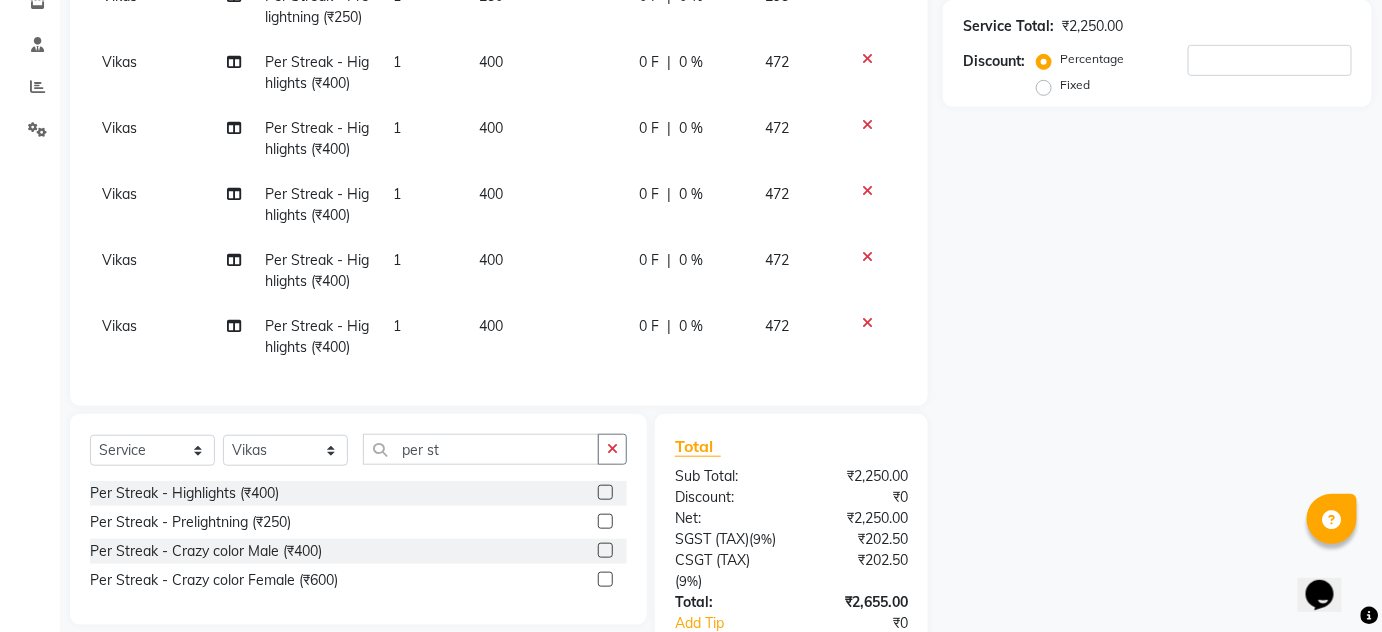 scroll, scrollTop: 434, scrollLeft: 0, axis: vertical 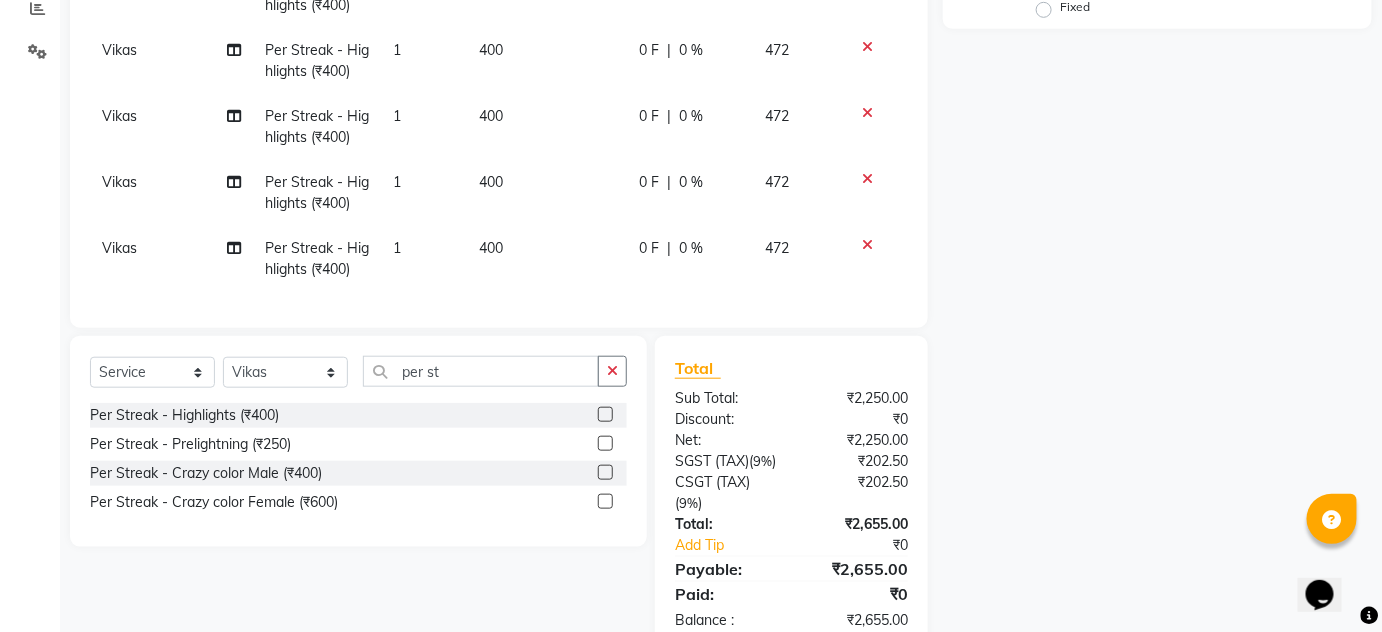 click 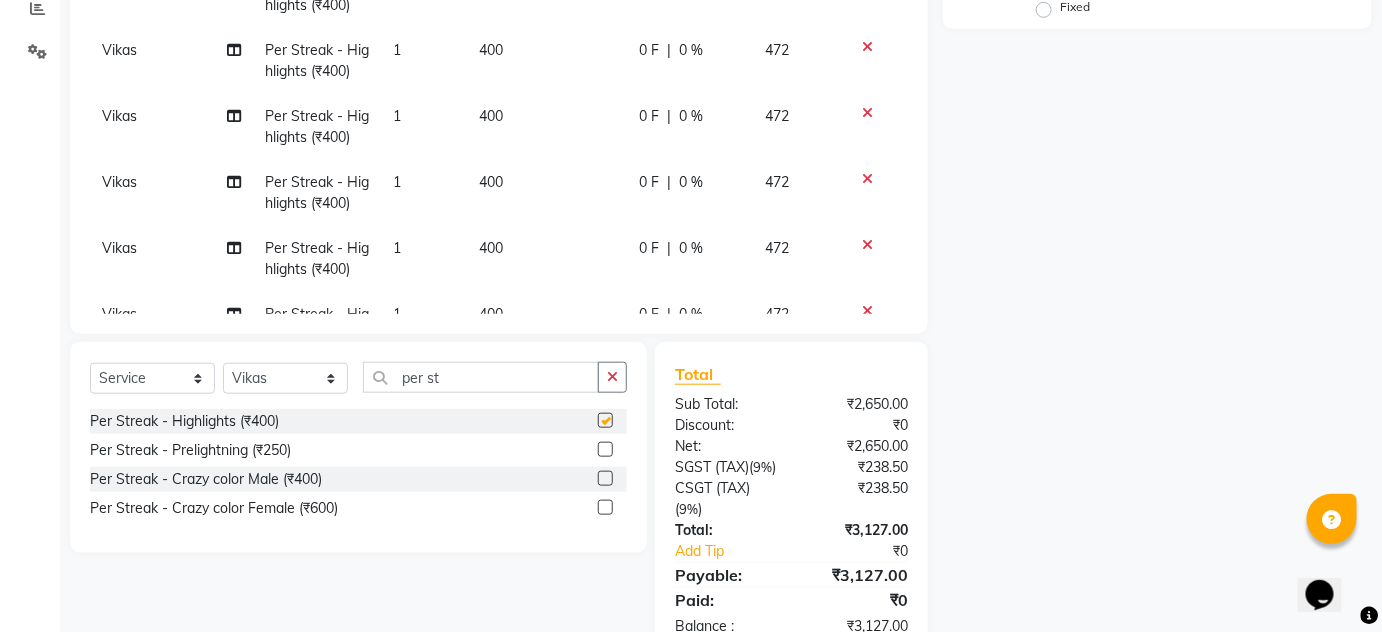 checkbox on "false" 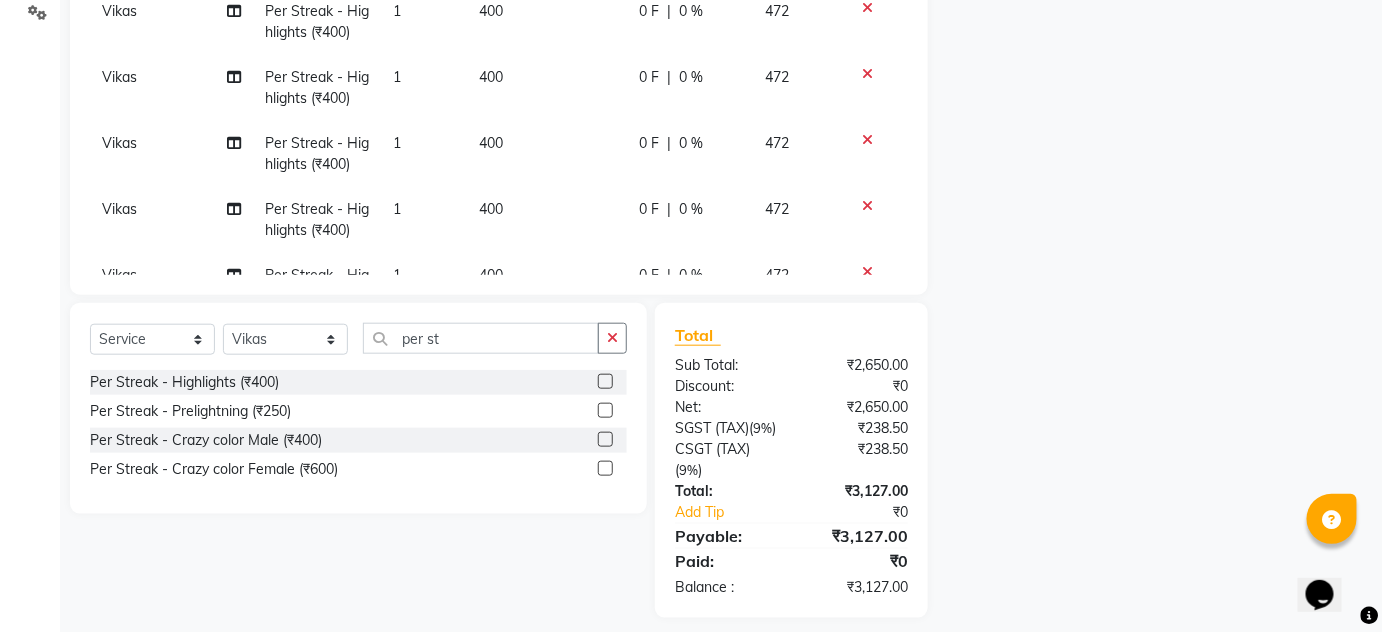 scroll, scrollTop: 509, scrollLeft: 0, axis: vertical 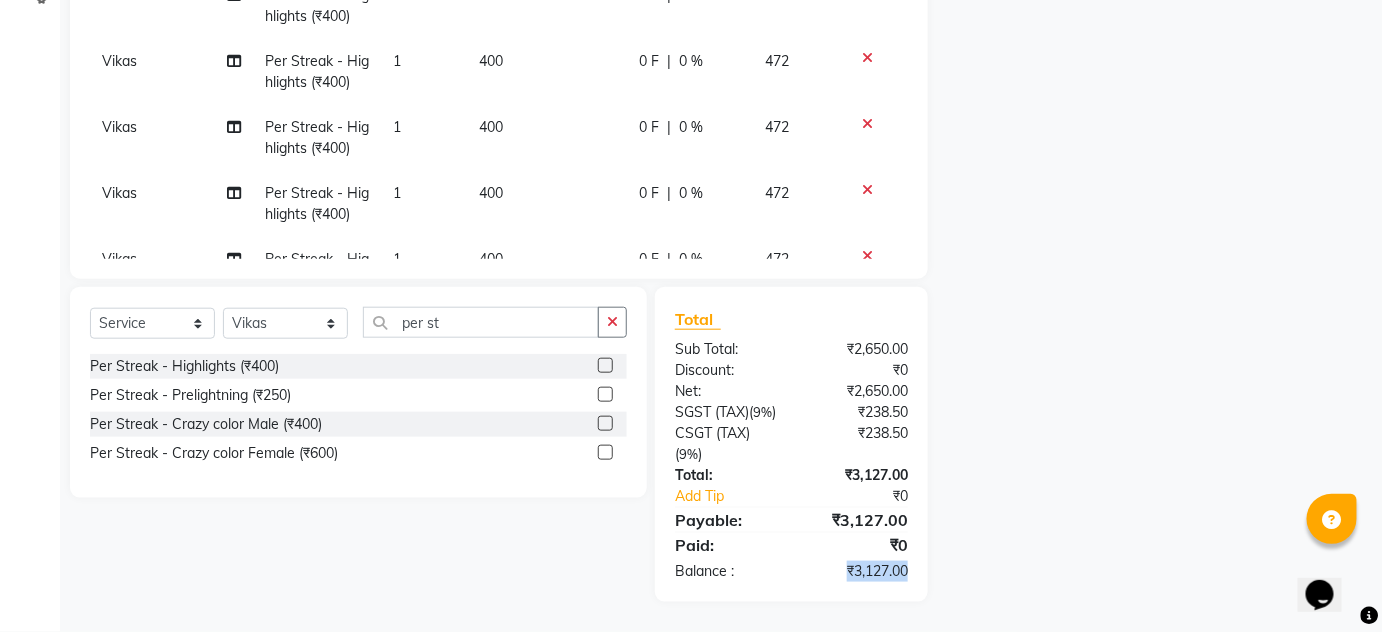 drag, startPoint x: 845, startPoint y: 572, endPoint x: 909, endPoint y: 578, distance: 64.28063 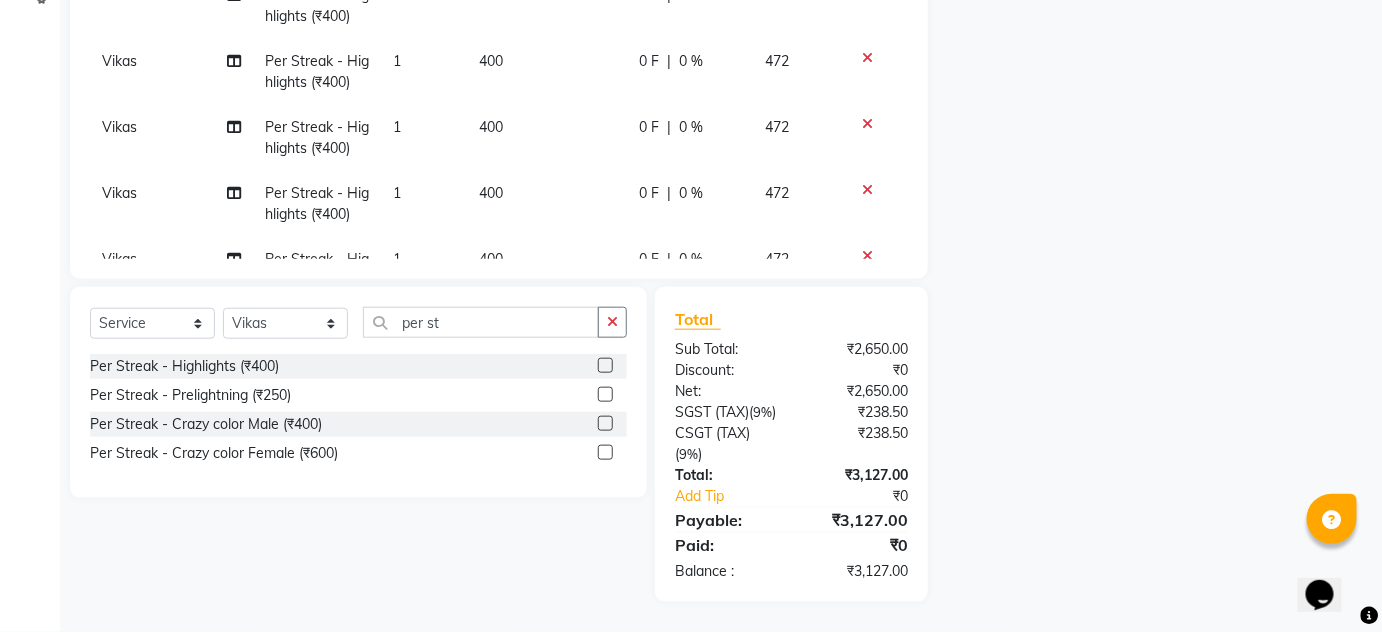 click on "Name: Membership: Total Visits: Card on file: Last Visit:  Points:  Service Total:  ₹2,650.00  Discount:  Percentage   Fixed" 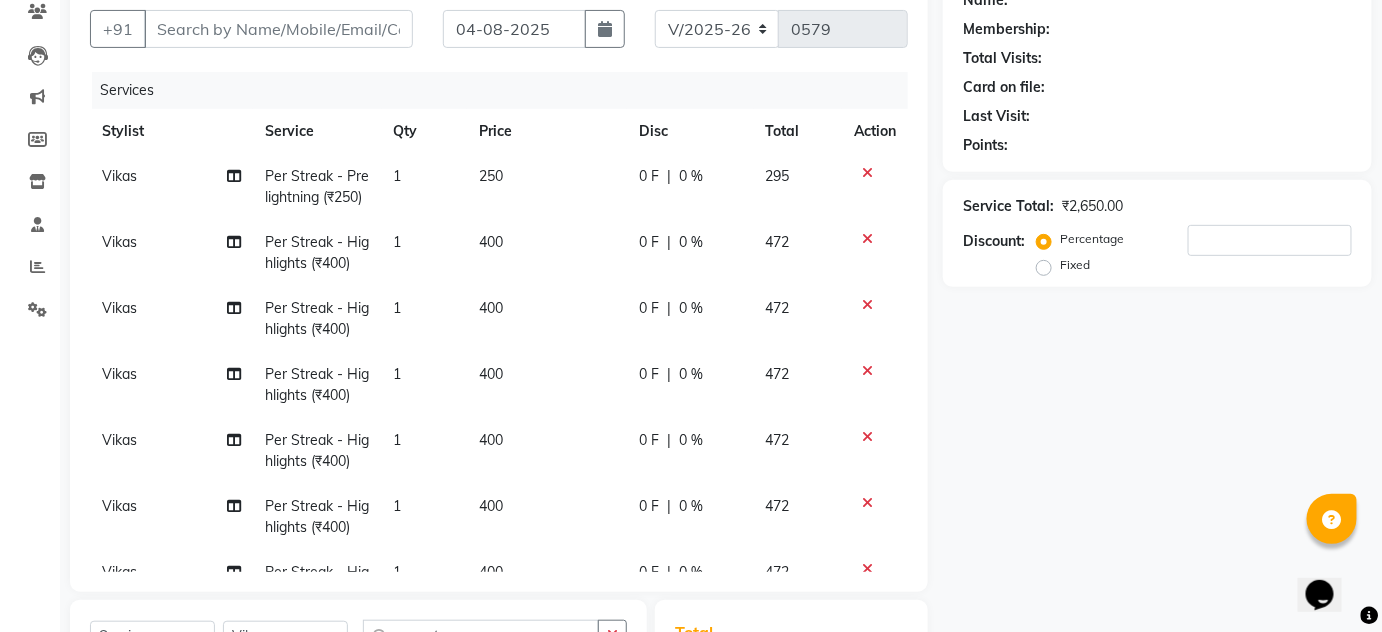 scroll, scrollTop: 145, scrollLeft: 0, axis: vertical 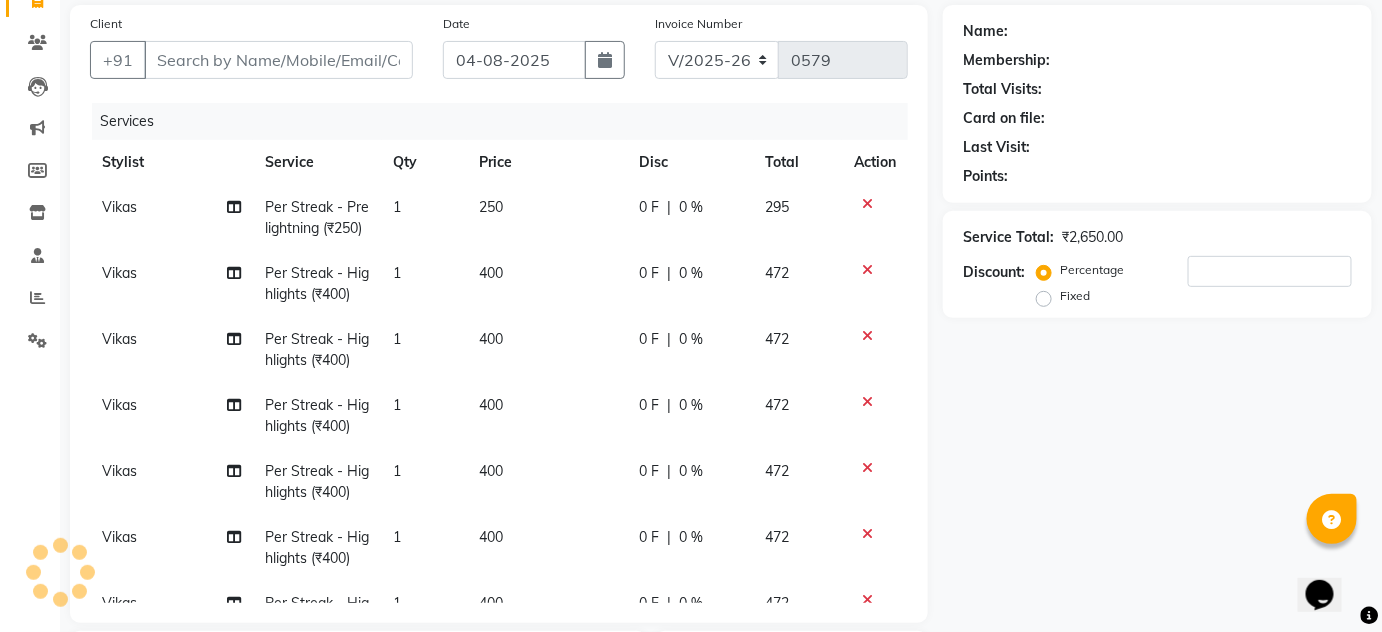 click 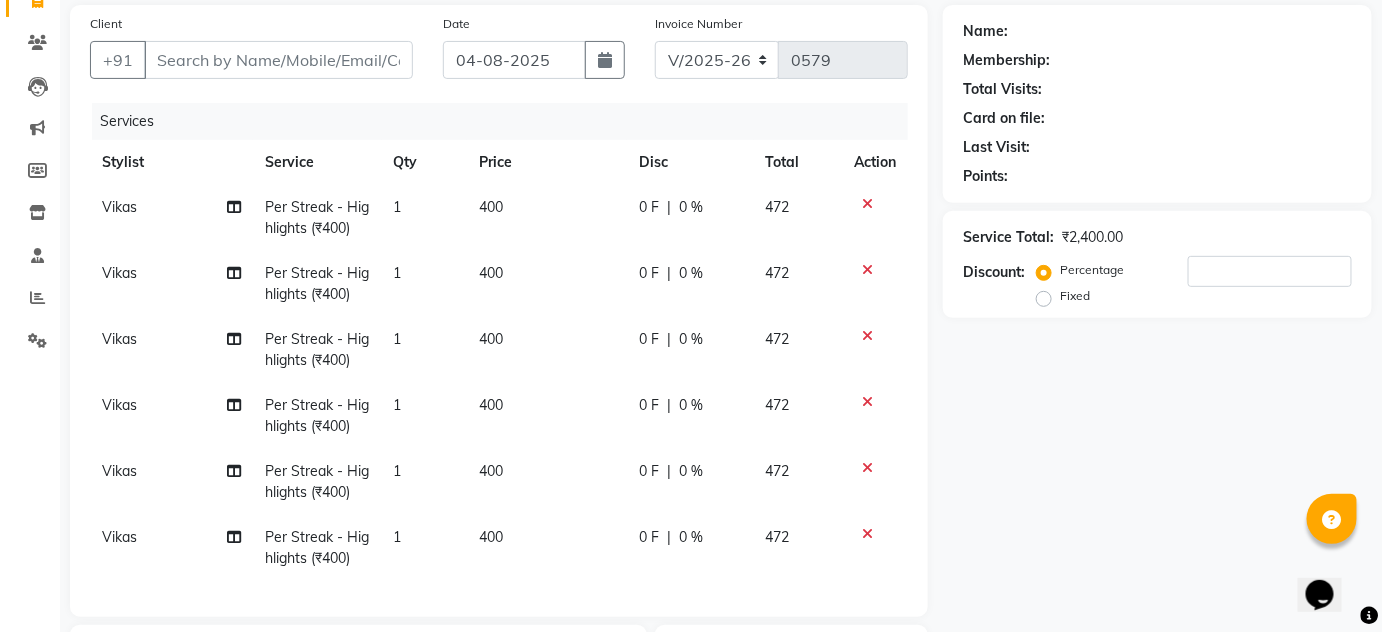 scroll, scrollTop: 7, scrollLeft: 0, axis: vertical 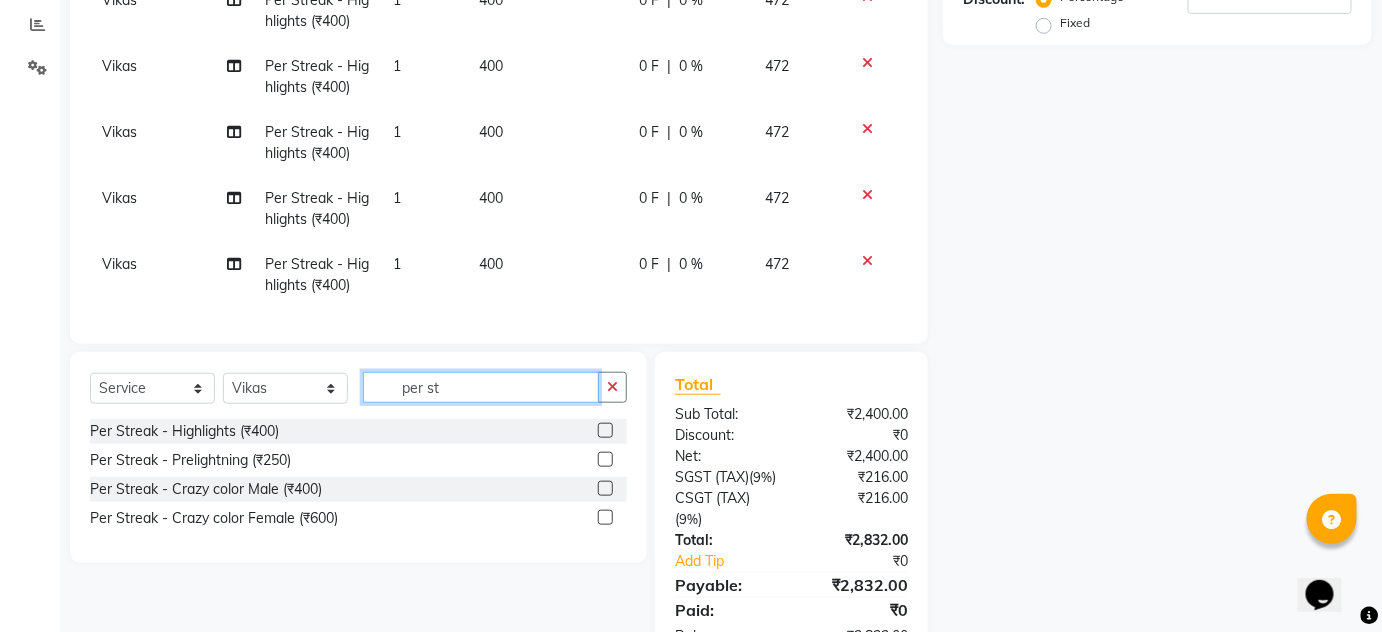 click on "per st" 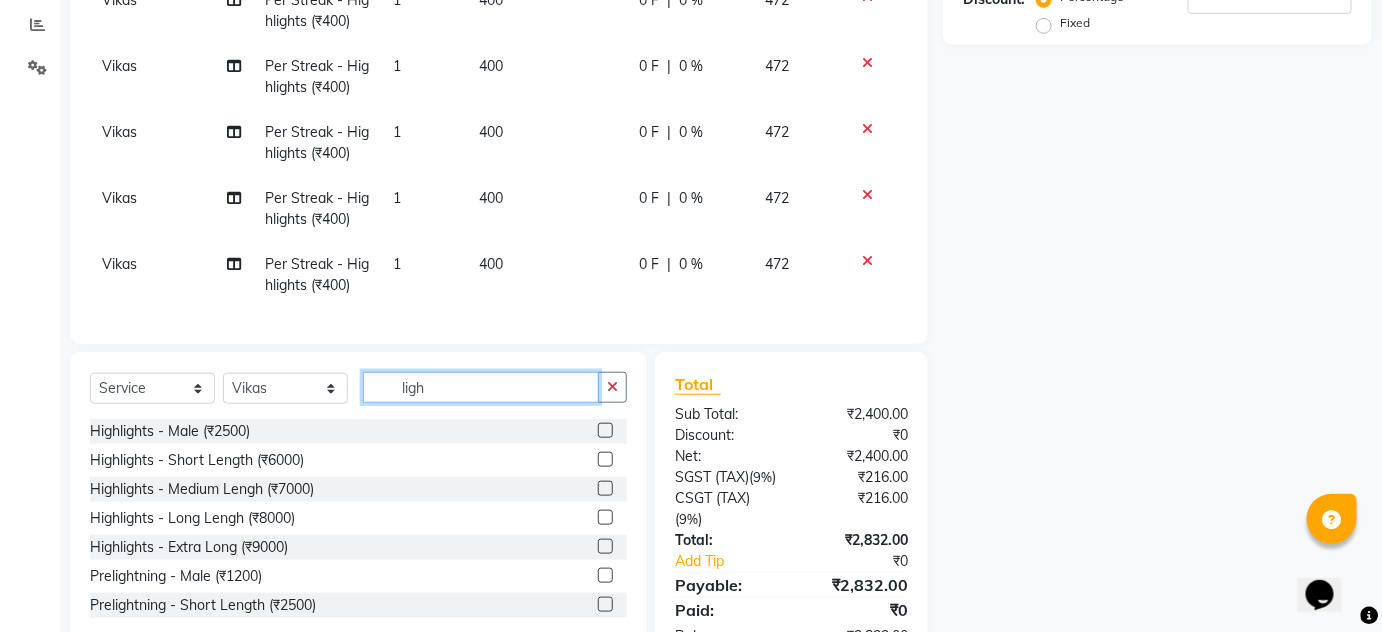 scroll, scrollTop: 509, scrollLeft: 0, axis: vertical 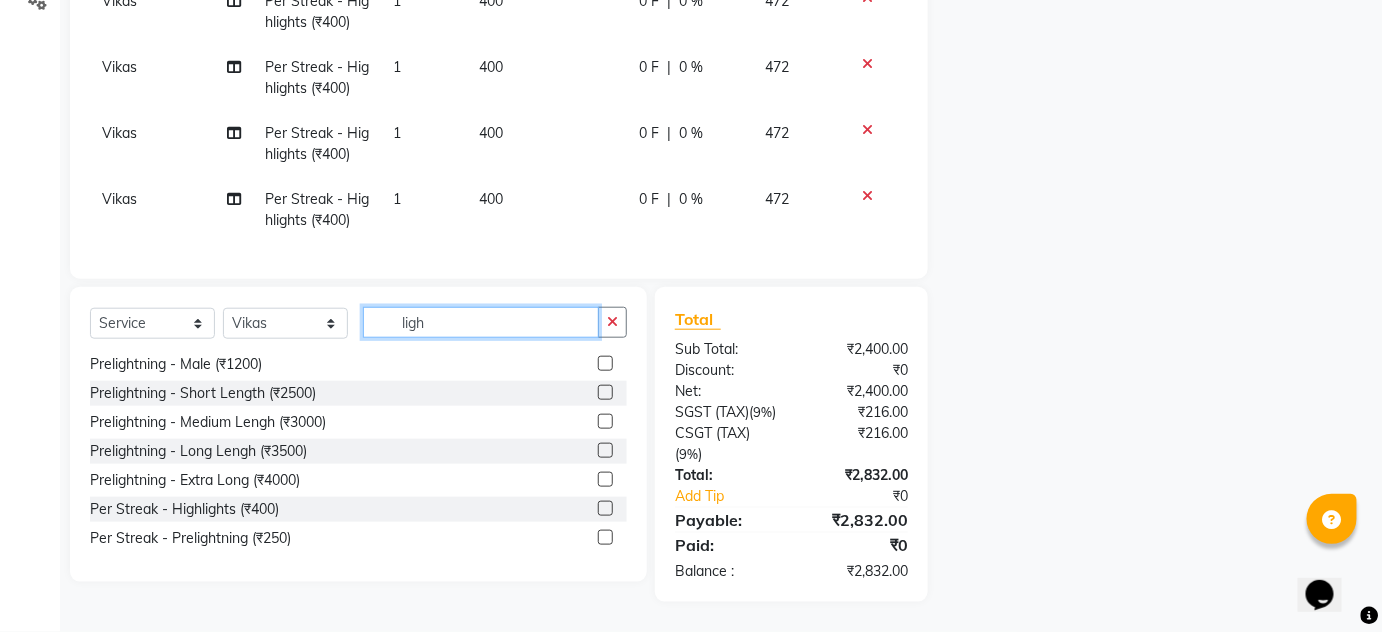 type on "ligh" 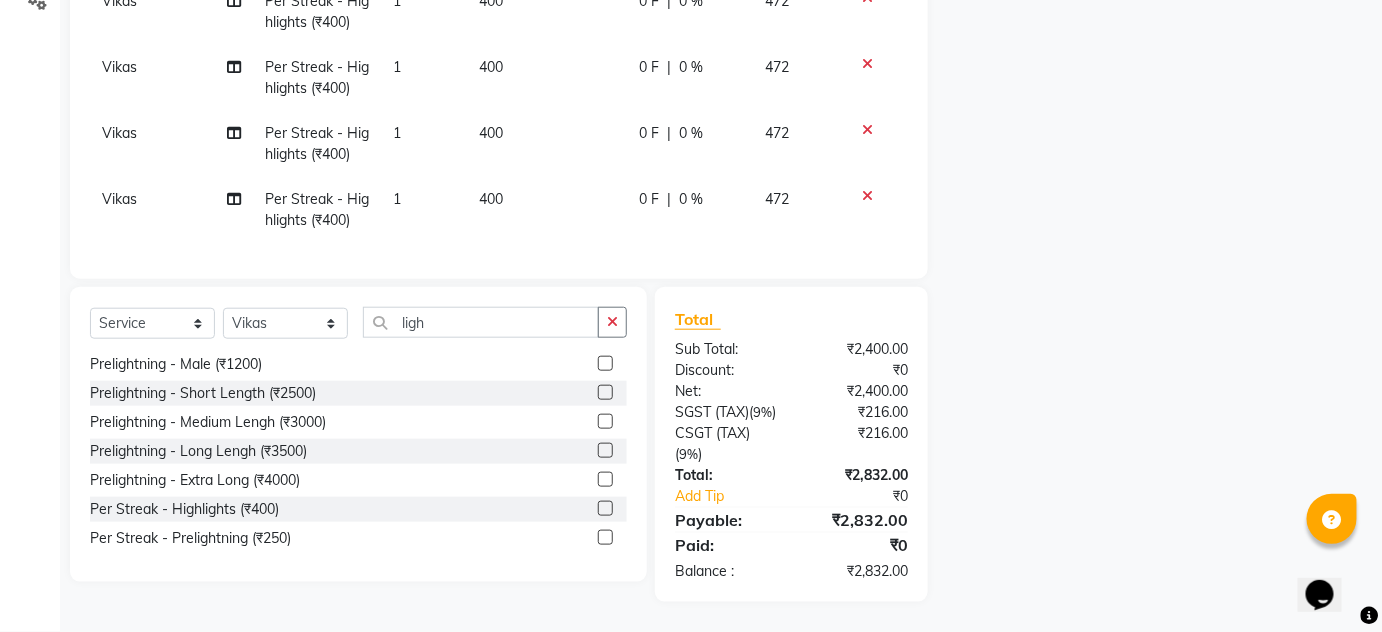 click 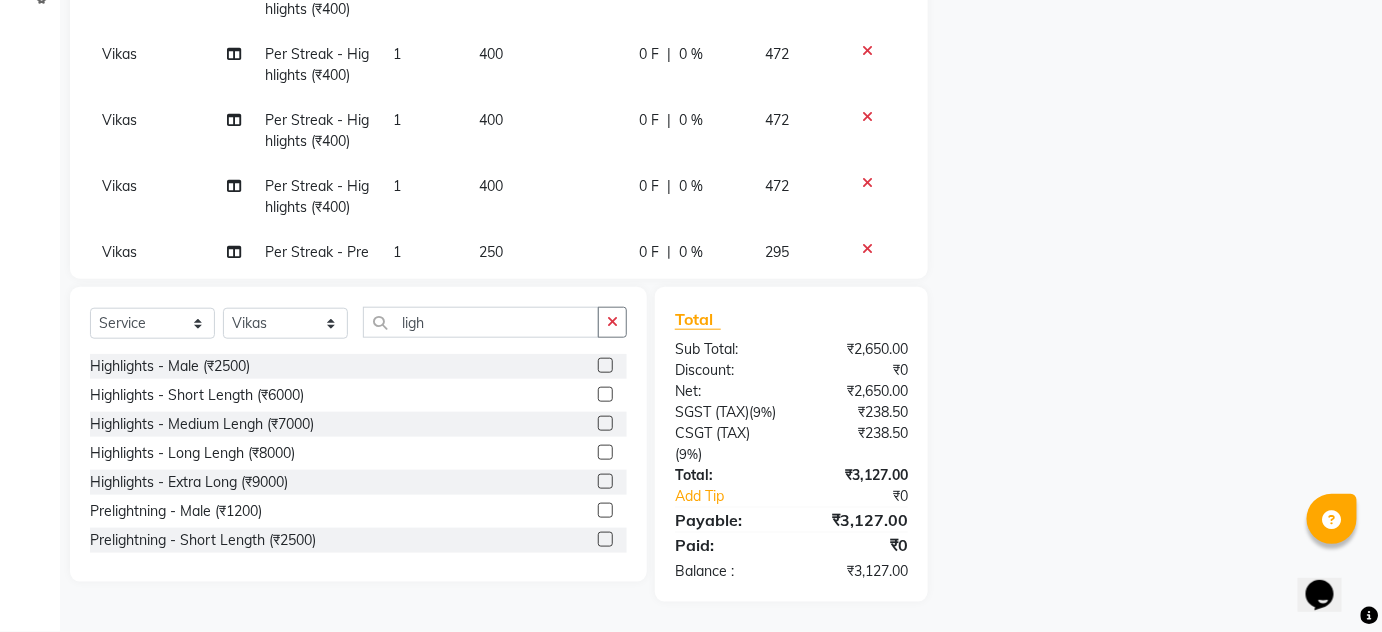 scroll, scrollTop: 147, scrollLeft: 0, axis: vertical 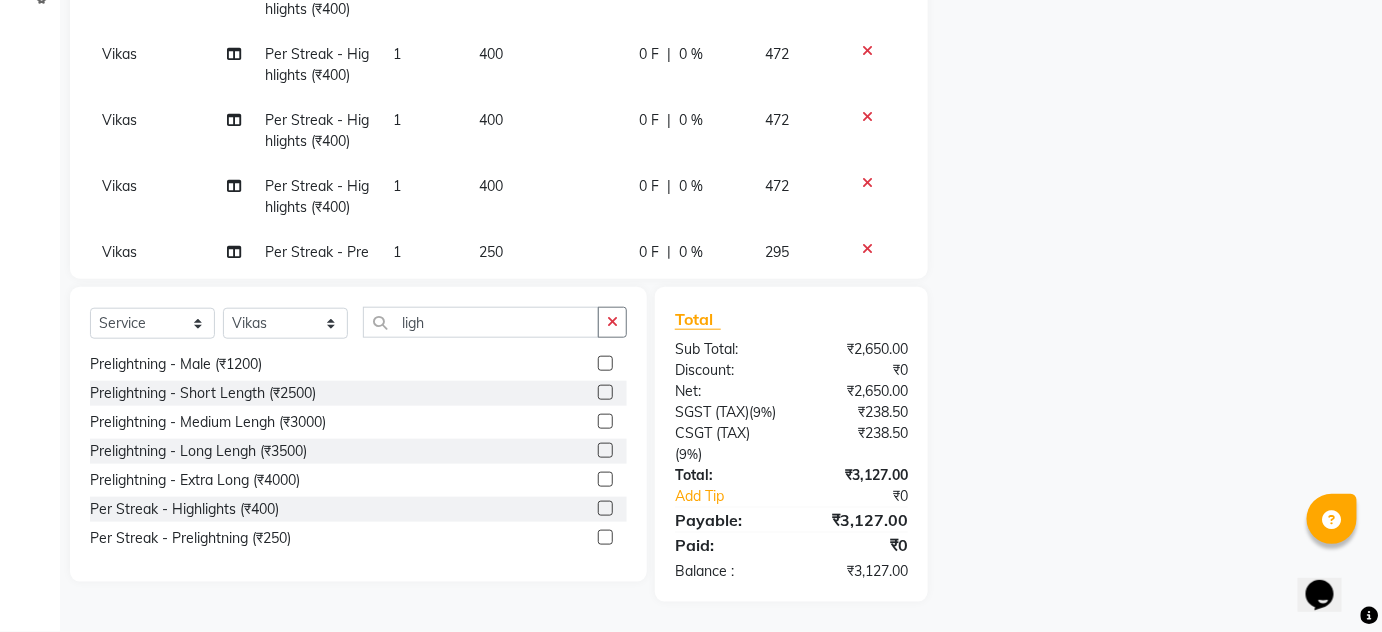 click 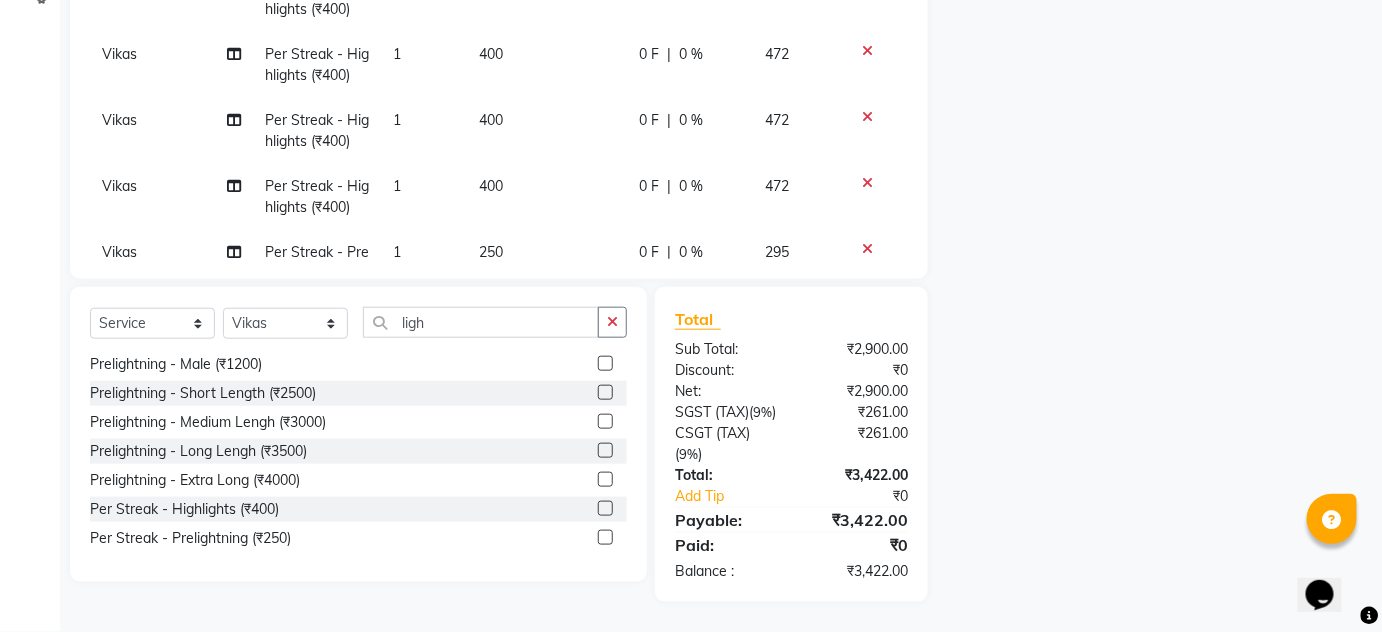 click 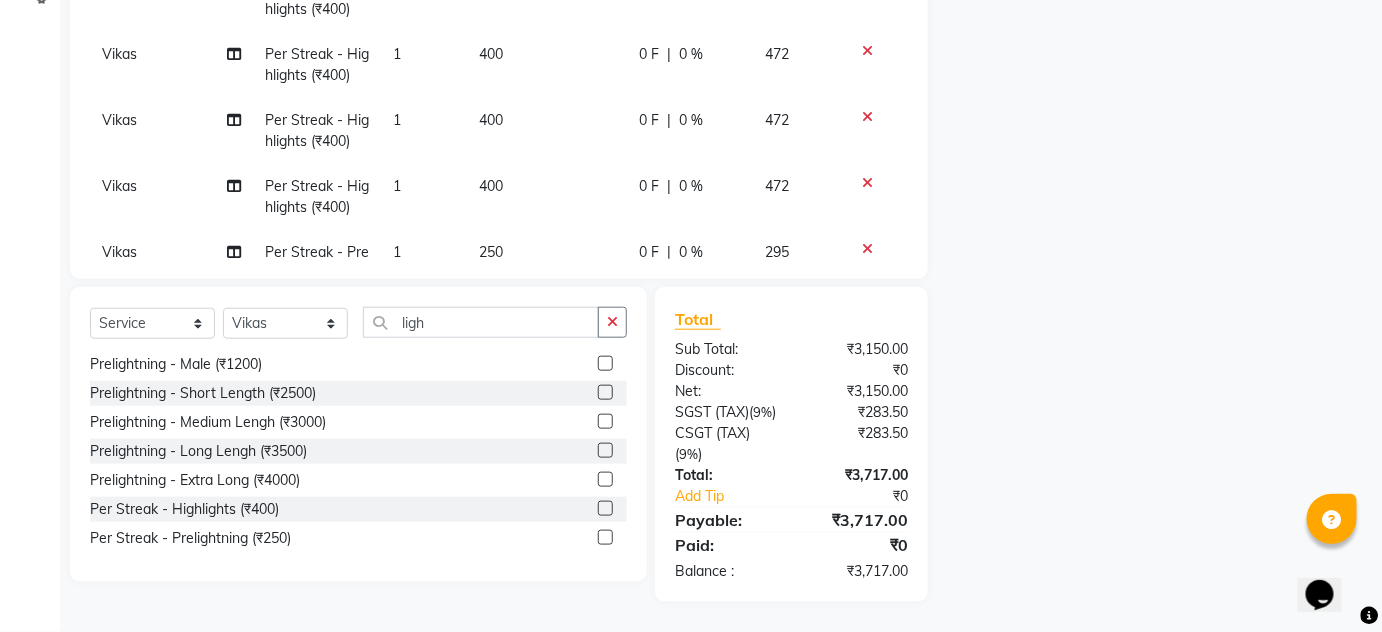 click 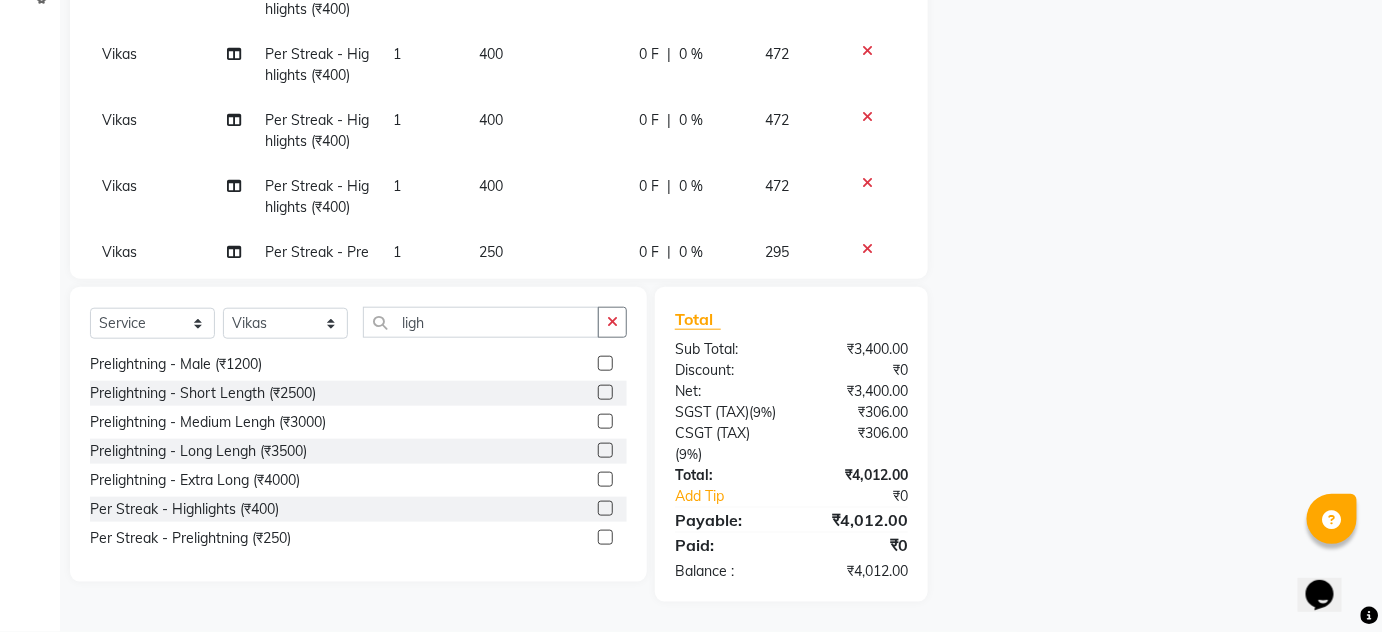 click 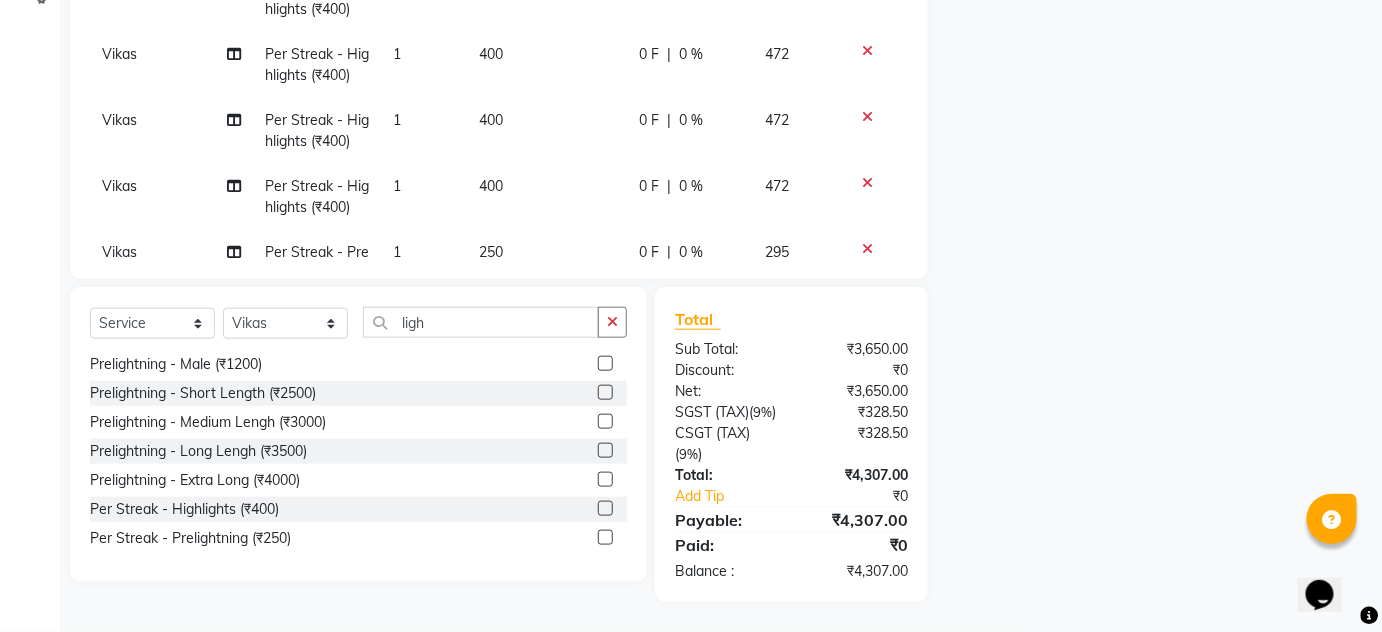 click 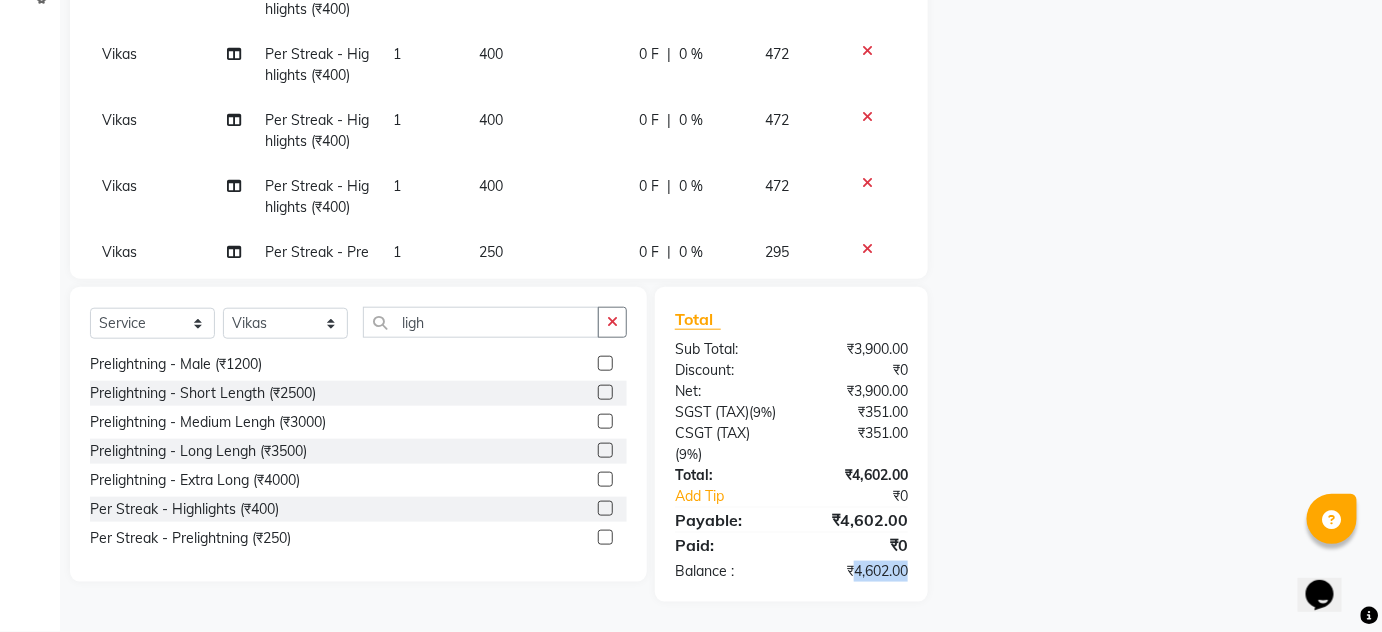 drag, startPoint x: 855, startPoint y: 571, endPoint x: 905, endPoint y: 572, distance: 50.01 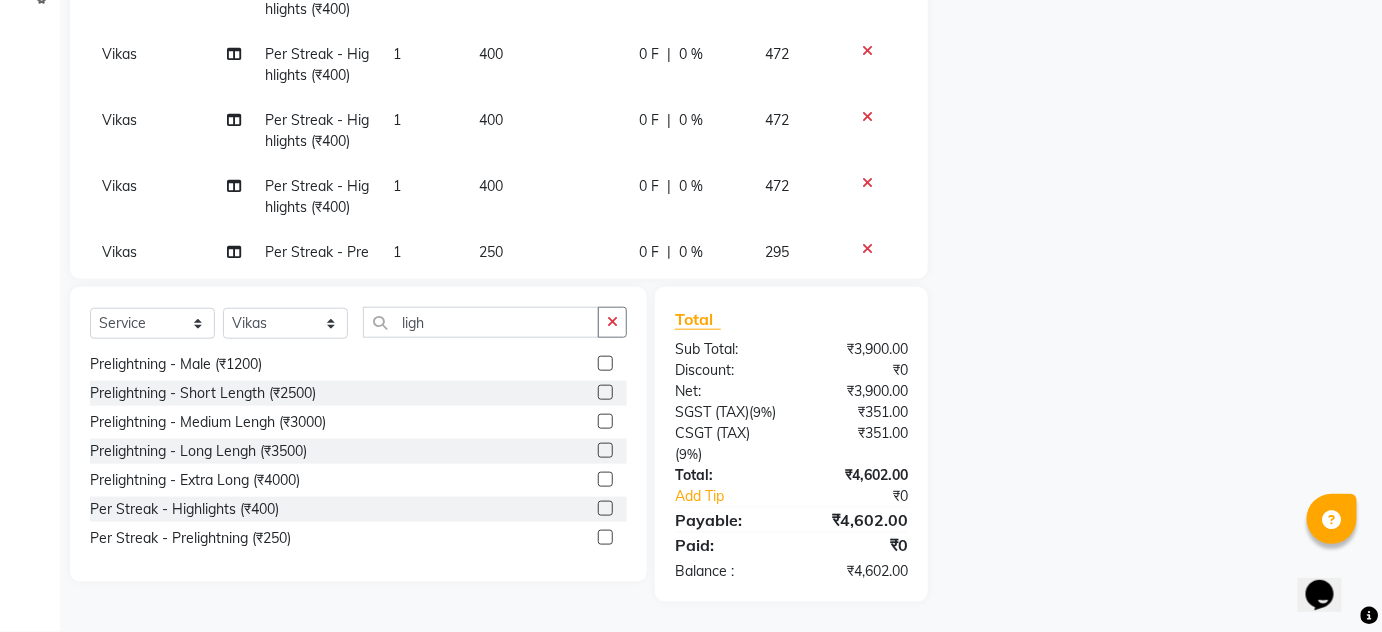 click on "Name: Membership: Total Visits: Card on file: Last Visit:  Points:  Service Total:  ₹[PRICE]  Discount:  Percentage   Fixed" 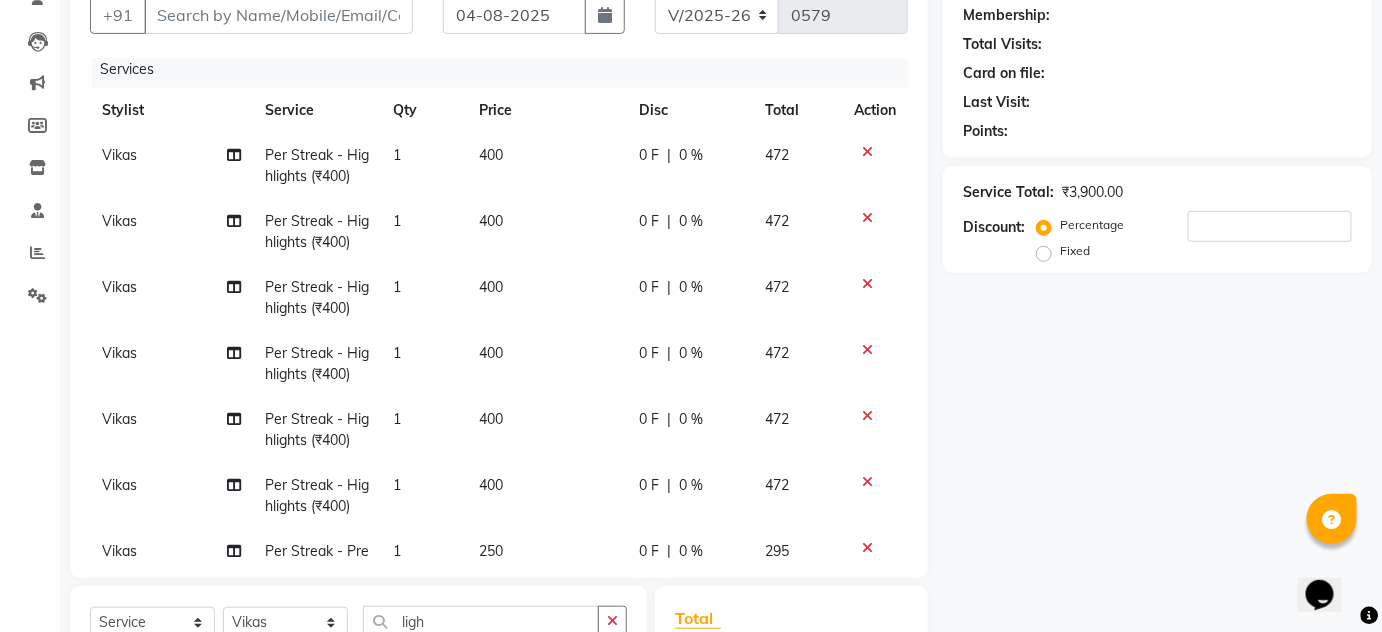scroll, scrollTop: 145, scrollLeft: 0, axis: vertical 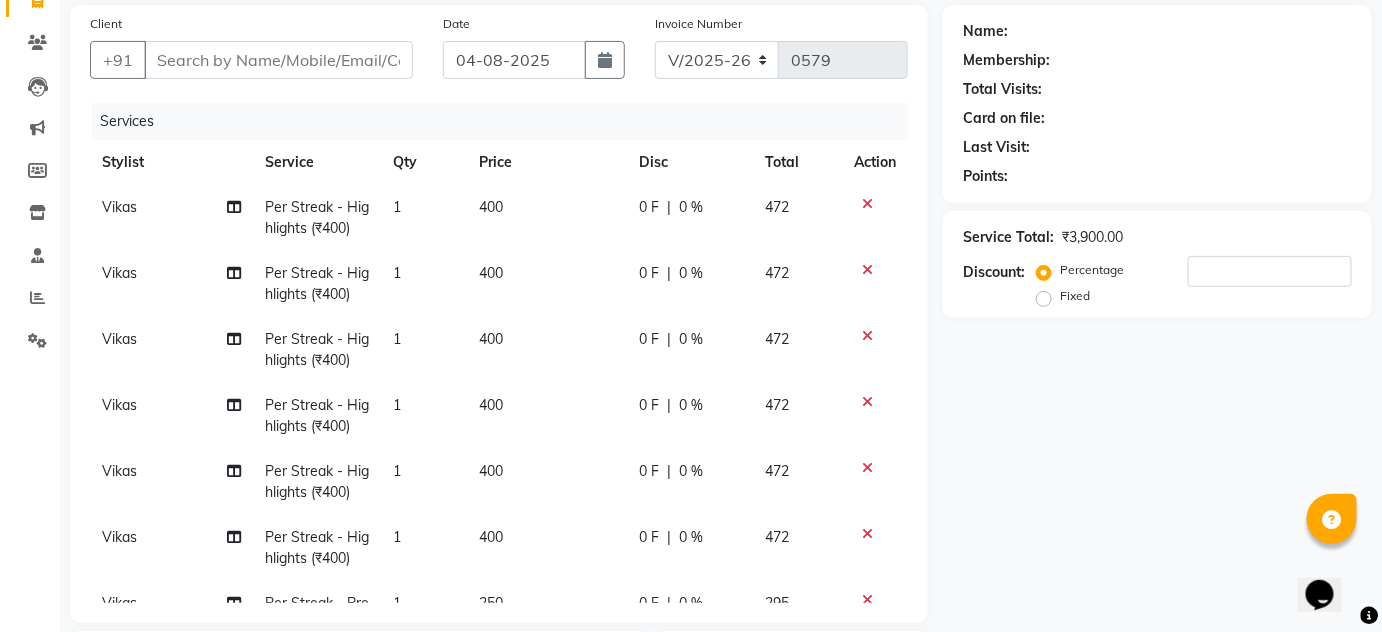 click 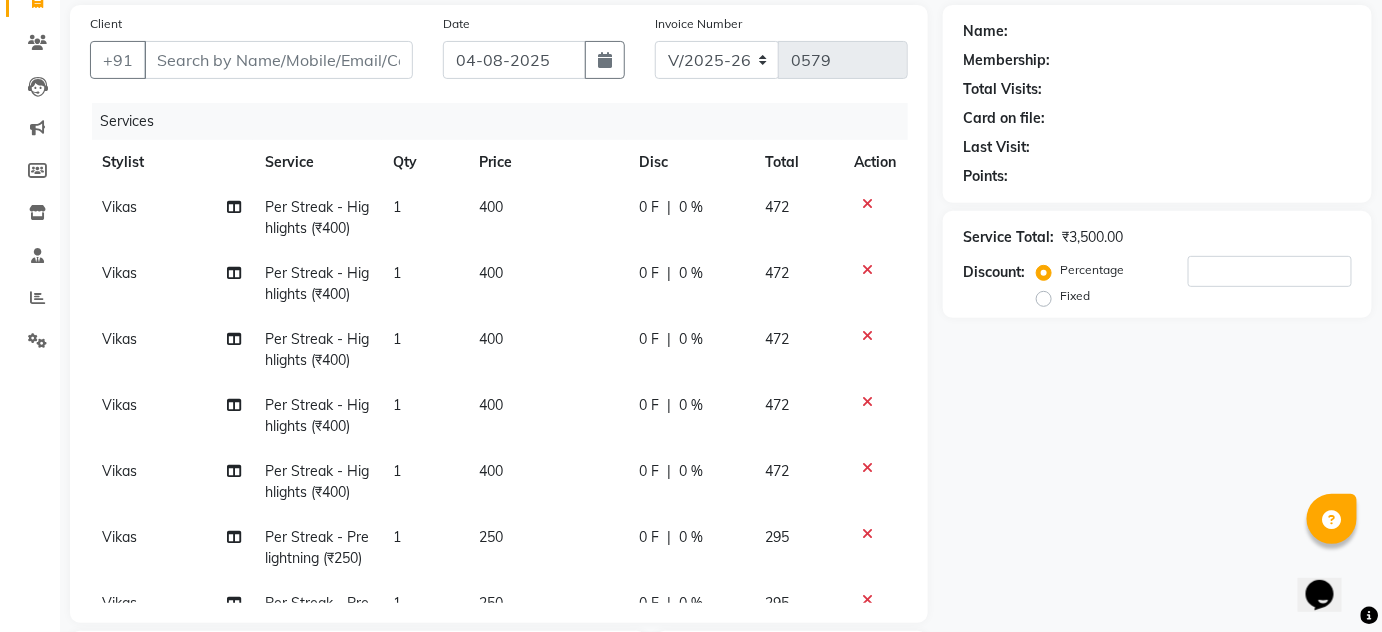 click 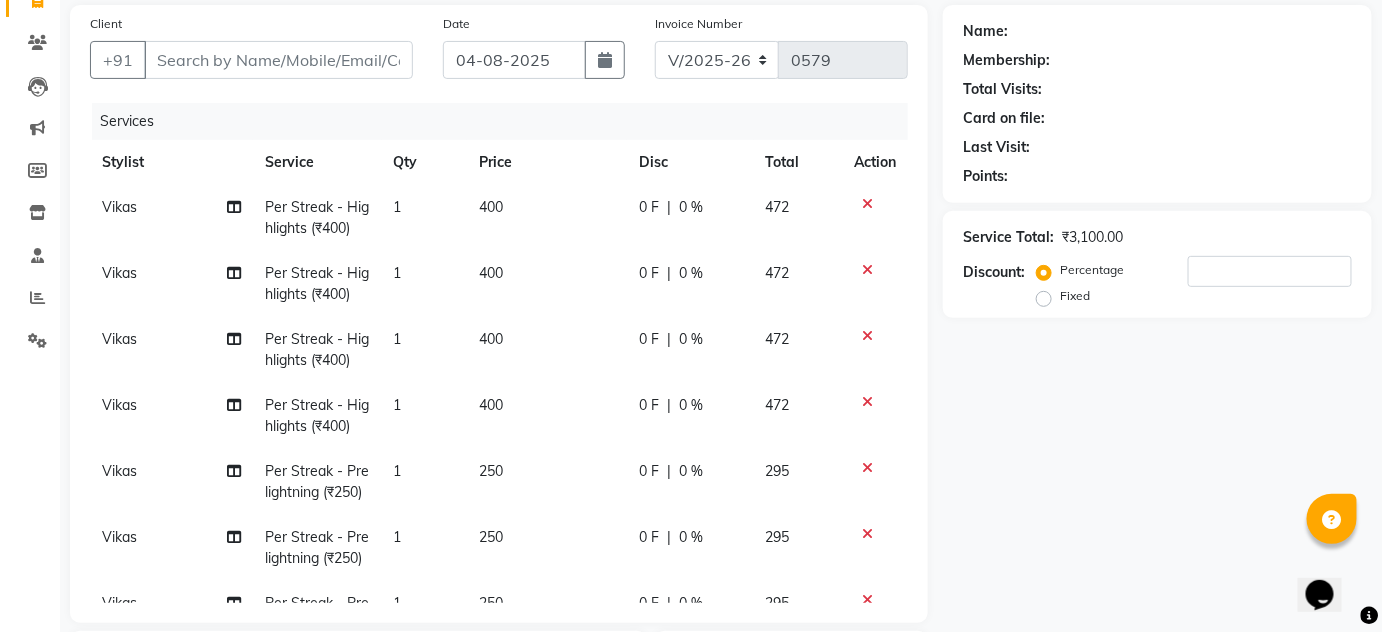 click 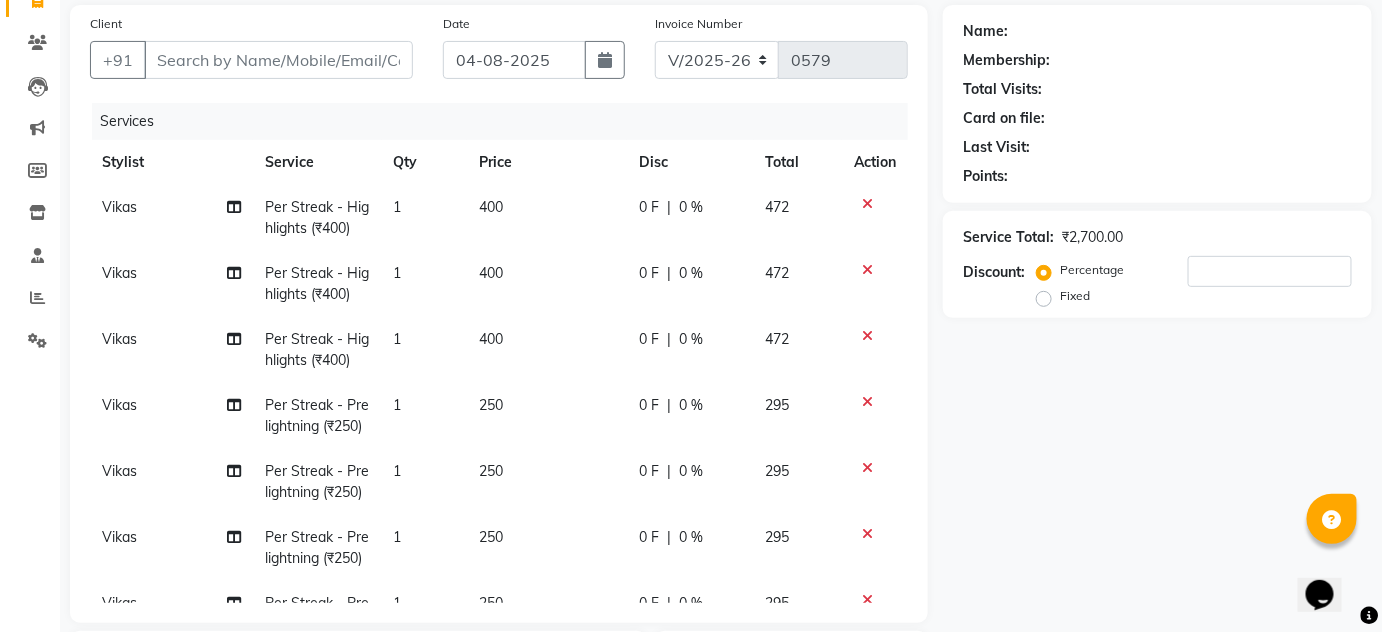 click 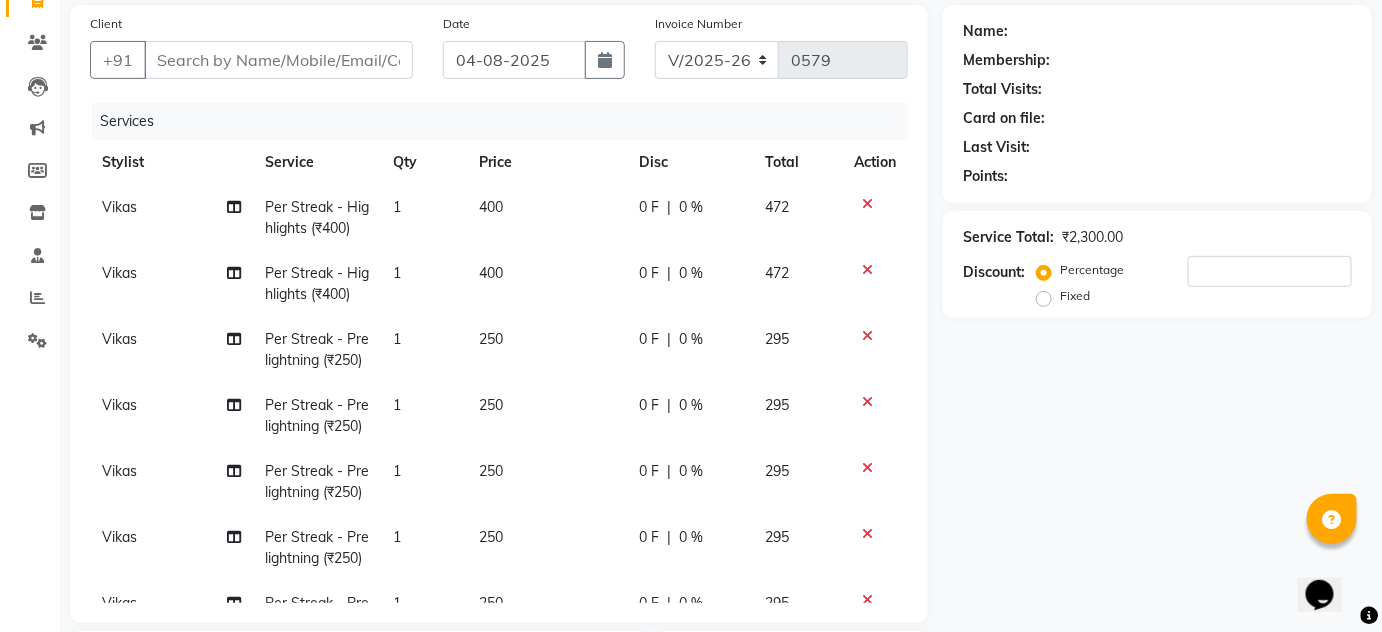 click 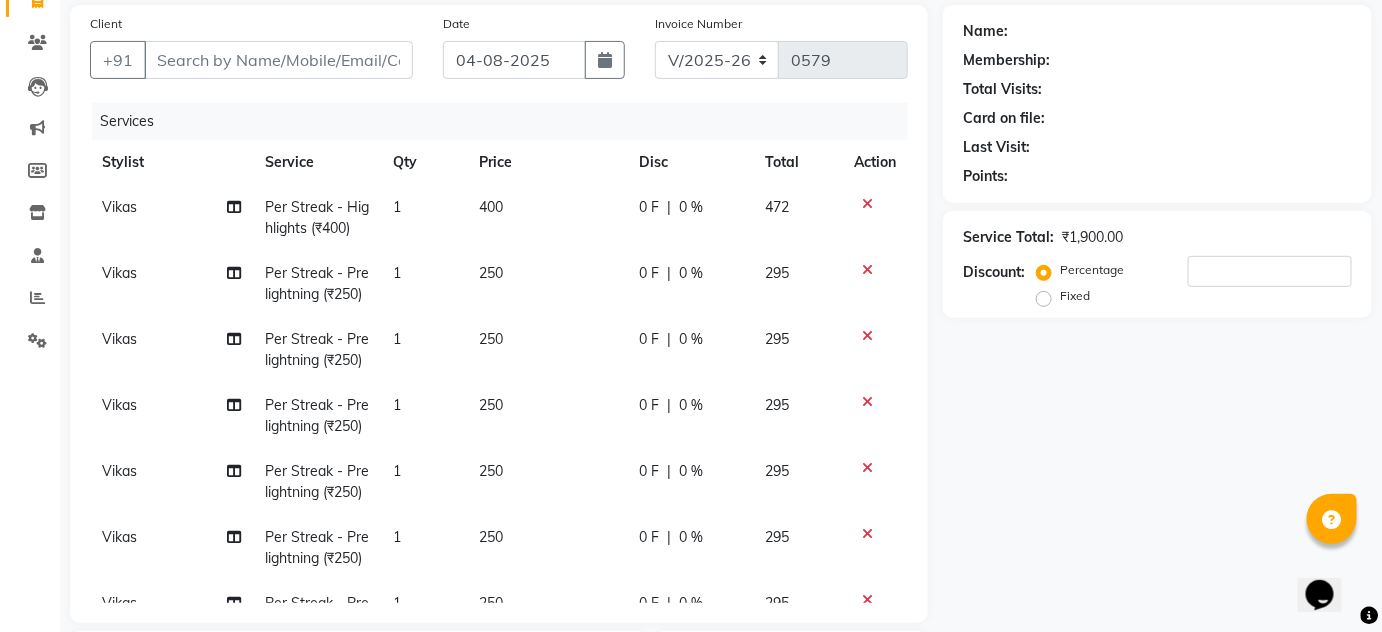 click 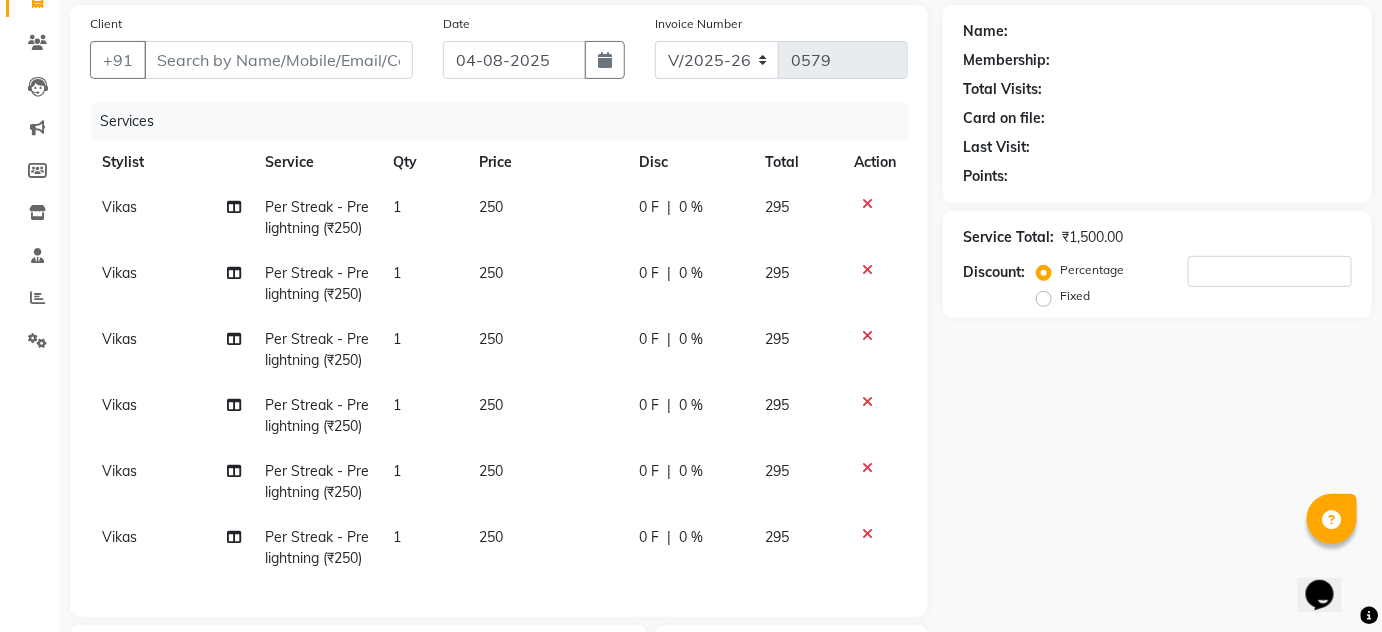click 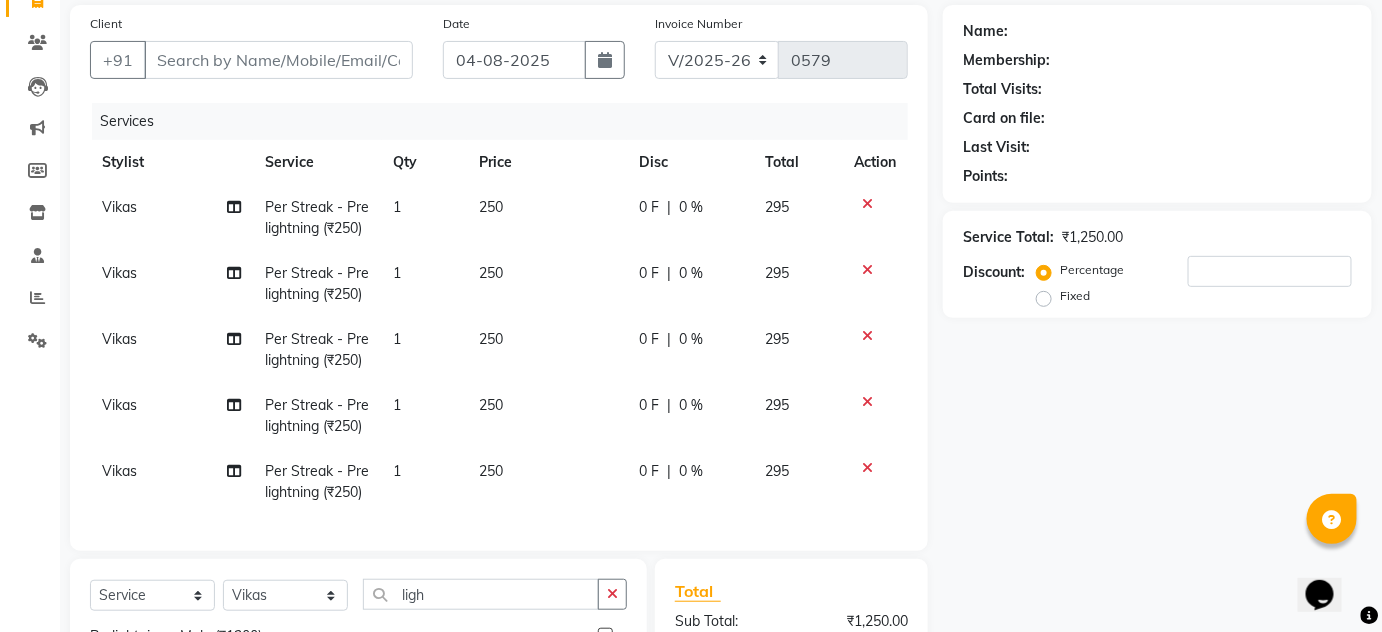 click 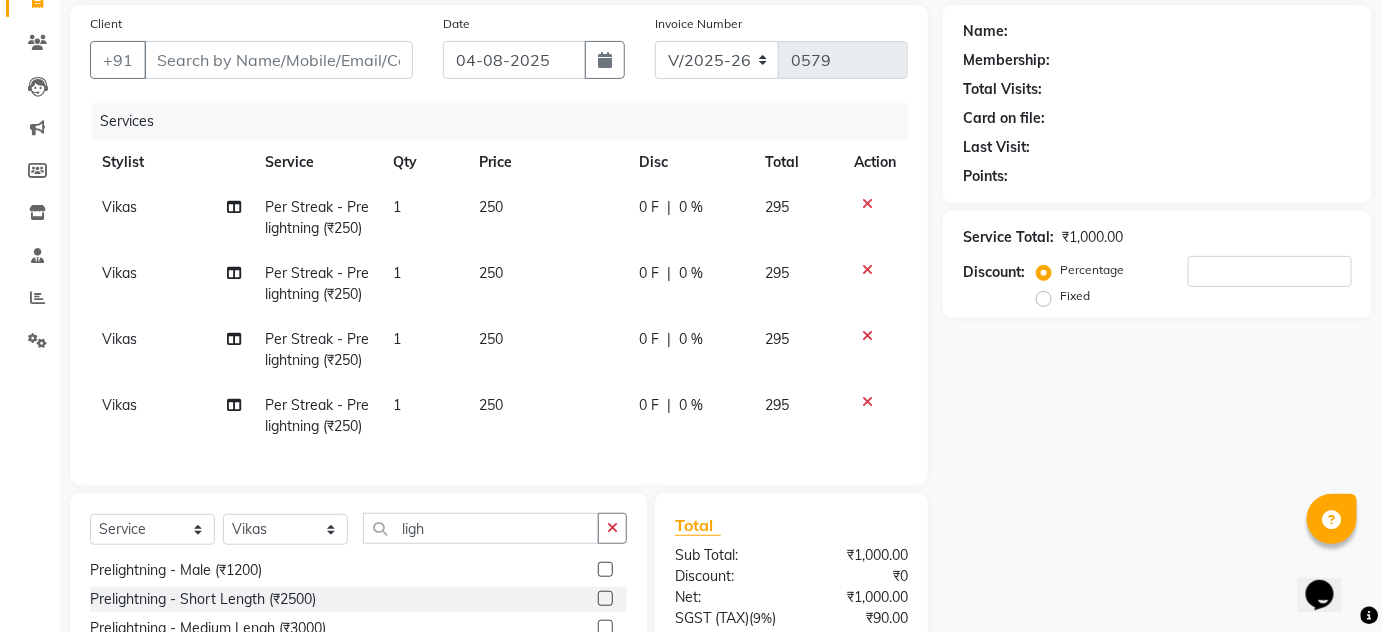 click 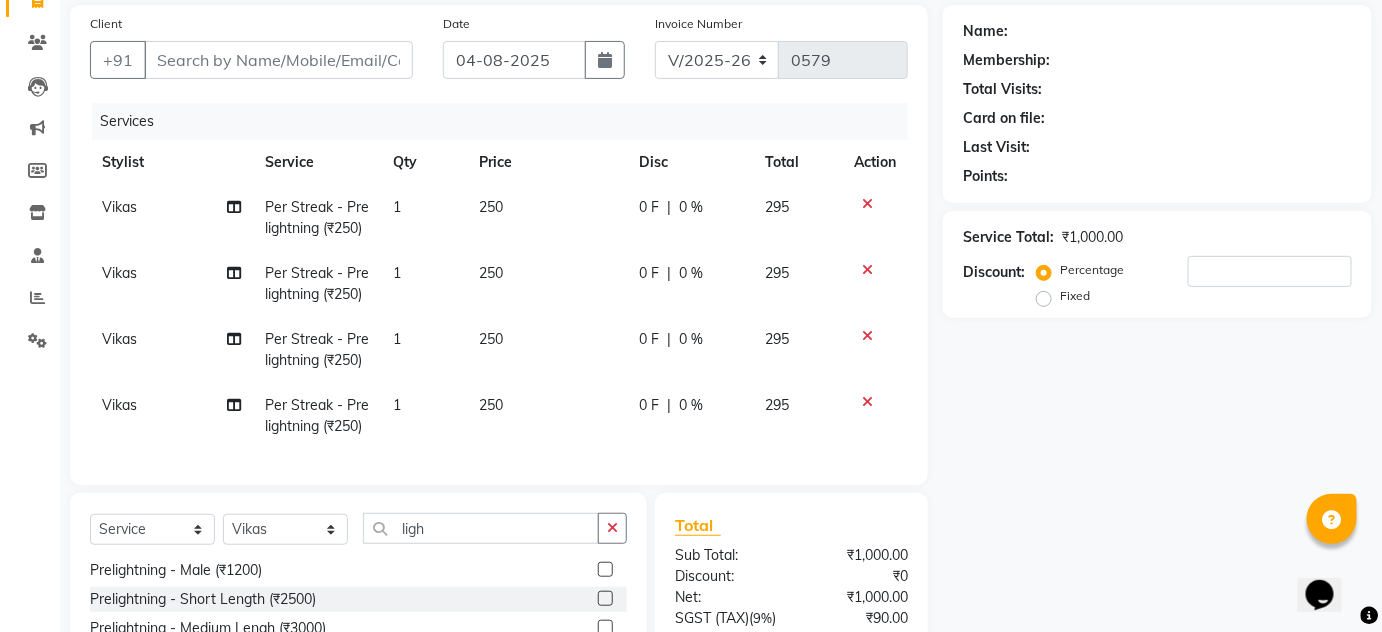 click 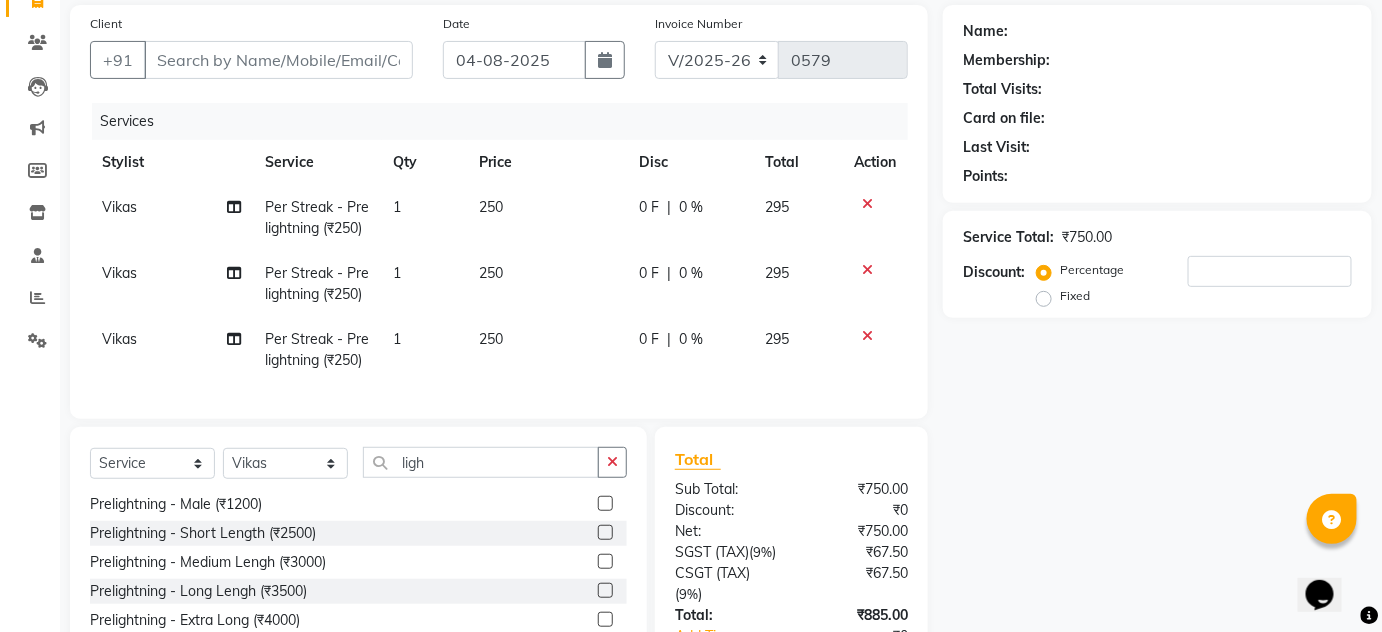 click 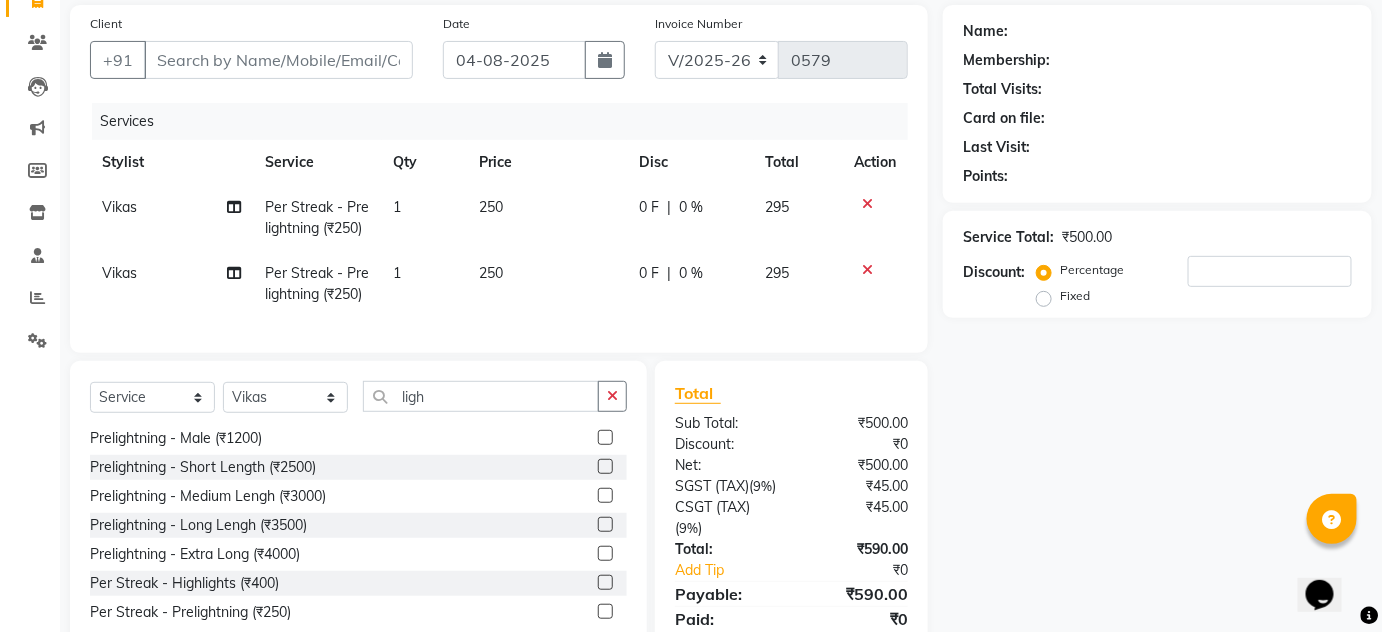 click 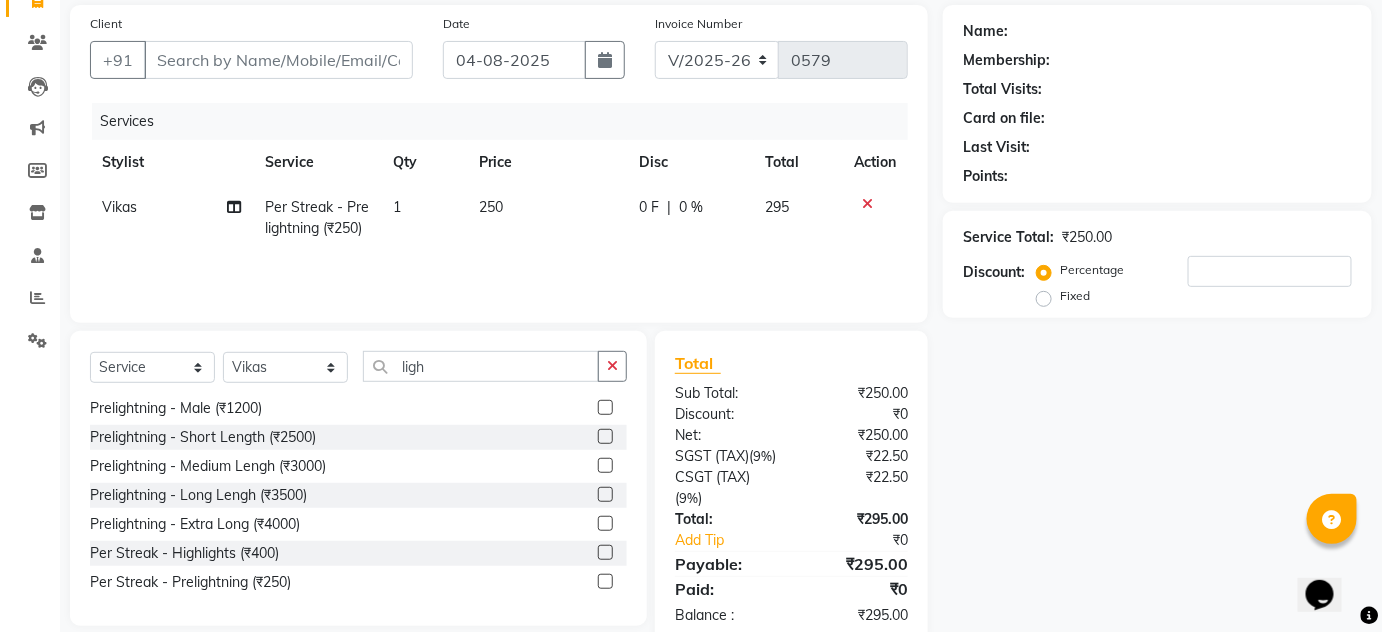 click 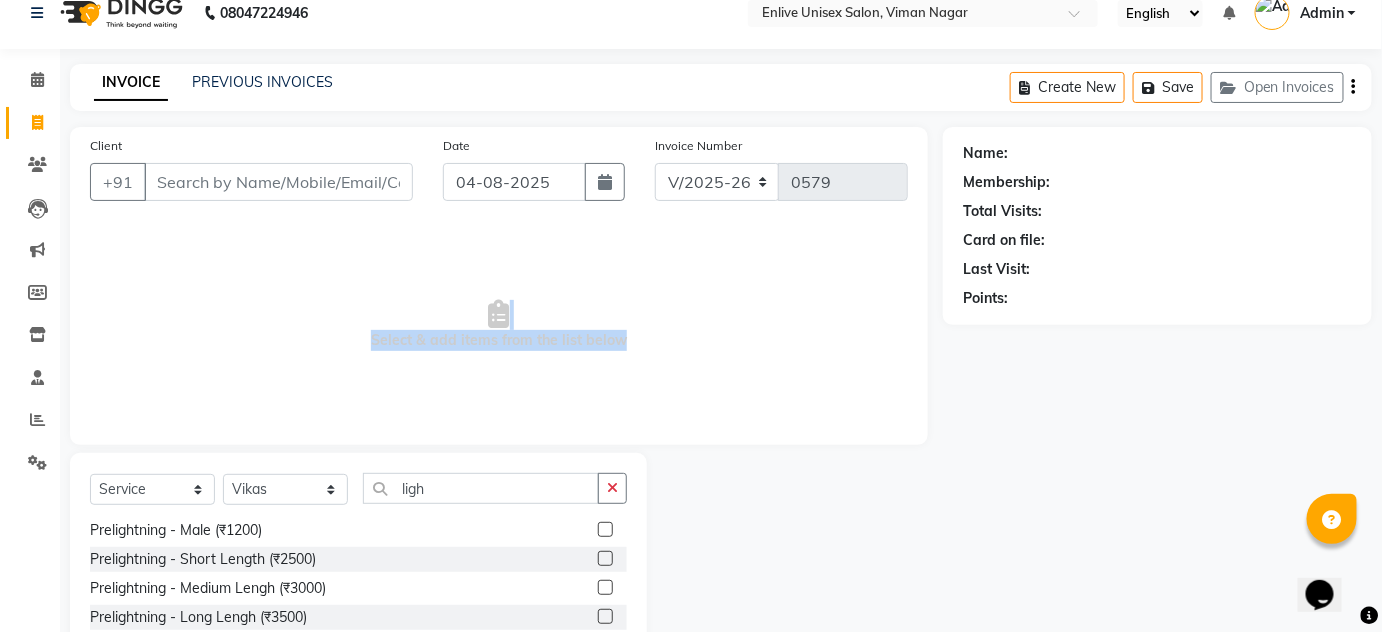 scroll, scrollTop: 0, scrollLeft: 0, axis: both 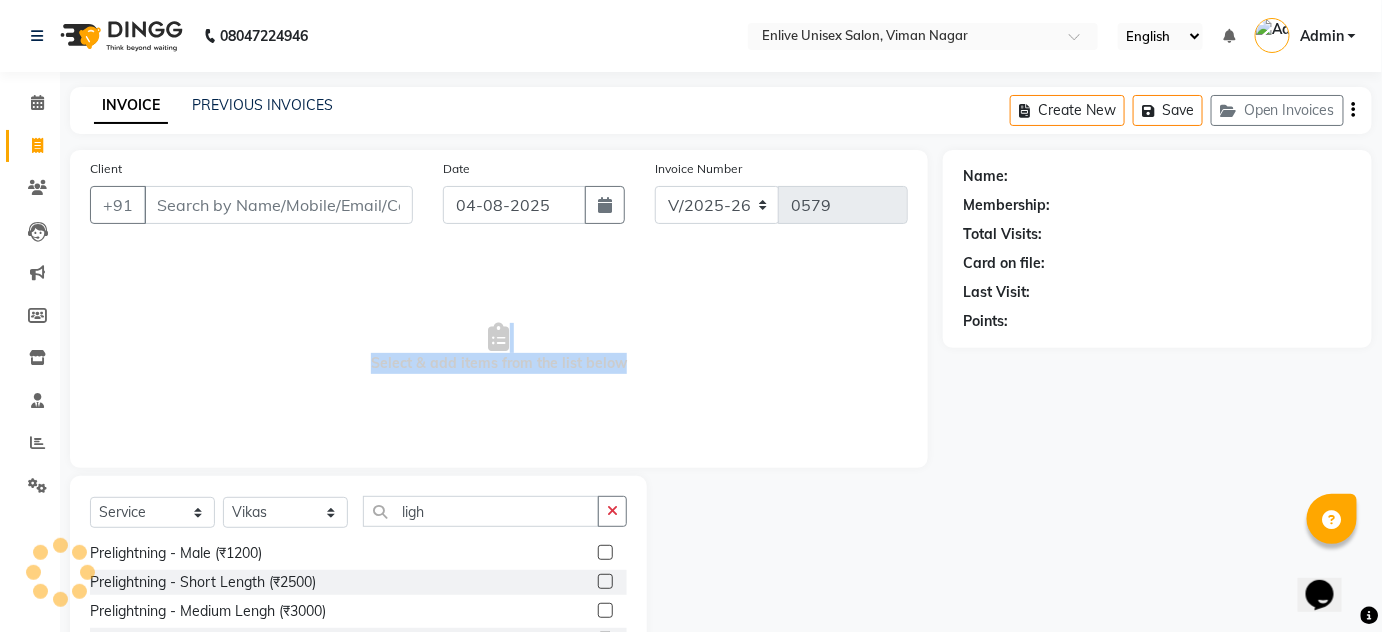 click on "Select & add items from the list below" at bounding box center (499, 348) 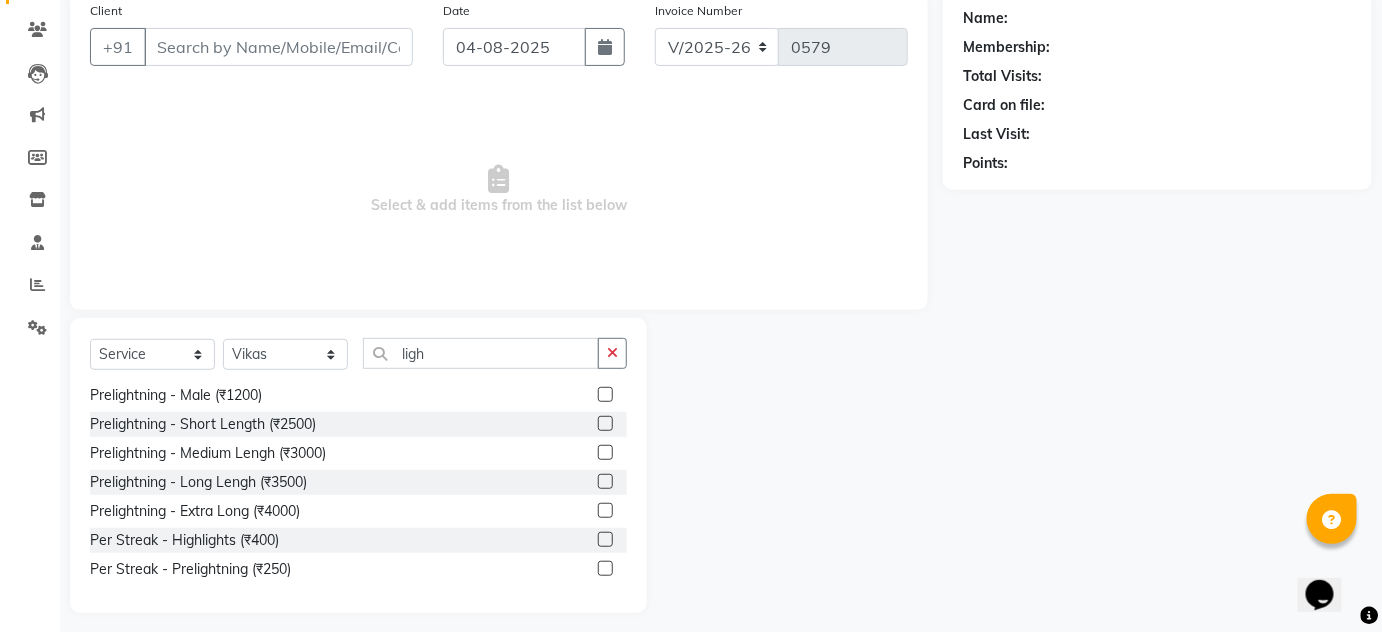 scroll, scrollTop: 168, scrollLeft: 0, axis: vertical 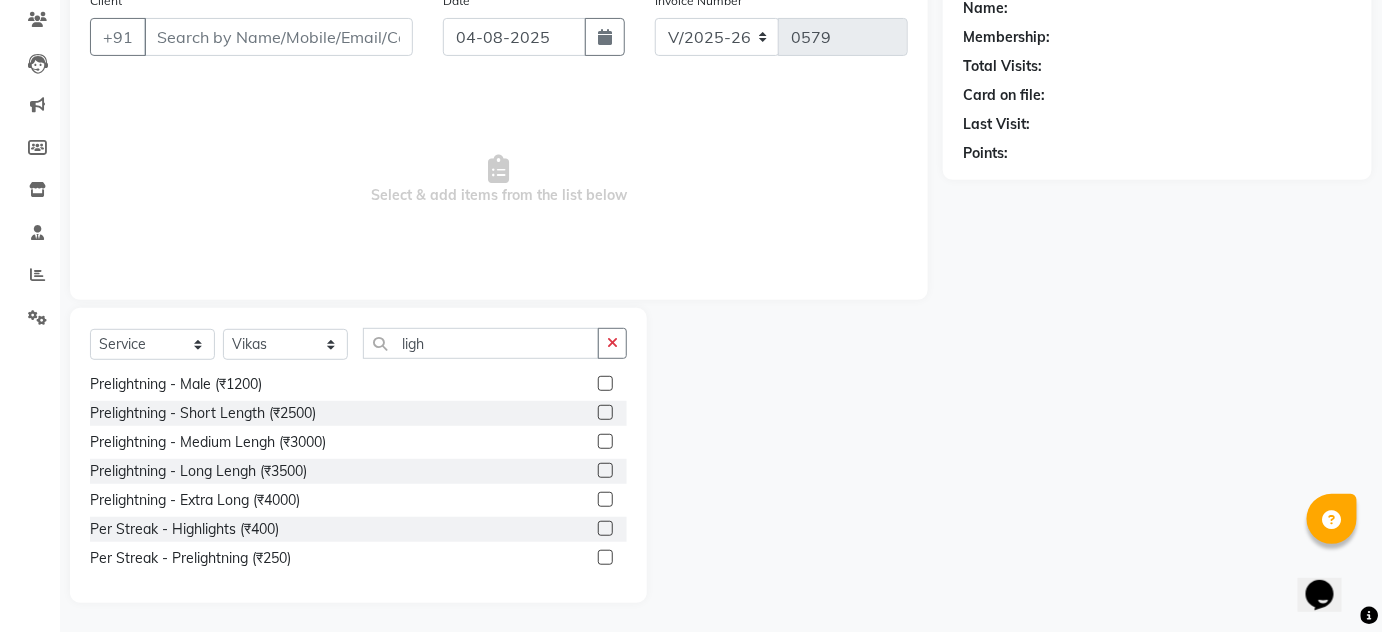click 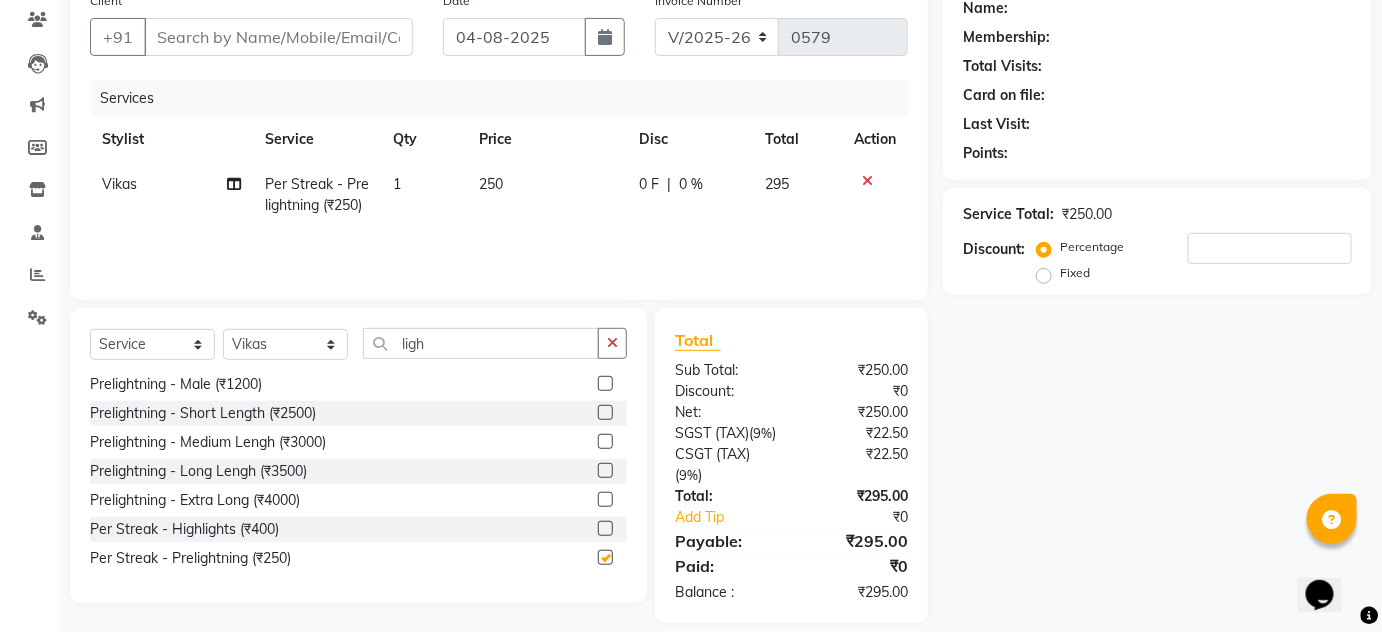 checkbox on "false" 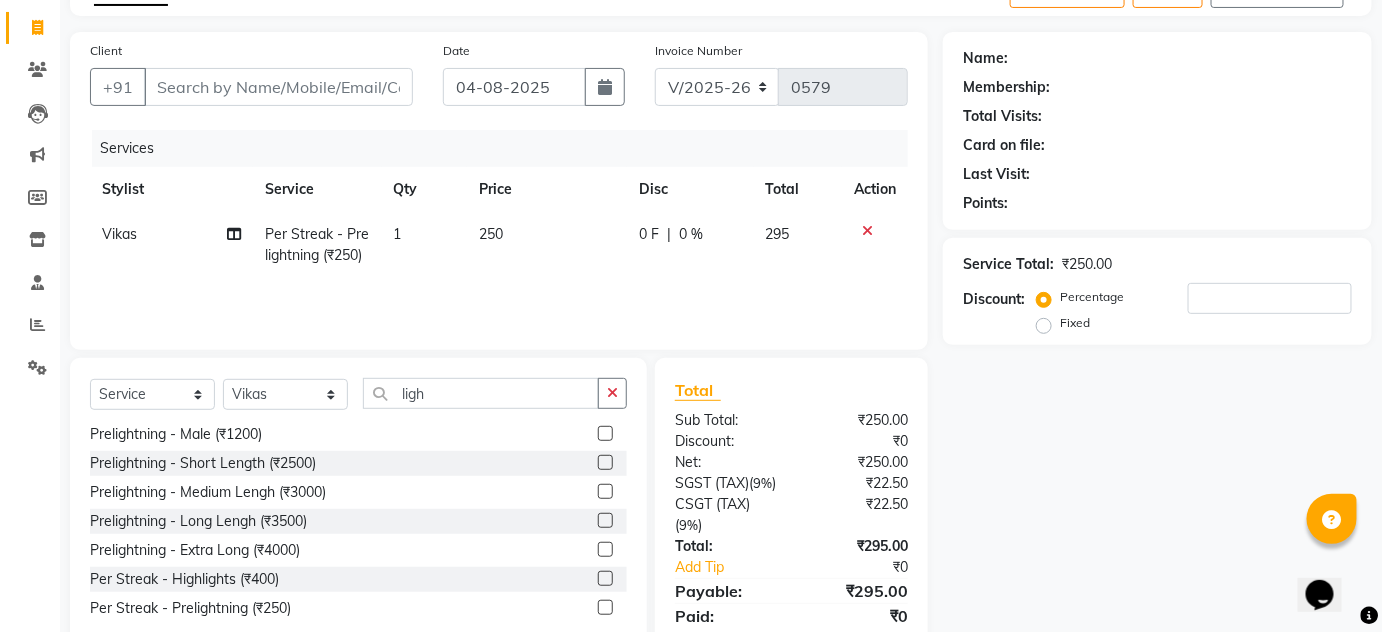 scroll, scrollTop: 209, scrollLeft: 0, axis: vertical 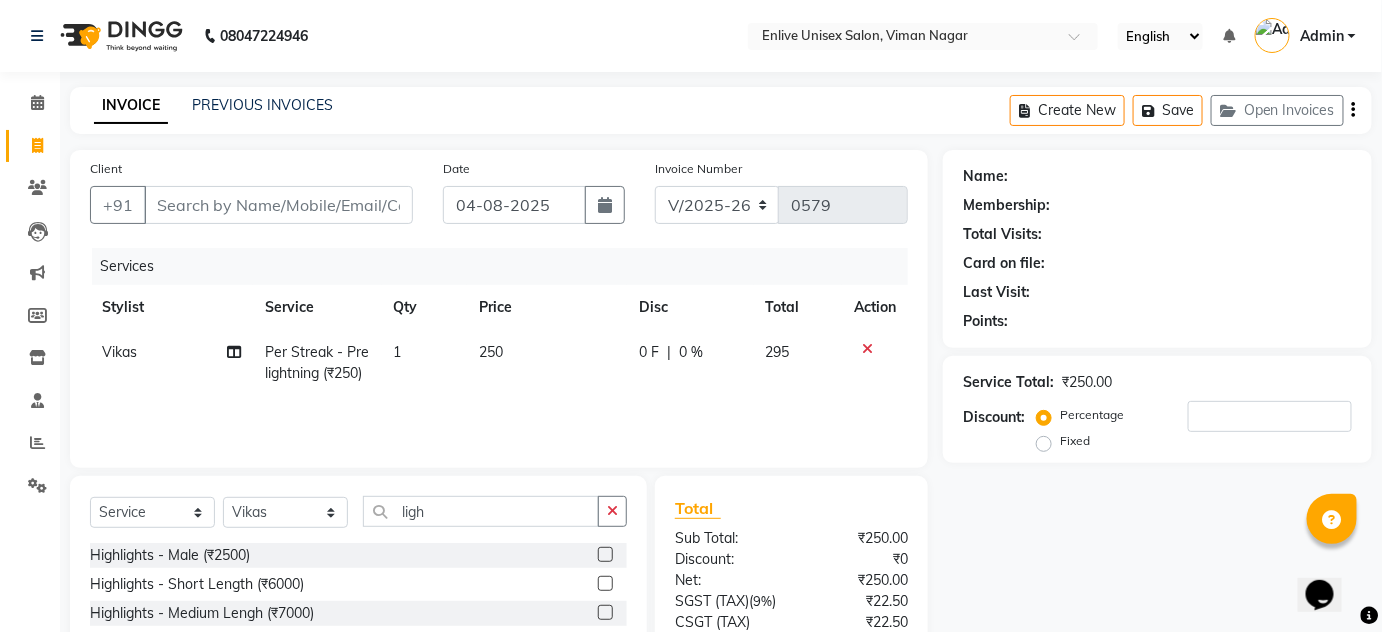 click on "1" 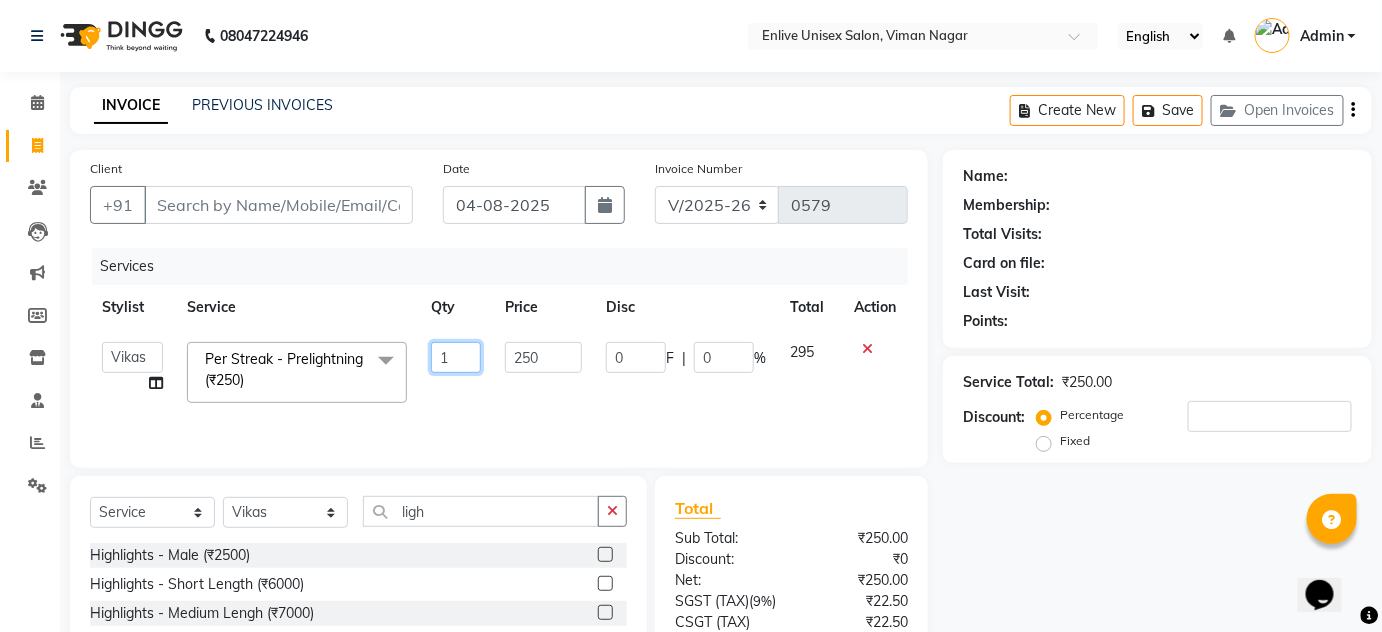 click on "1" 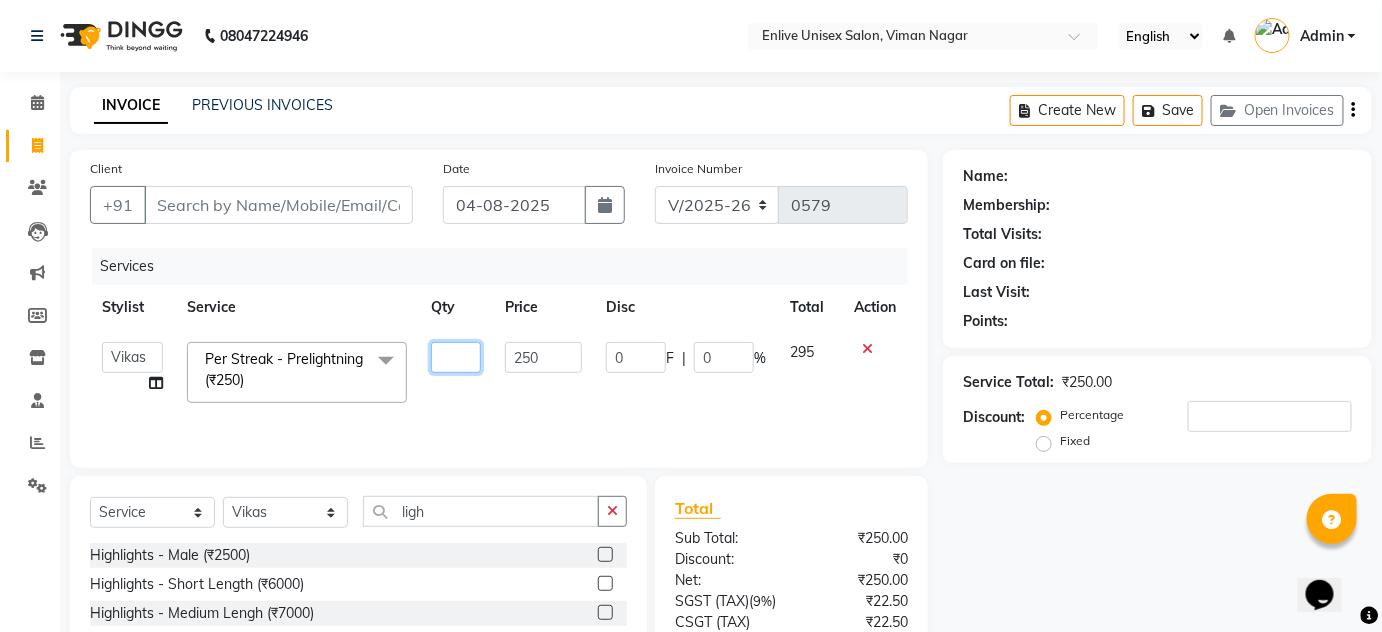 type on "6" 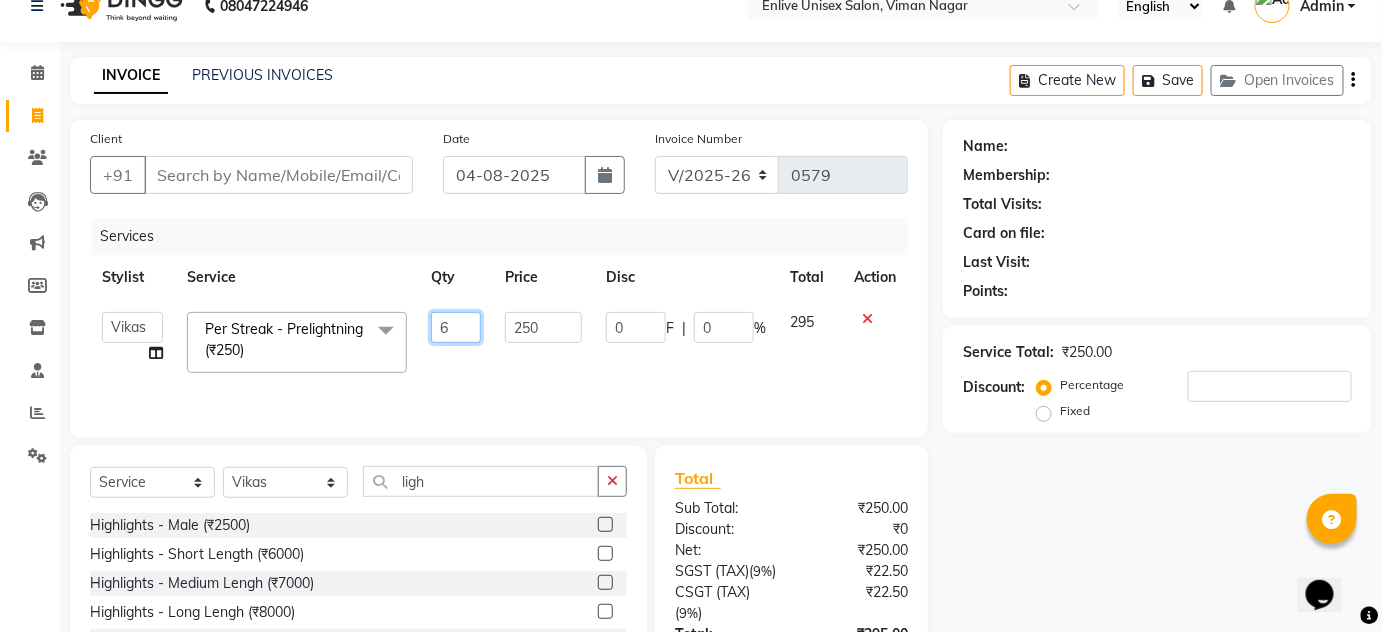 scroll, scrollTop: 27, scrollLeft: 0, axis: vertical 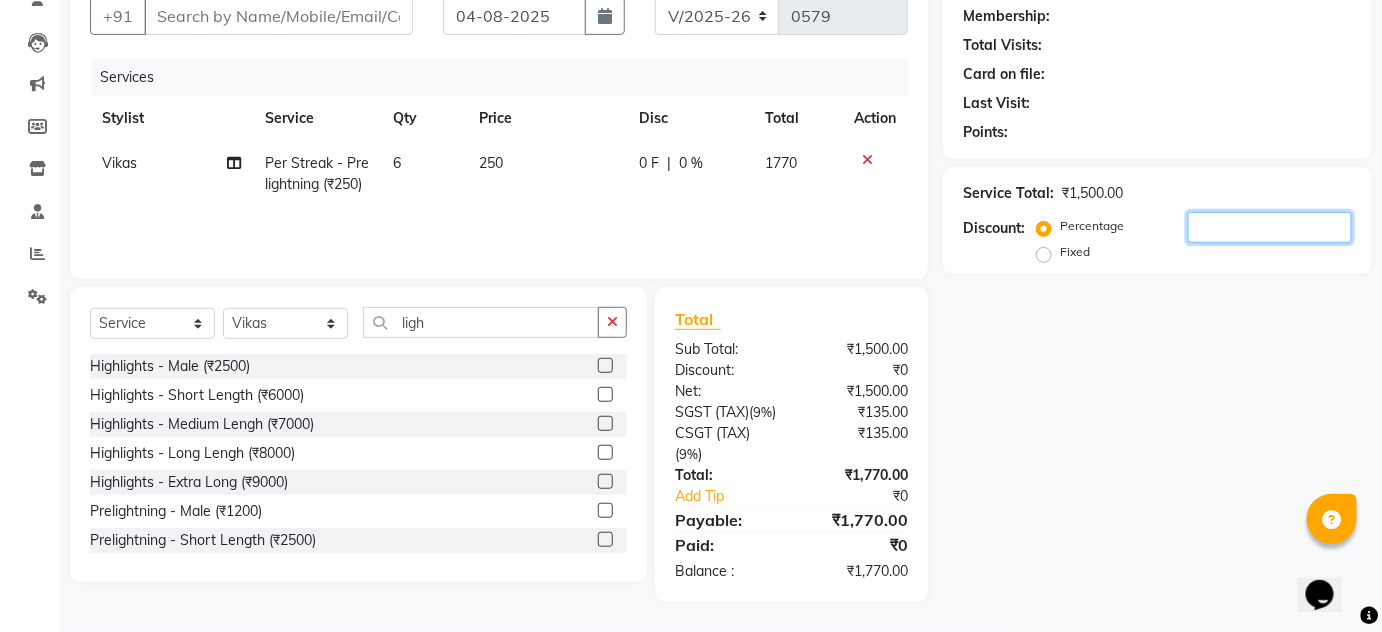 click 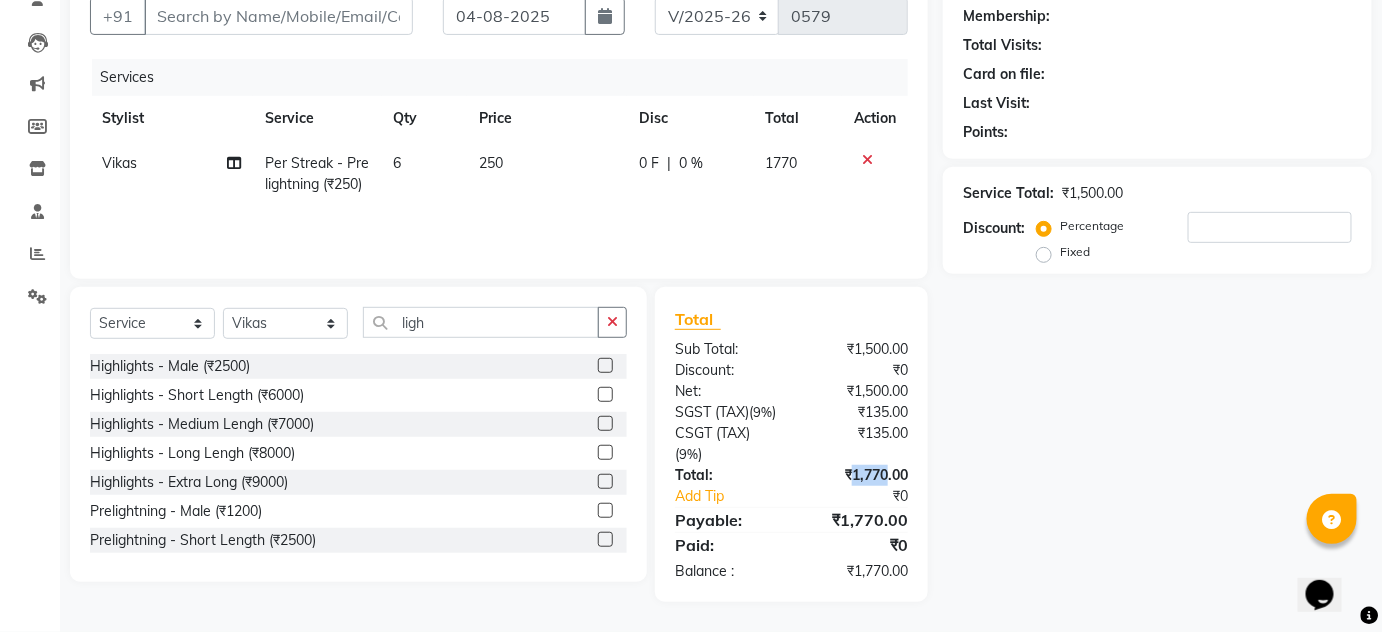 drag, startPoint x: 848, startPoint y: 479, endPoint x: 885, endPoint y: 482, distance: 37.12142 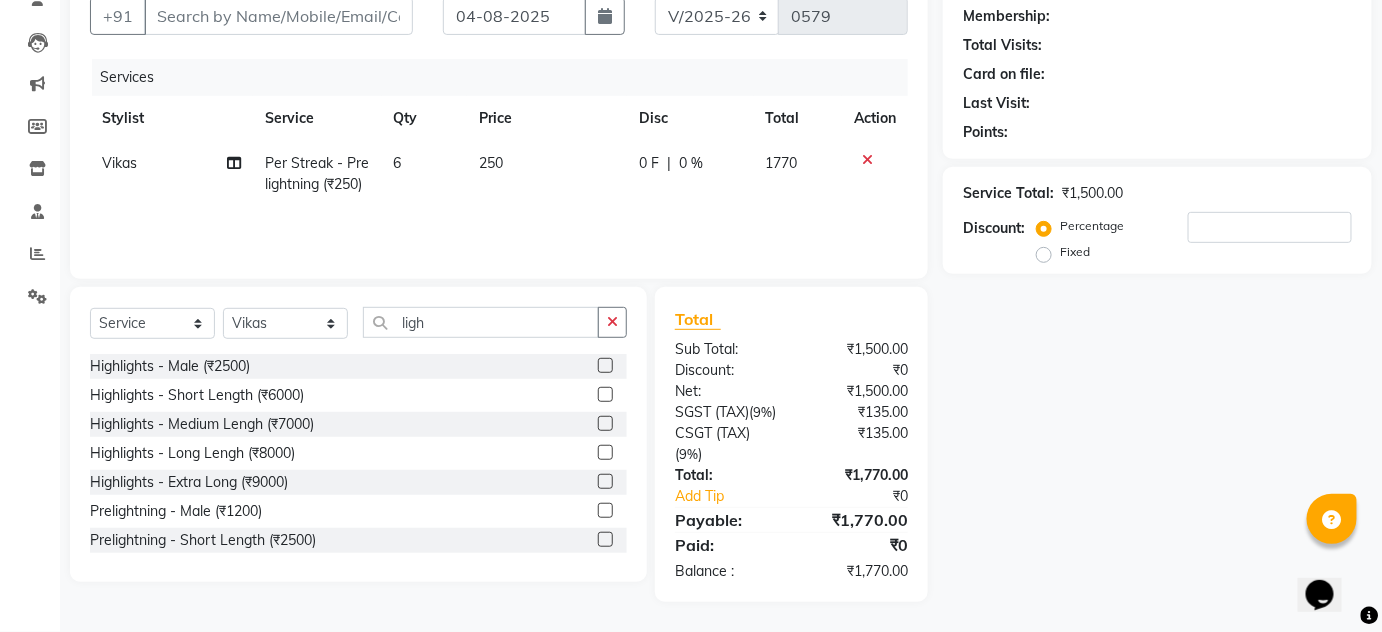 click on "Name: Membership: Total Visits: Card on file: Last Visit:  Points:  Service Total:  ₹1,500.00  Discount:  Percentage   Fixed" 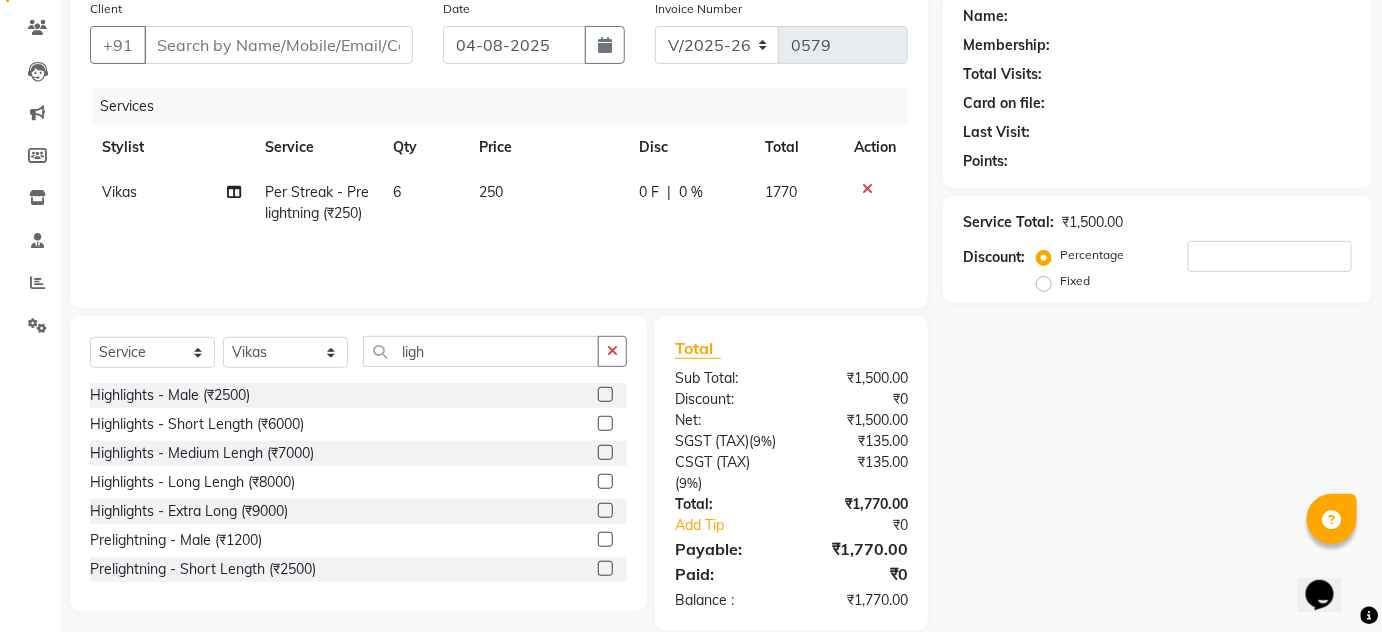 scroll, scrollTop: 118, scrollLeft: 0, axis: vertical 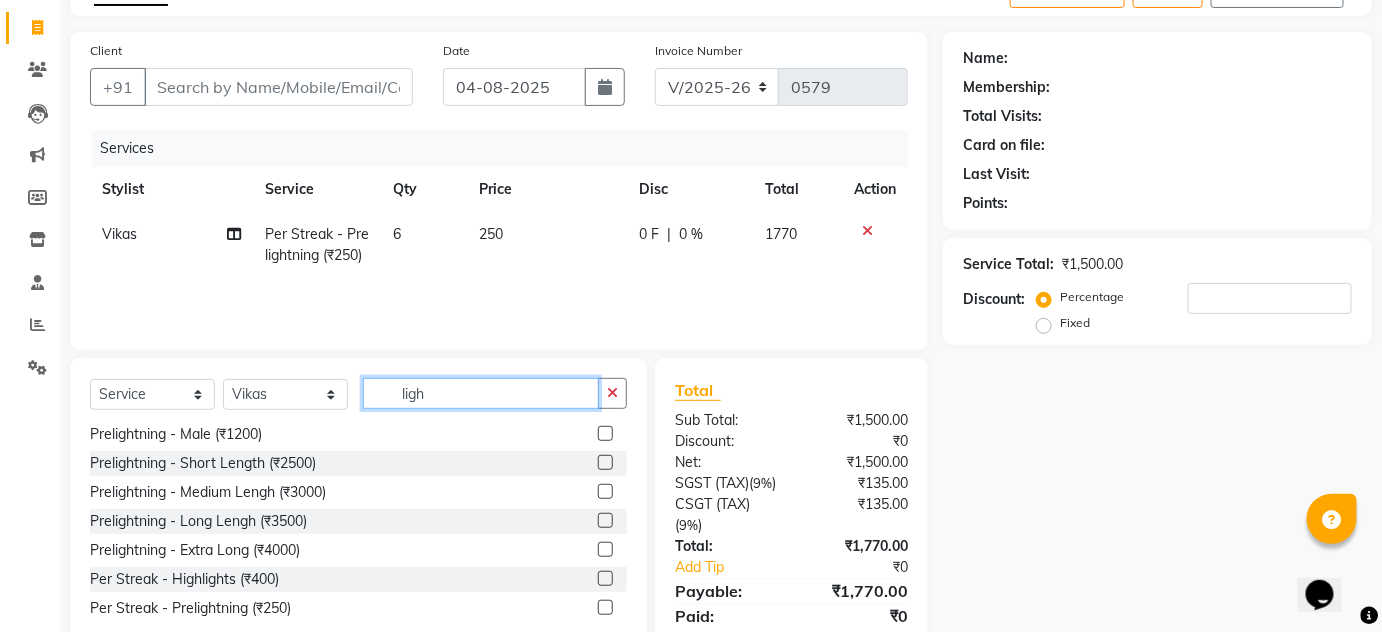 click on "ligh" 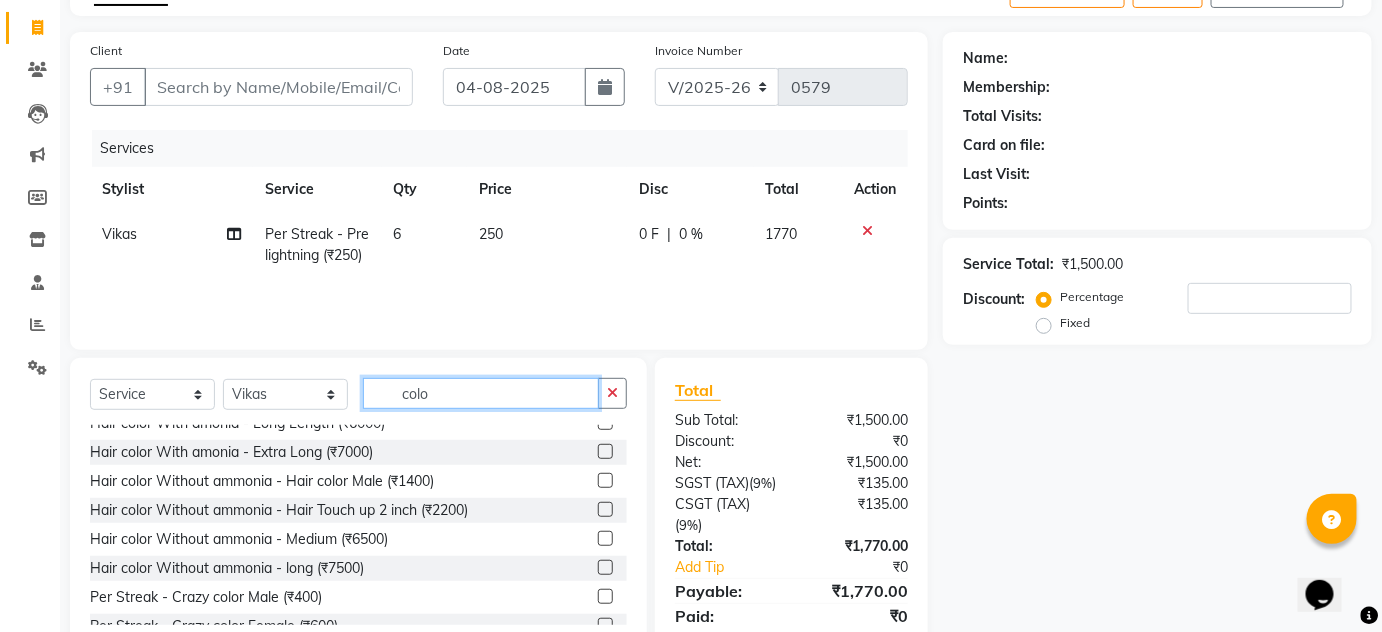 scroll, scrollTop: 234, scrollLeft: 0, axis: vertical 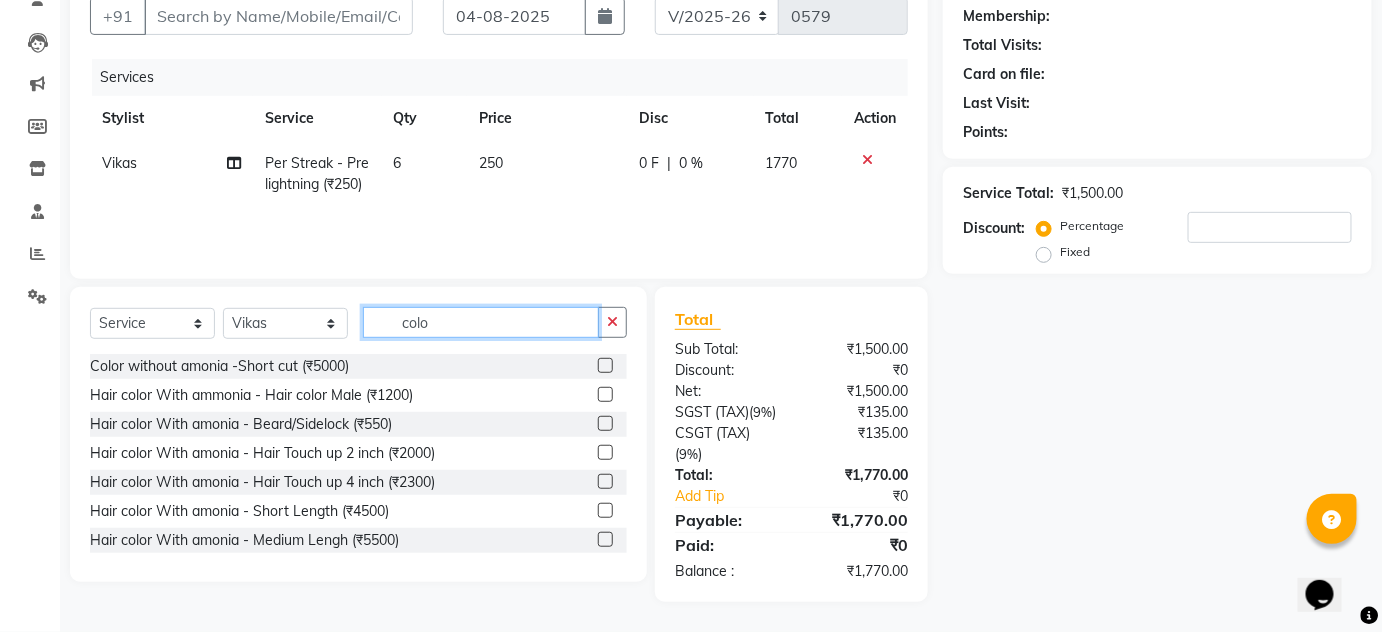 type on "colo" 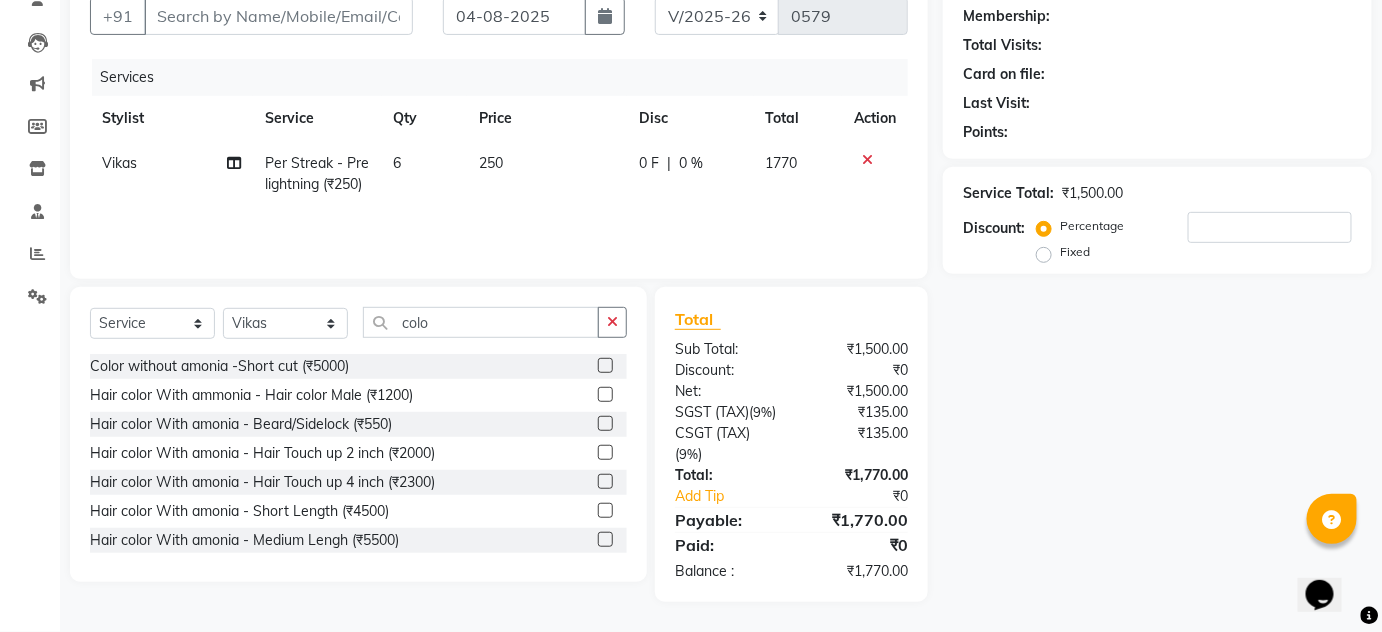 click 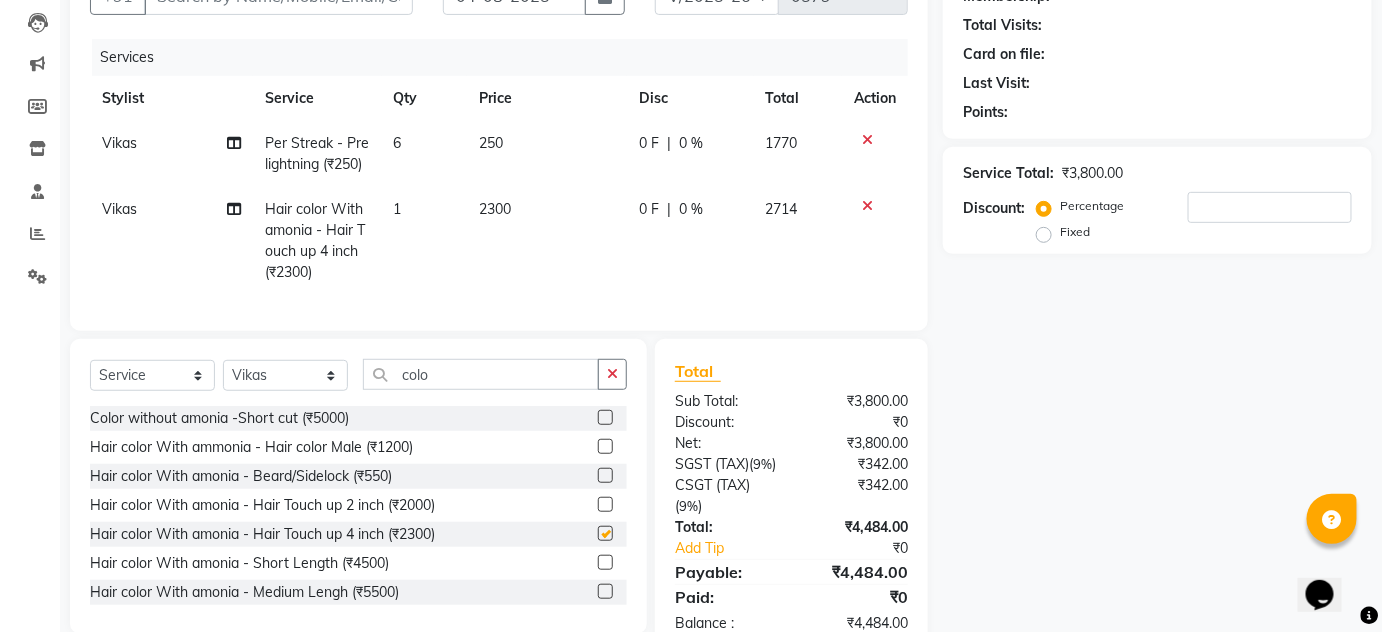 checkbox on "false" 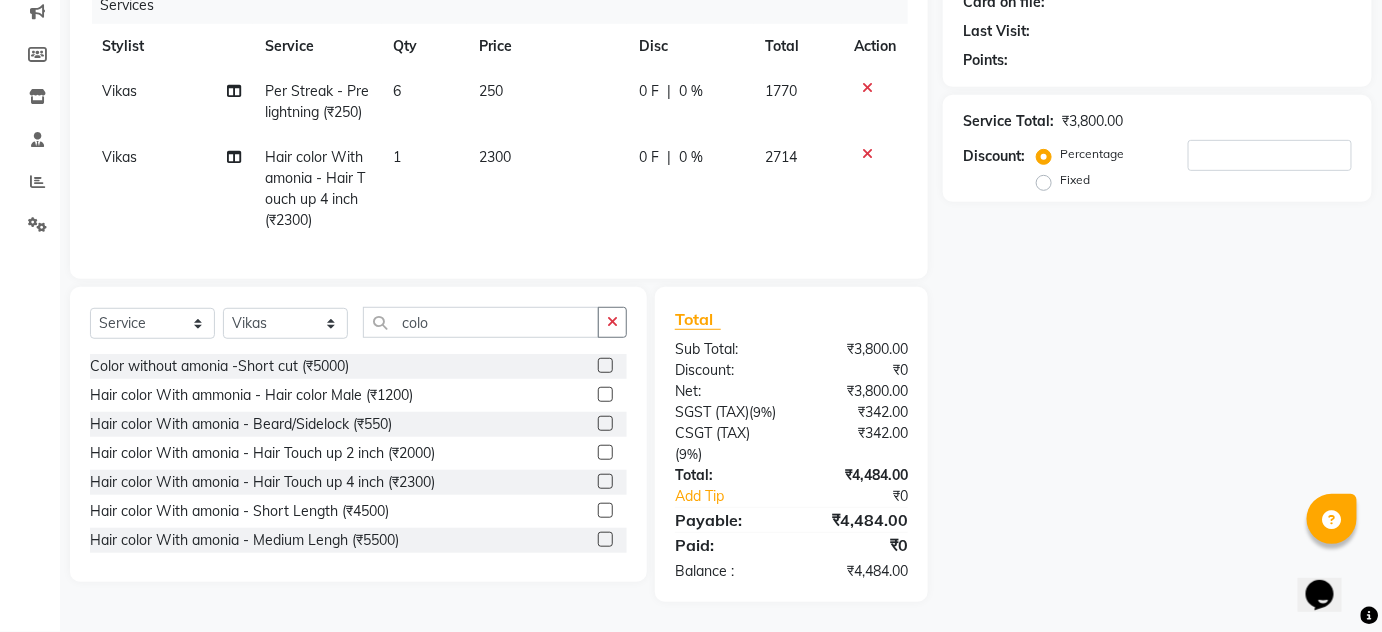 scroll, scrollTop: 204, scrollLeft: 0, axis: vertical 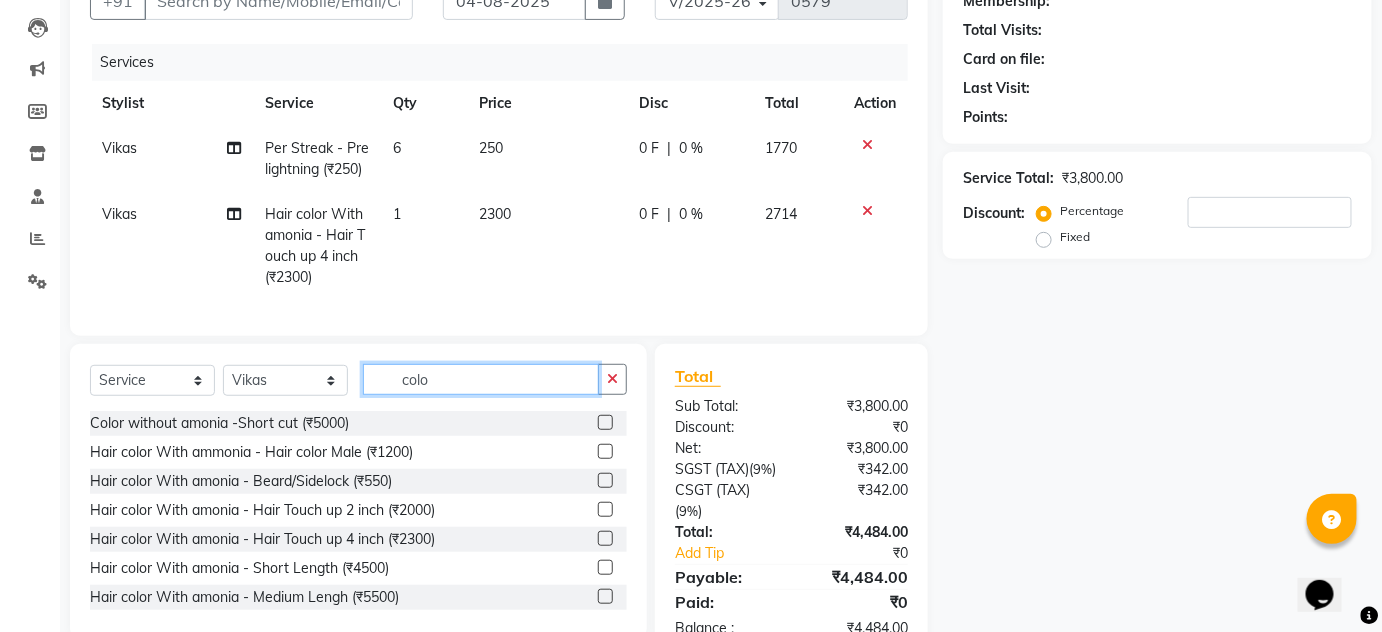 click on "colo" 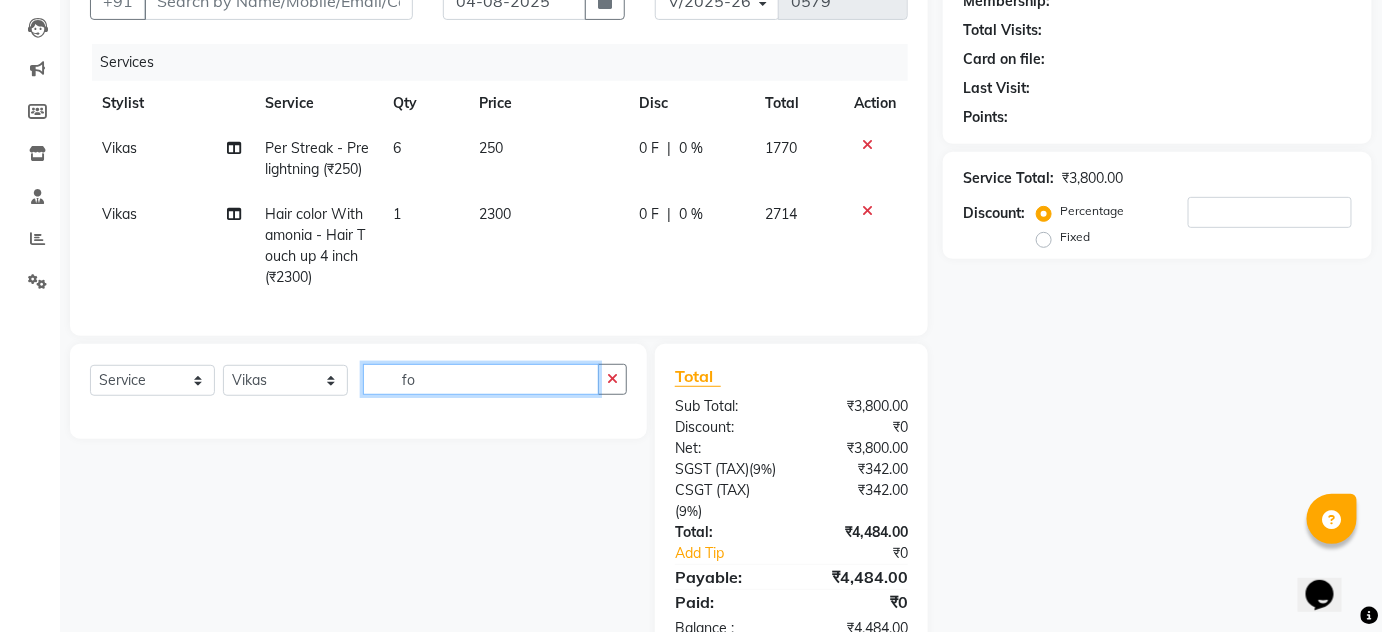 type on "f" 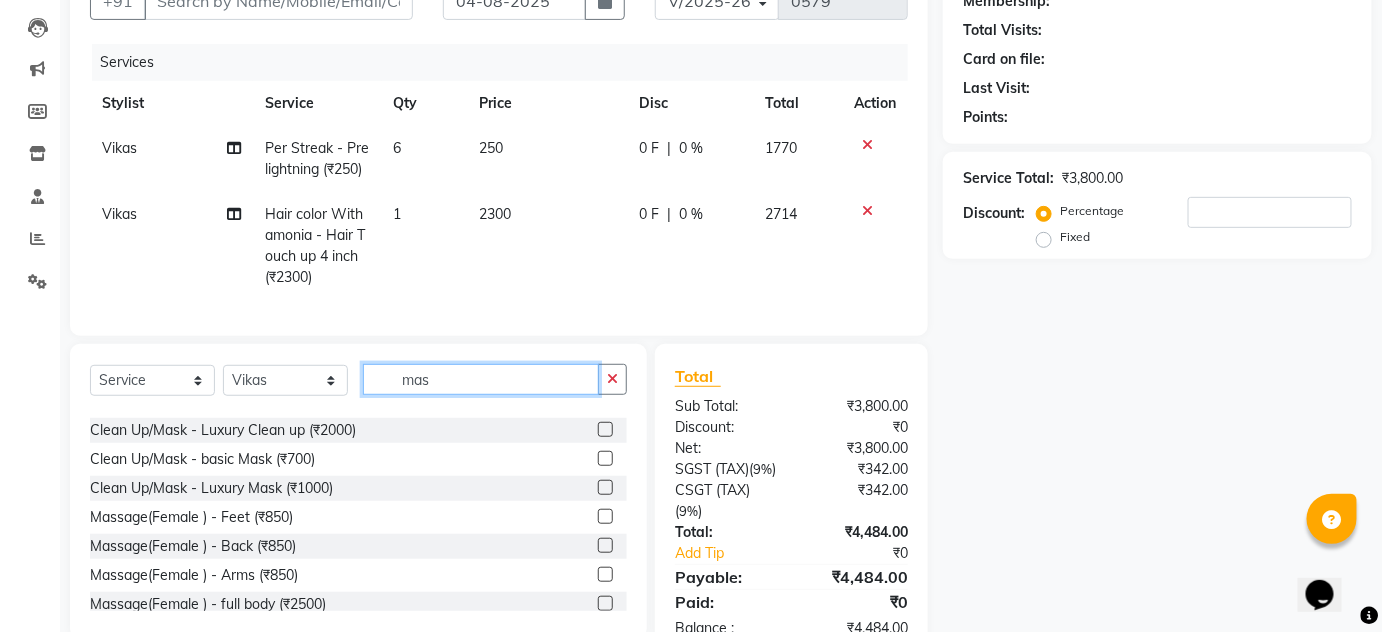 scroll, scrollTop: 119, scrollLeft: 0, axis: vertical 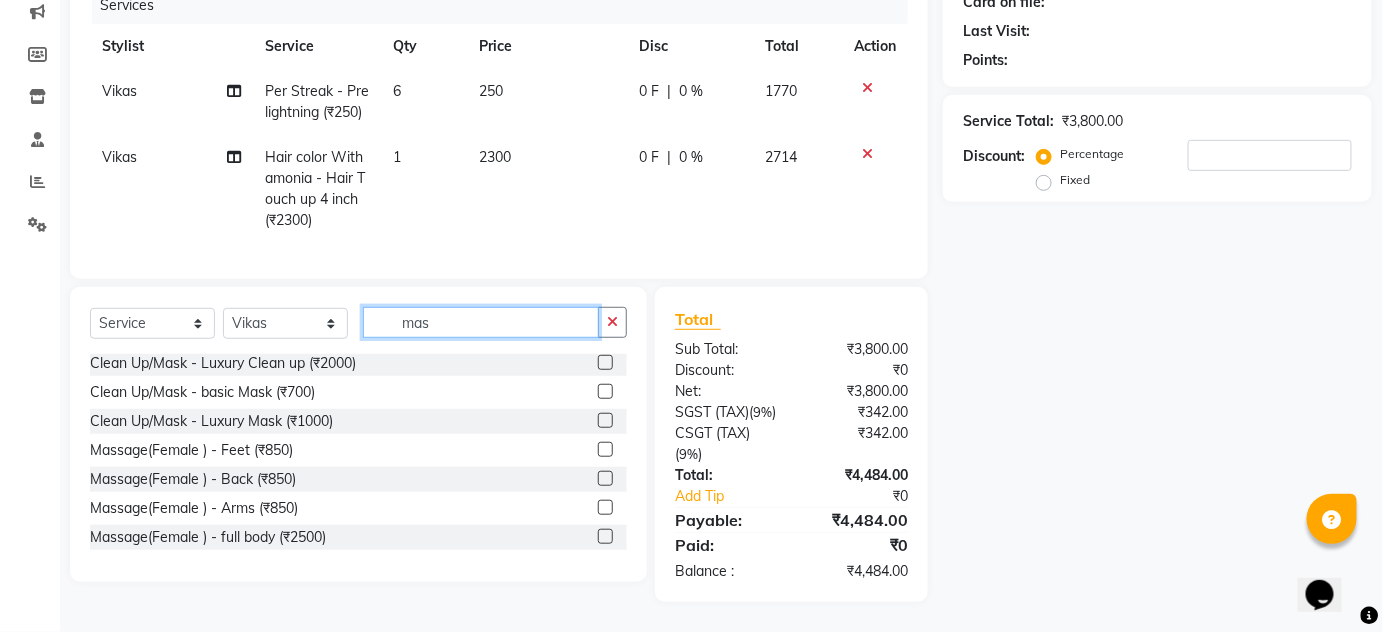 type on "mas" 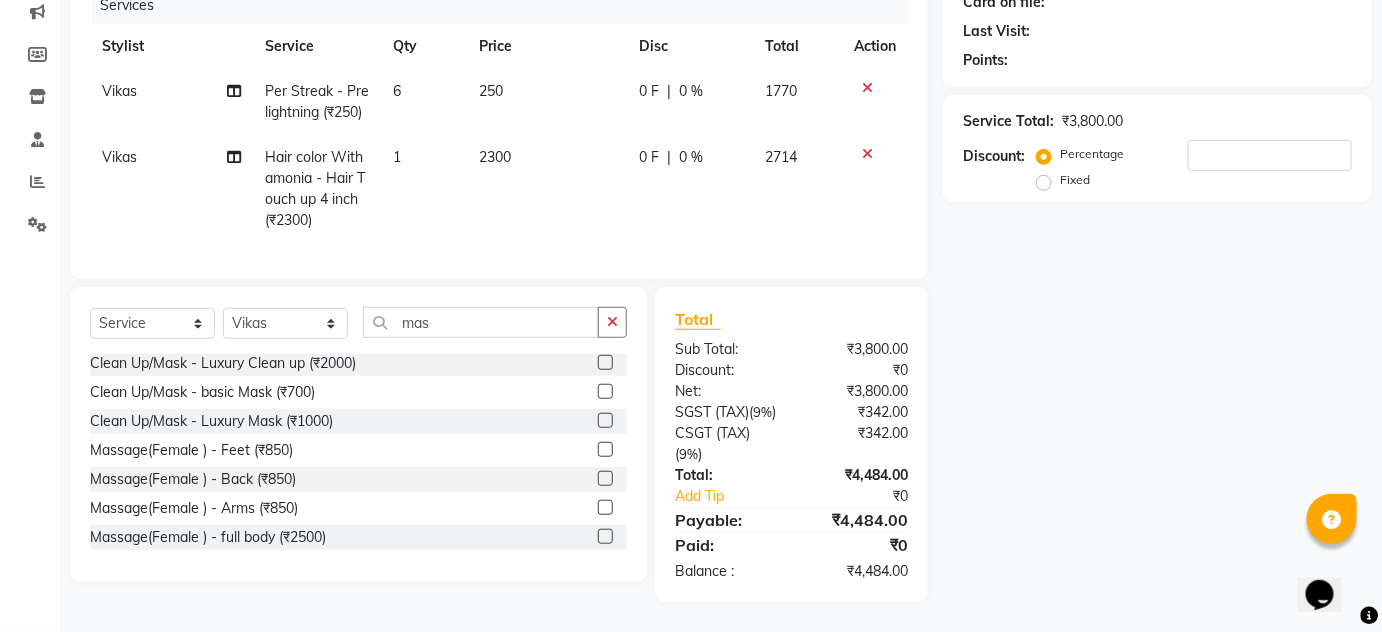 click 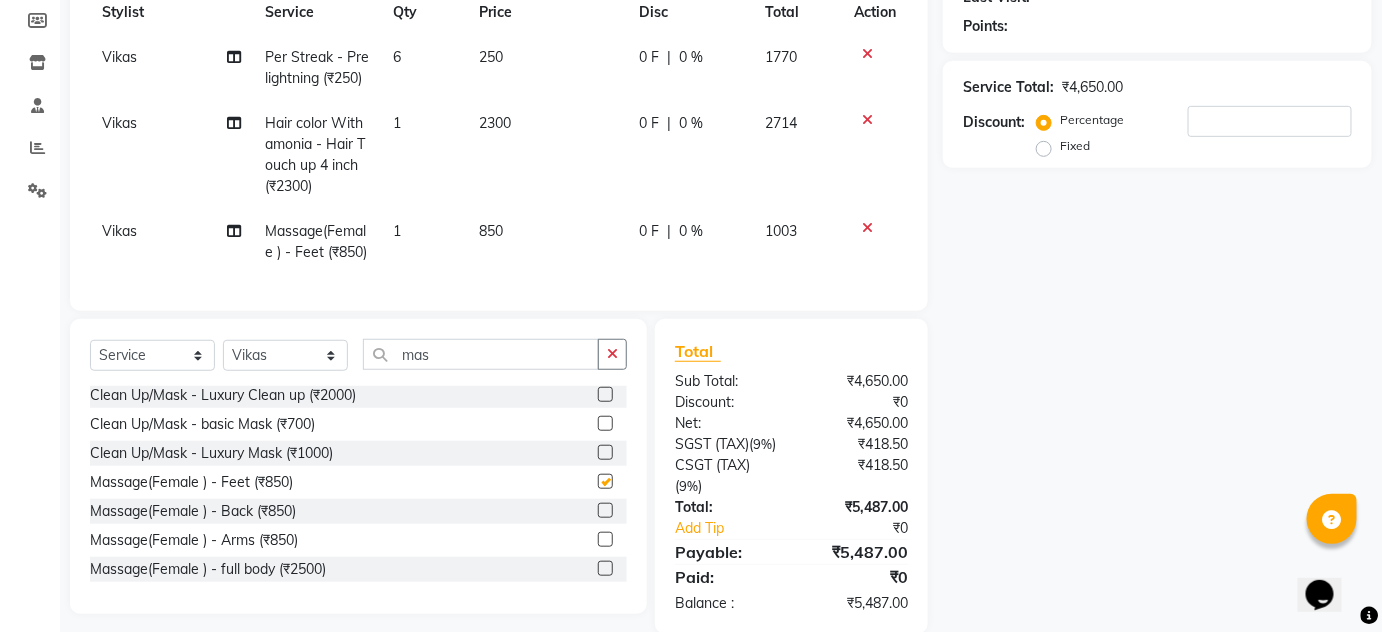checkbox on "false" 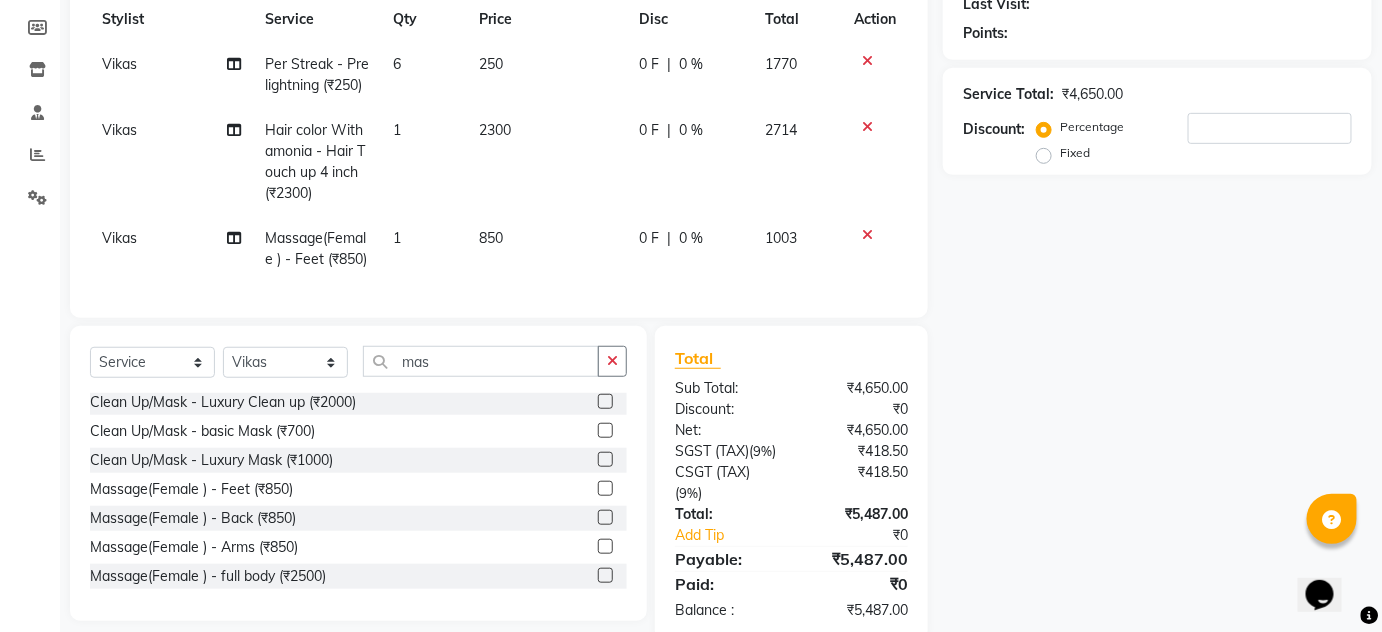 scroll, scrollTop: 360, scrollLeft: 0, axis: vertical 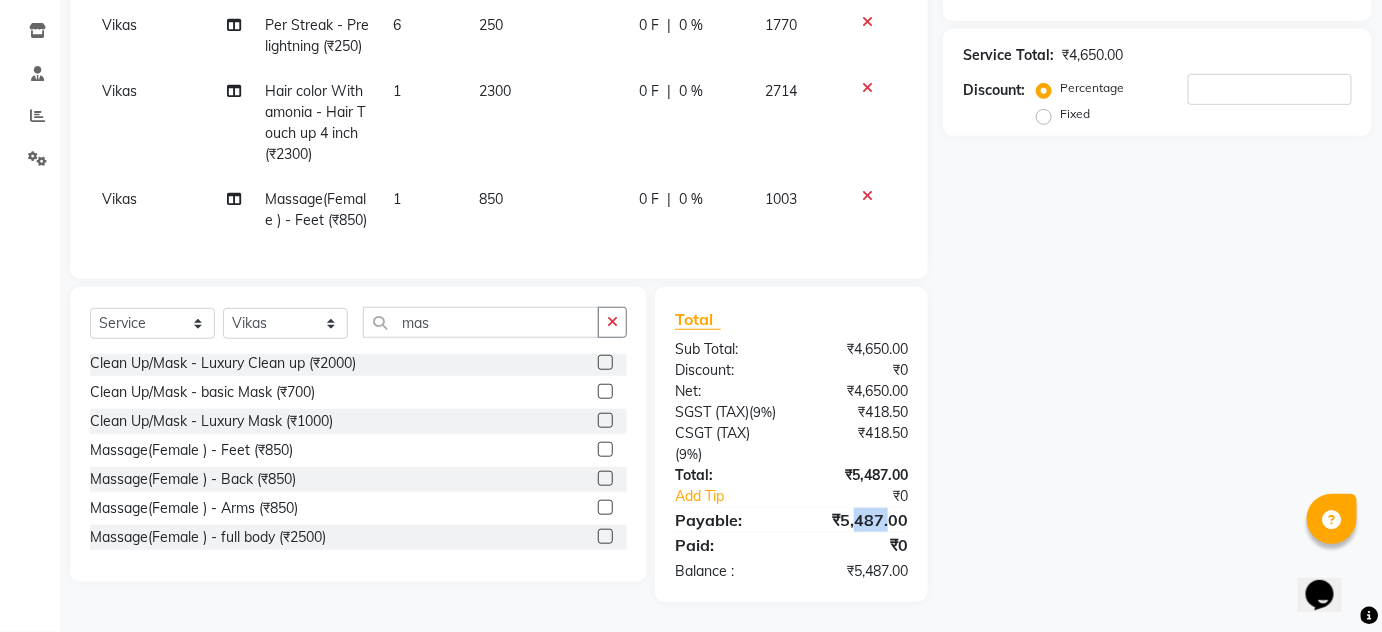 drag, startPoint x: 858, startPoint y: 517, endPoint x: 892, endPoint y: 521, distance: 34.234486 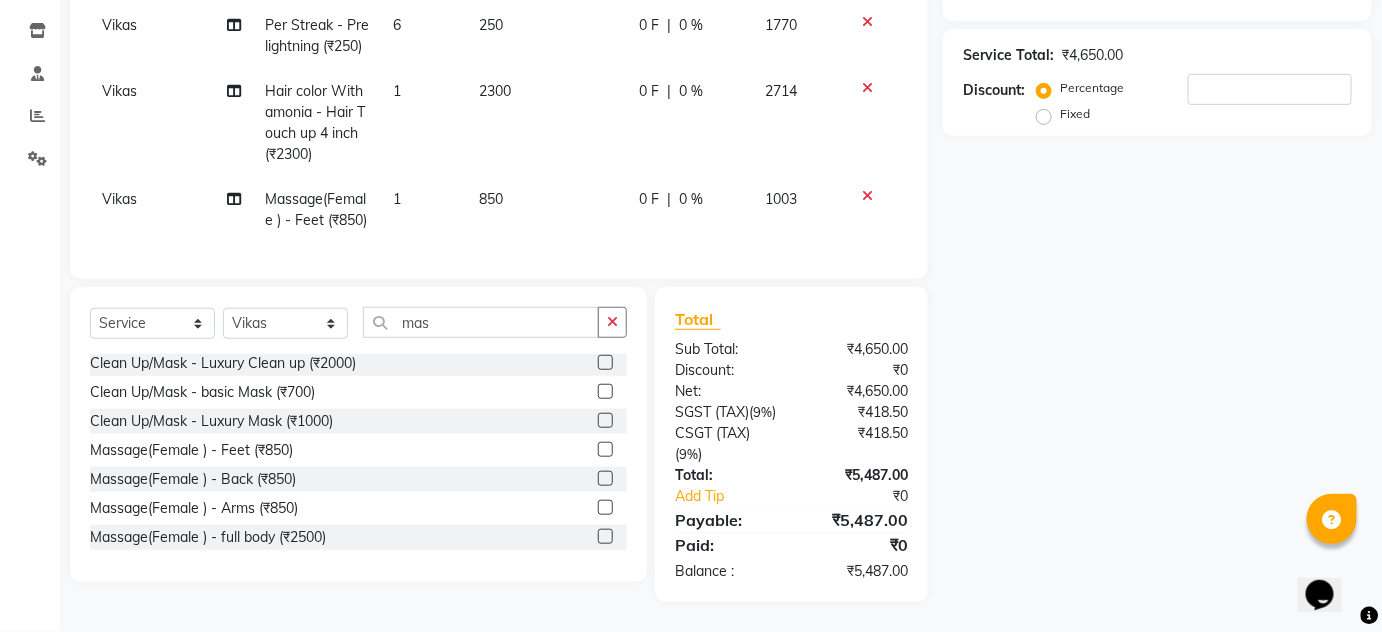 click on "Name: Membership: Total Visits: Card on file: Last Visit:  Points:  Service Total:  ₹4,650.00  Discount:  Percentage   Fixed" 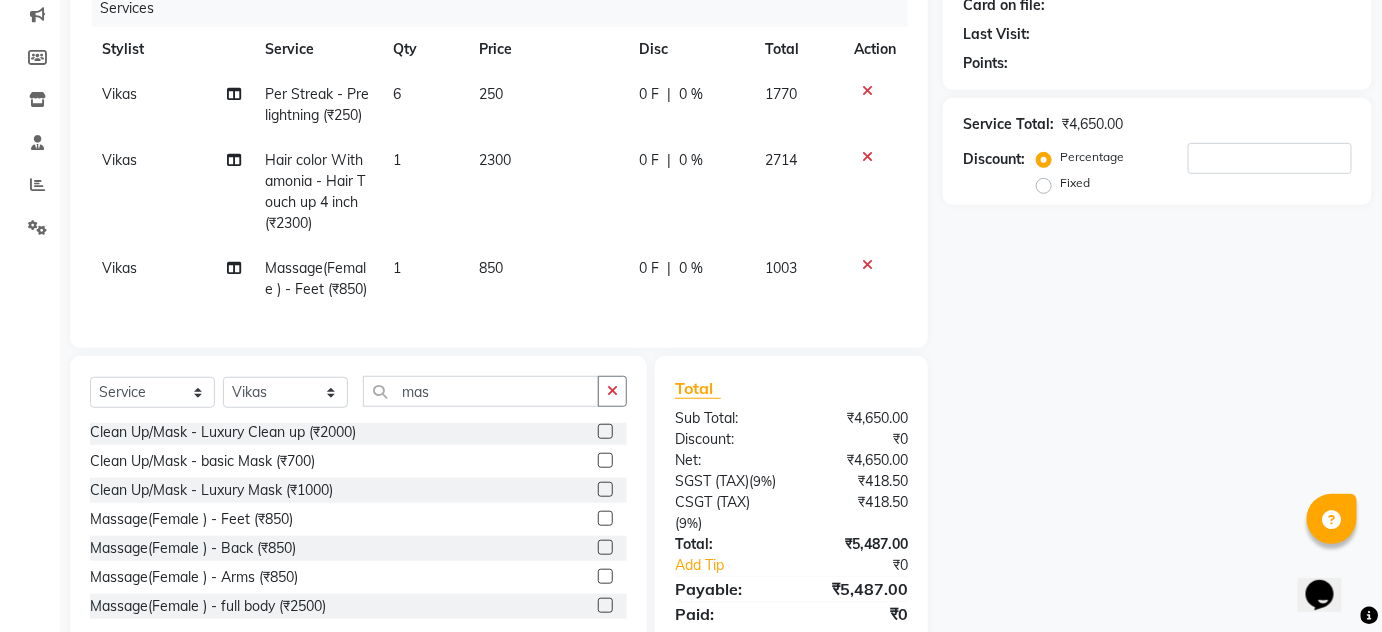scroll, scrollTop: 360, scrollLeft: 0, axis: vertical 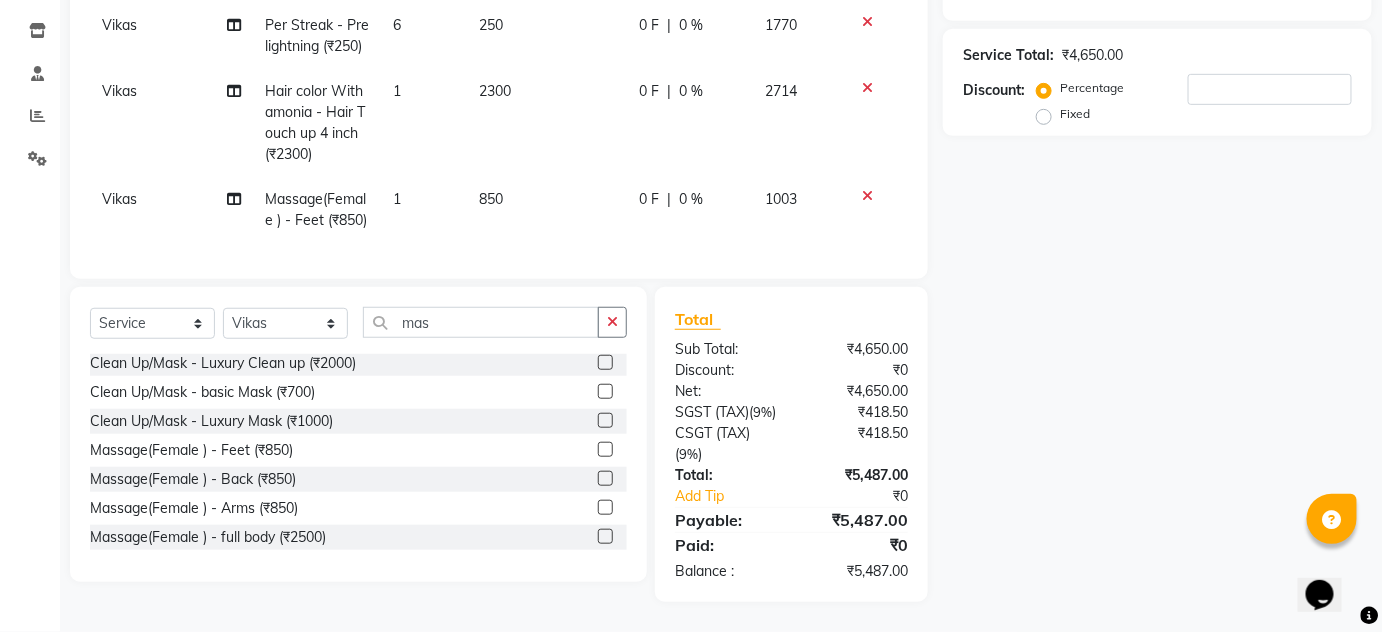 drag, startPoint x: 1060, startPoint y: 599, endPoint x: 1028, endPoint y: 562, distance: 48.9183 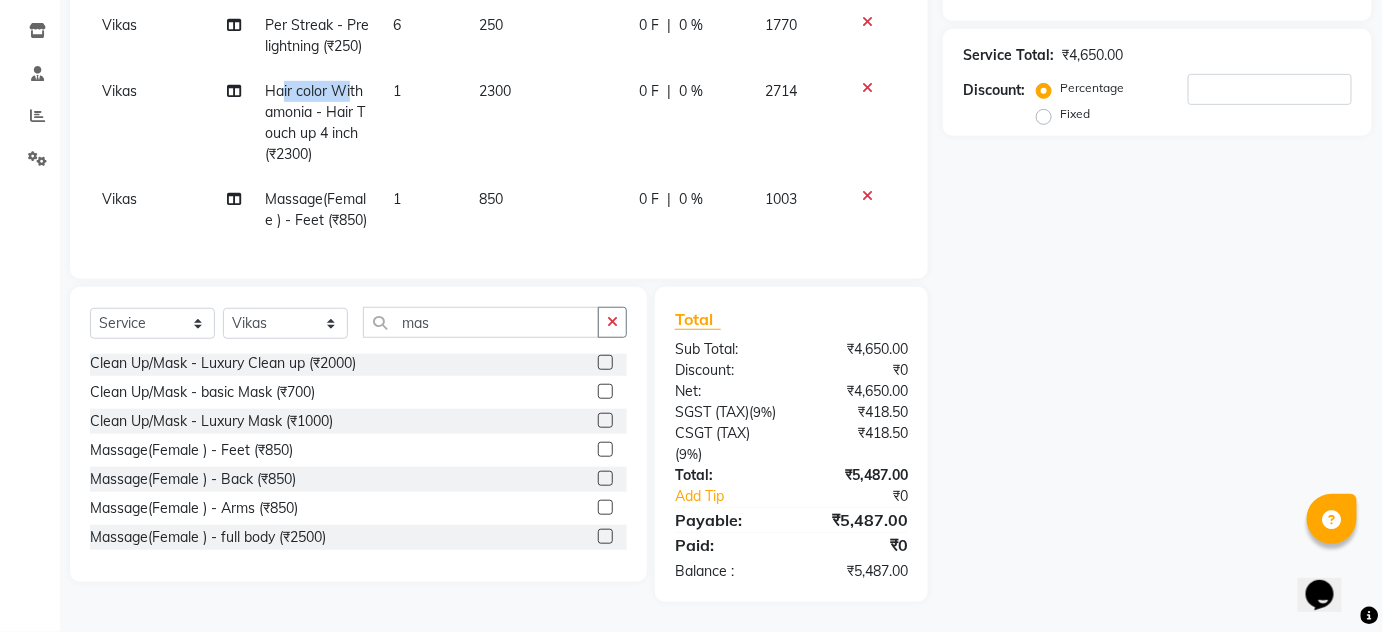 drag, startPoint x: 348, startPoint y: 54, endPoint x: 283, endPoint y: 42, distance: 66.09841 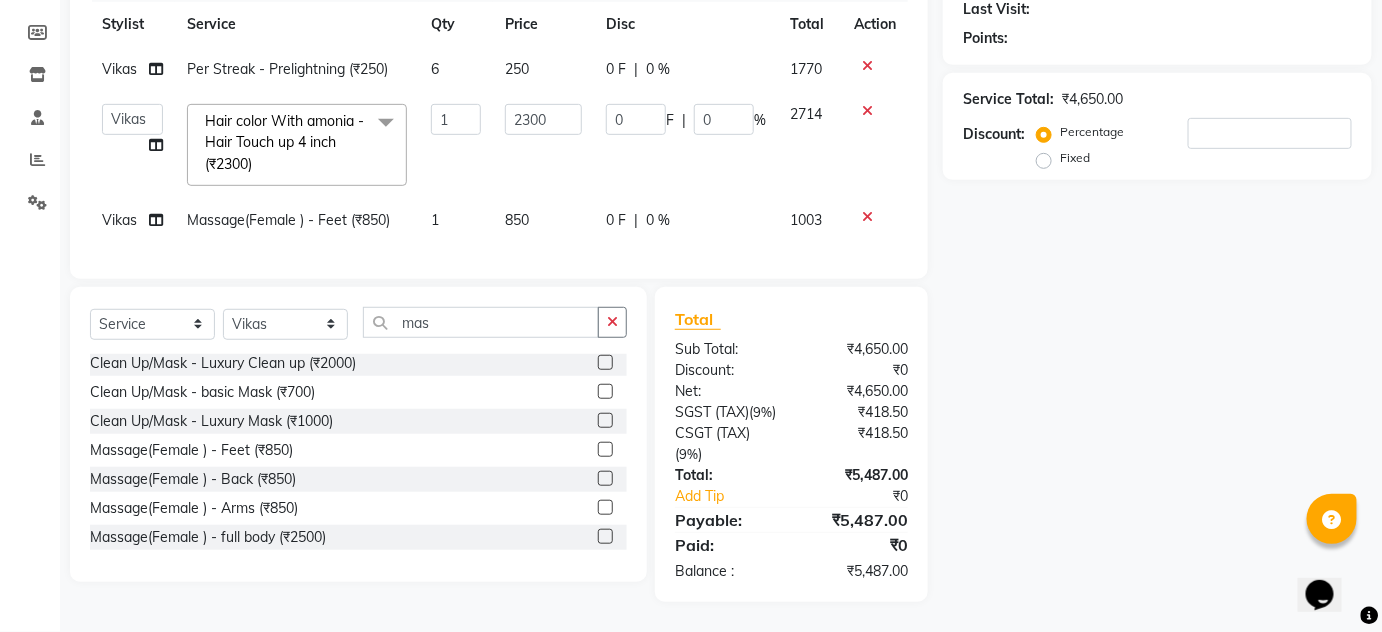 scroll, scrollTop: 316, scrollLeft: 0, axis: vertical 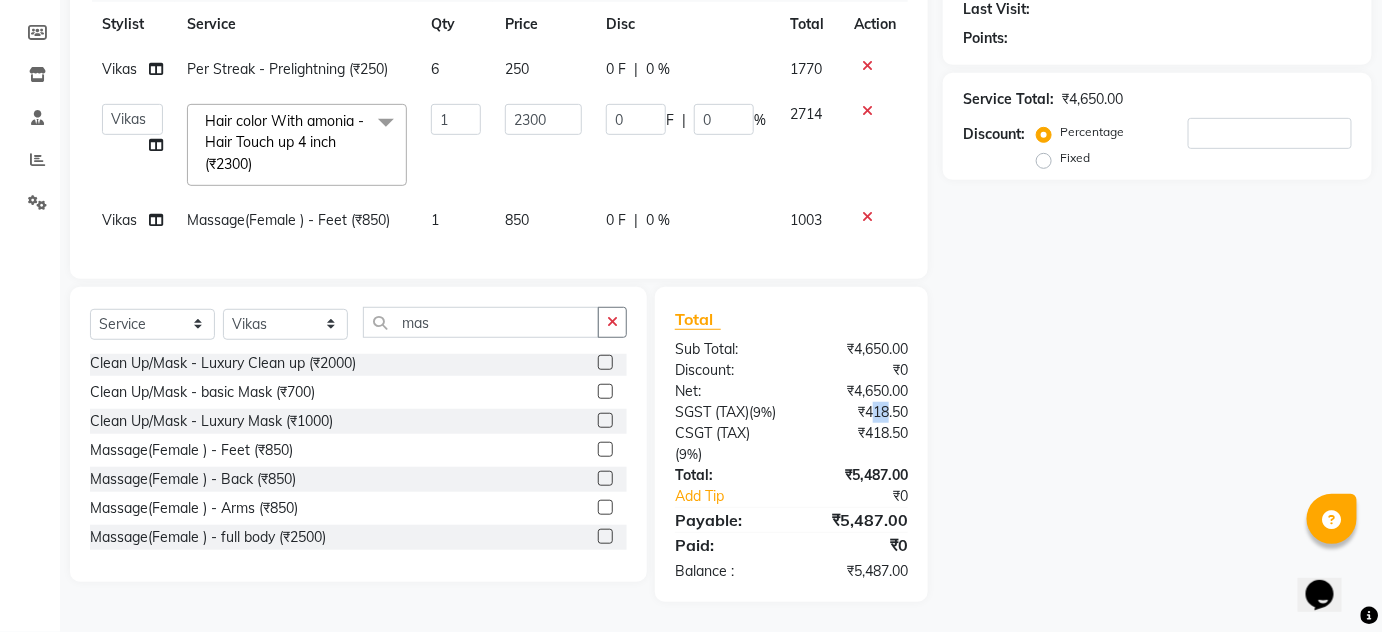drag, startPoint x: 884, startPoint y: 397, endPoint x: 870, endPoint y: 388, distance: 16.643316 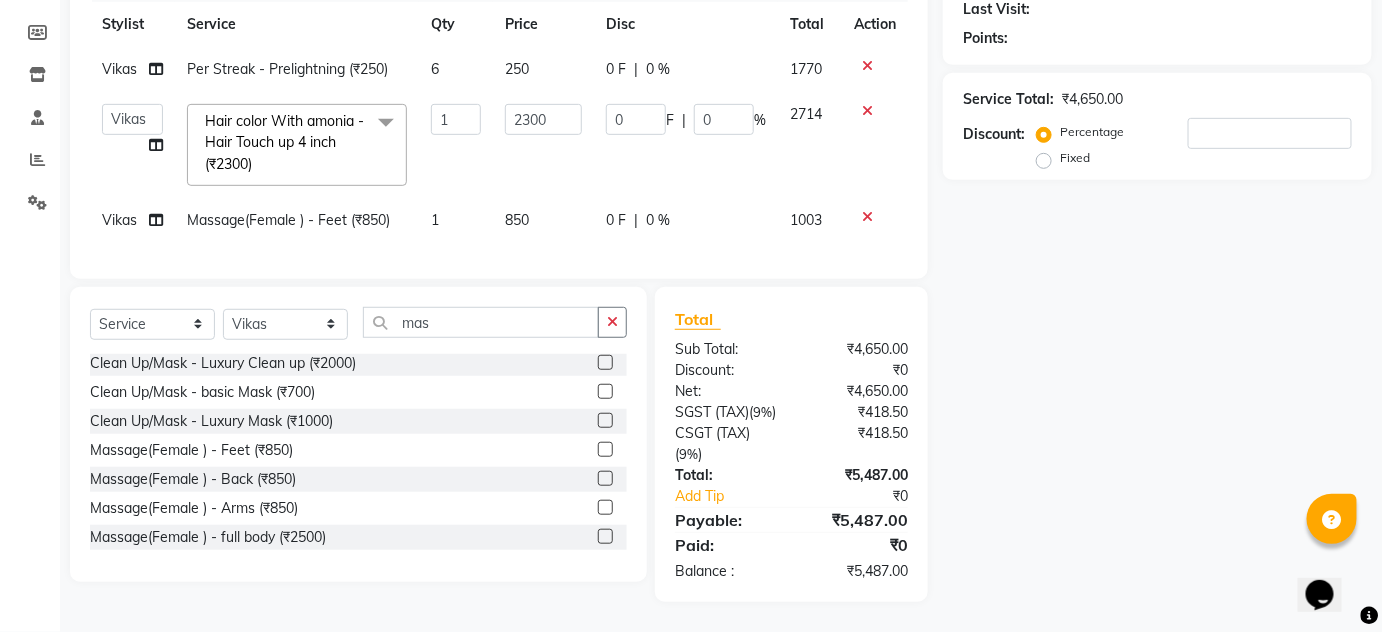 click on "Name: Membership: Total Visits: Card on file: Last Visit:  Points:  Service Total:  ₹4,650.00  Discount:  Percentage   Fixed" 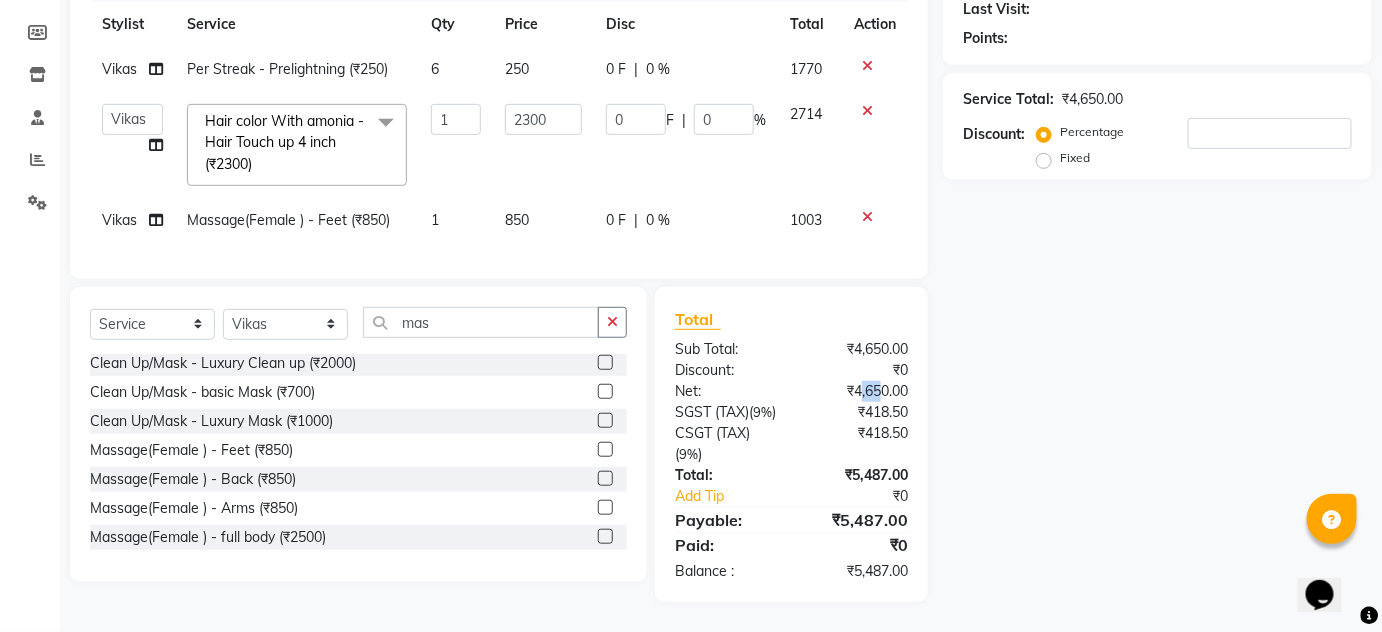 drag, startPoint x: 861, startPoint y: 370, endPoint x: 876, endPoint y: 372, distance: 15.132746 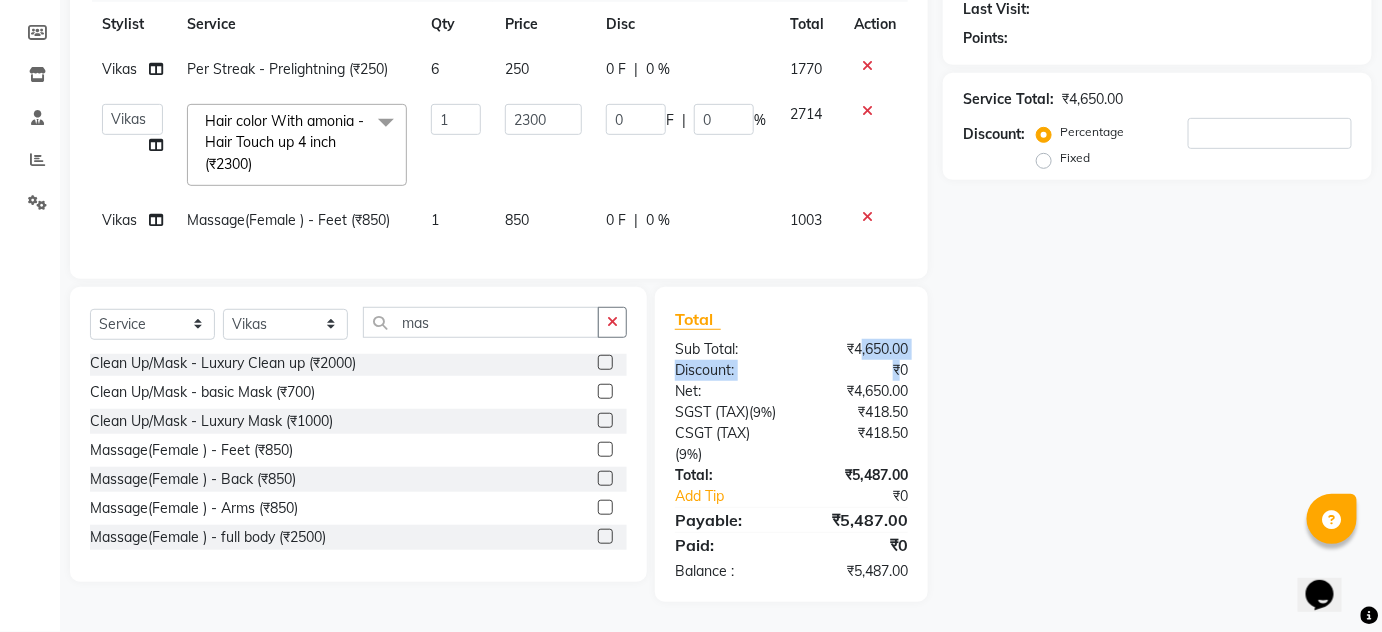 drag, startPoint x: 860, startPoint y: 333, endPoint x: 902, endPoint y: 343, distance: 43.174065 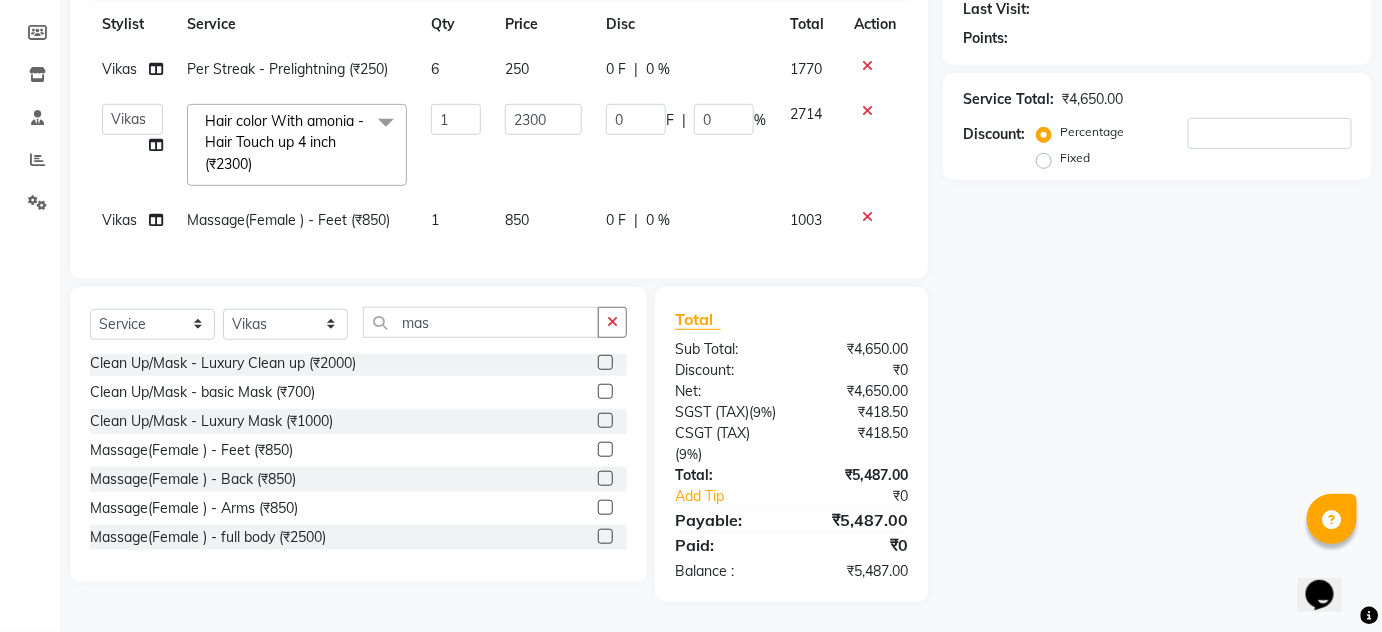 click on "Name: Membership: Total Visits: Card on file: Last Visit:  Points:  Service Total:  ₹4,650.00  Discount:  Percentage   Fixed" 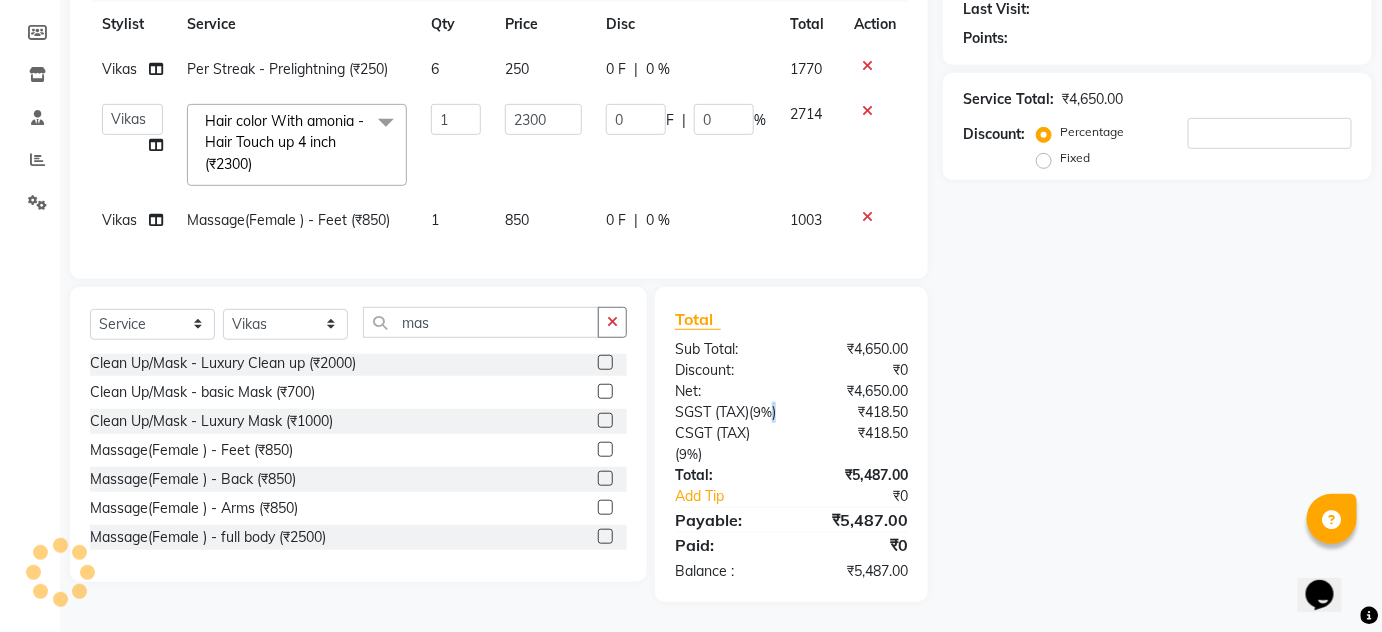 click on "9%" 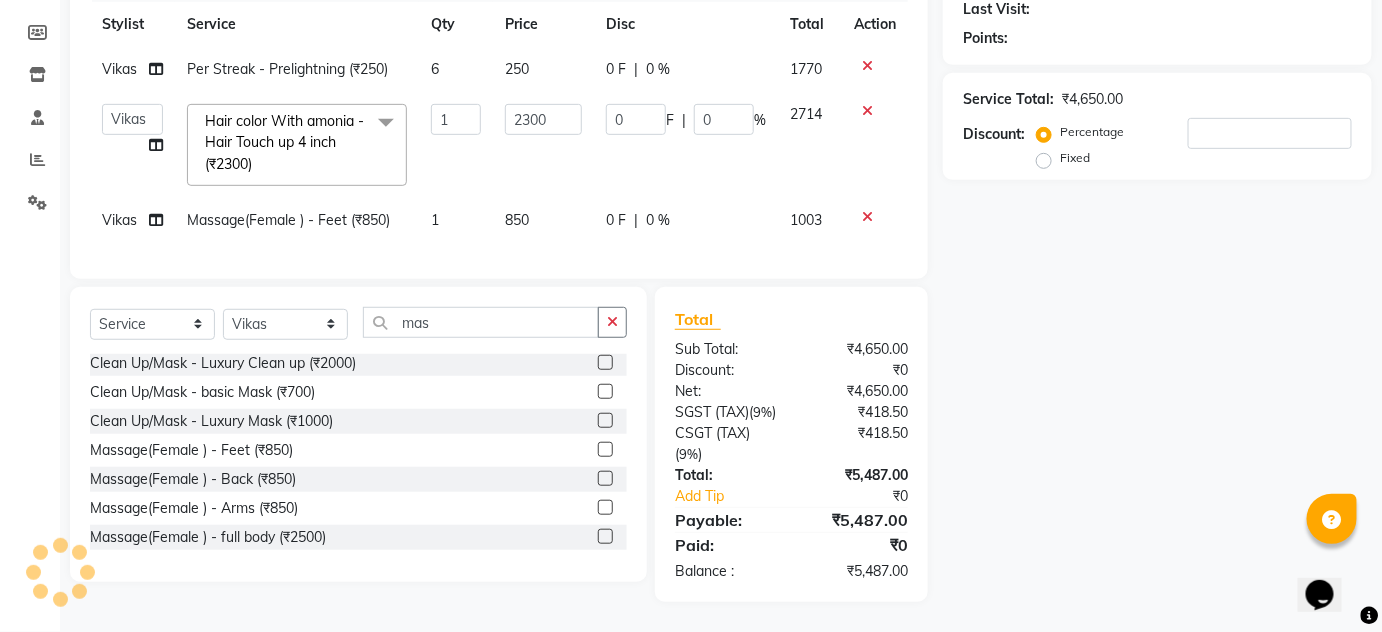 click on "9%" 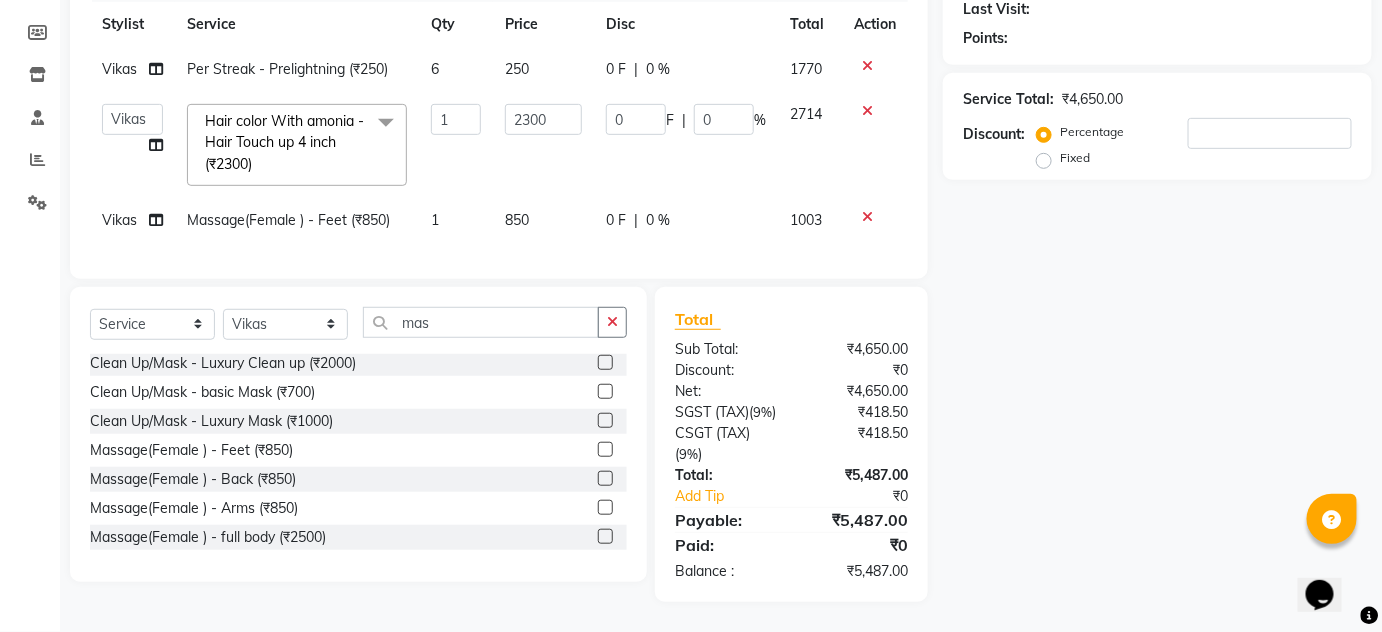 click on "Name: Membership: Total Visits: Card on file: Last Visit:  Points:  Service Total:  ₹4,650.00  Discount:  Percentage   Fixed" 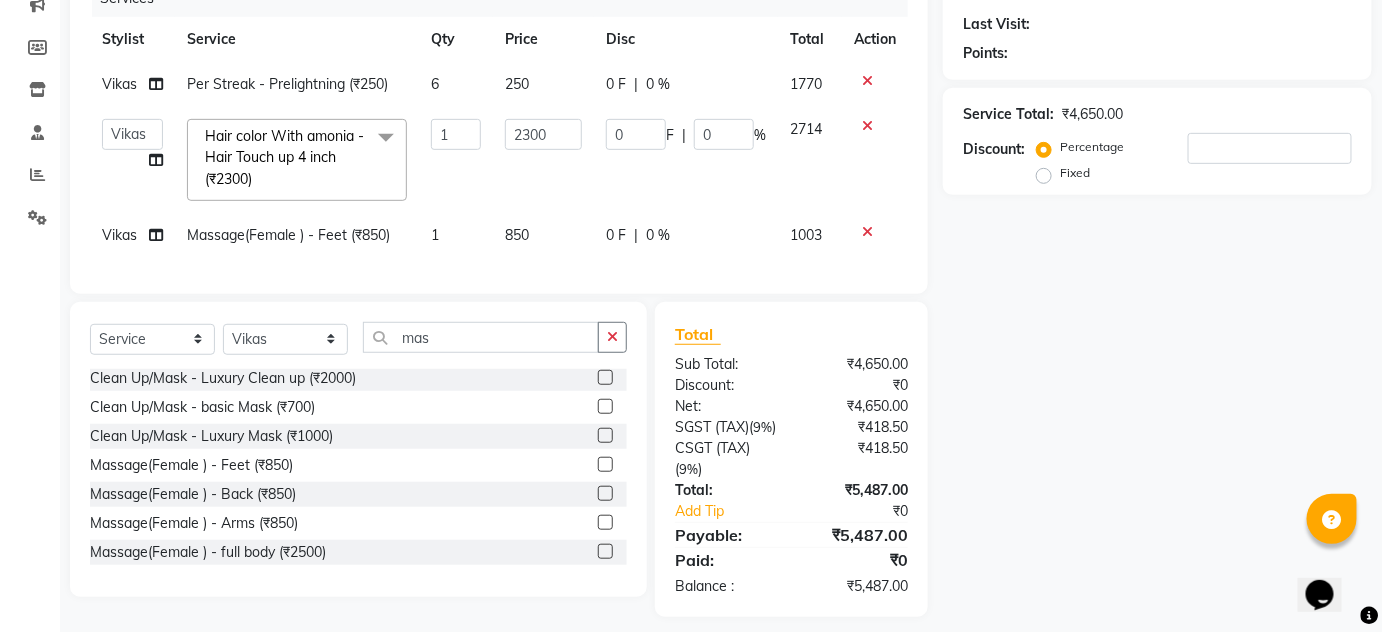 scroll, scrollTop: 225, scrollLeft: 0, axis: vertical 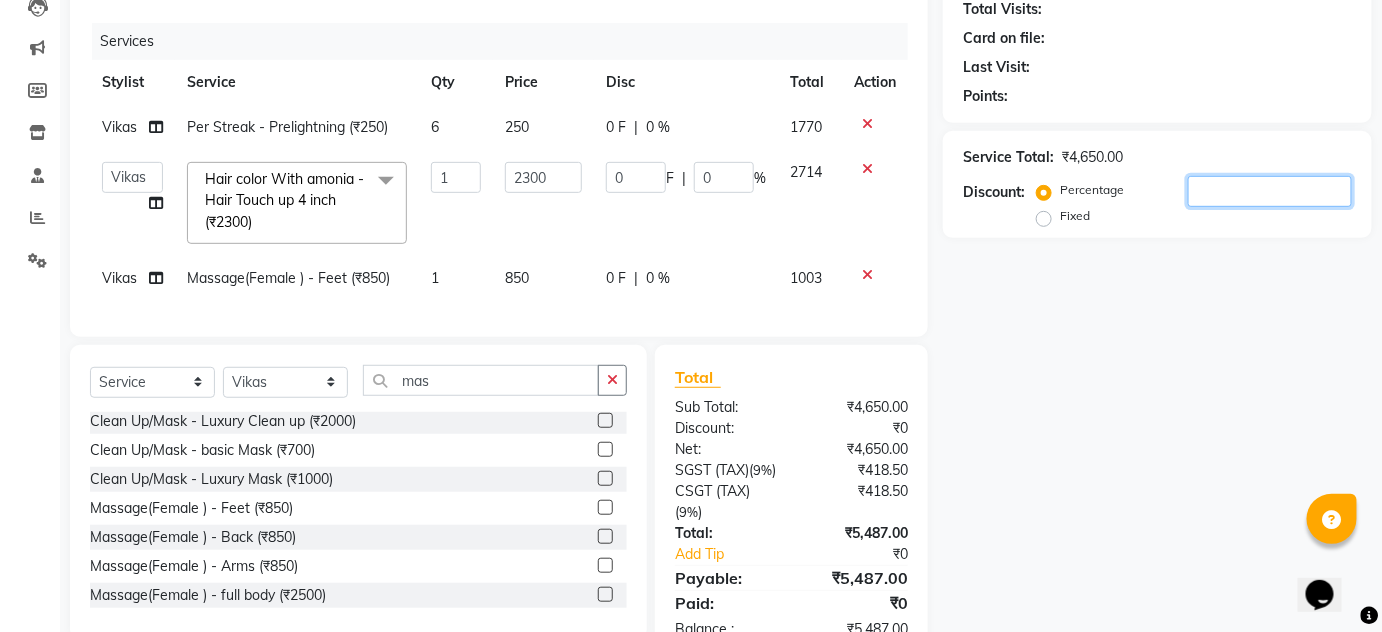 click 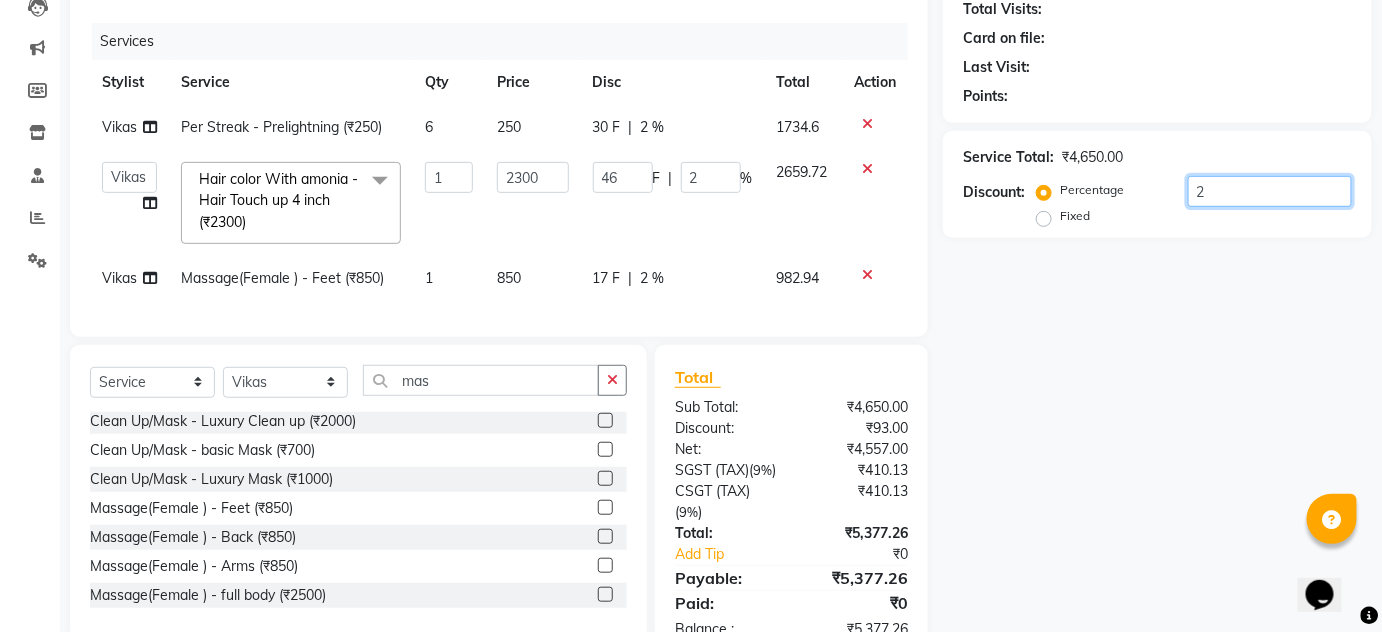 type on "20" 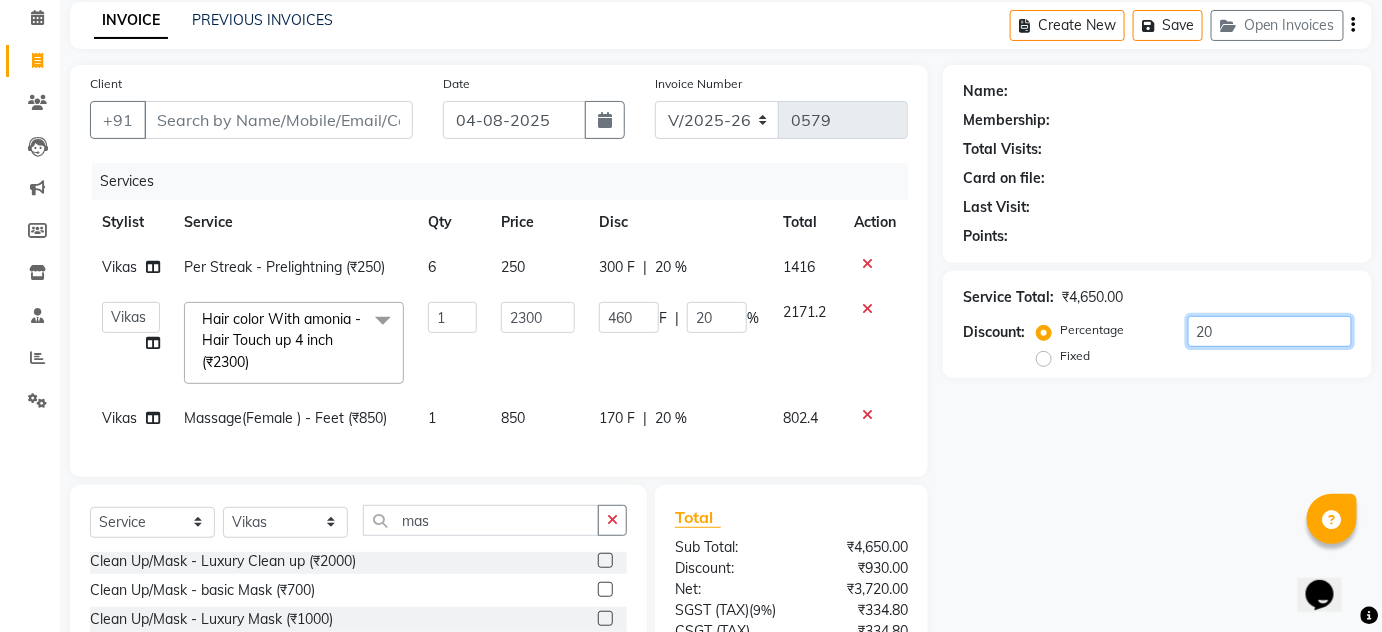 scroll, scrollTop: 43, scrollLeft: 0, axis: vertical 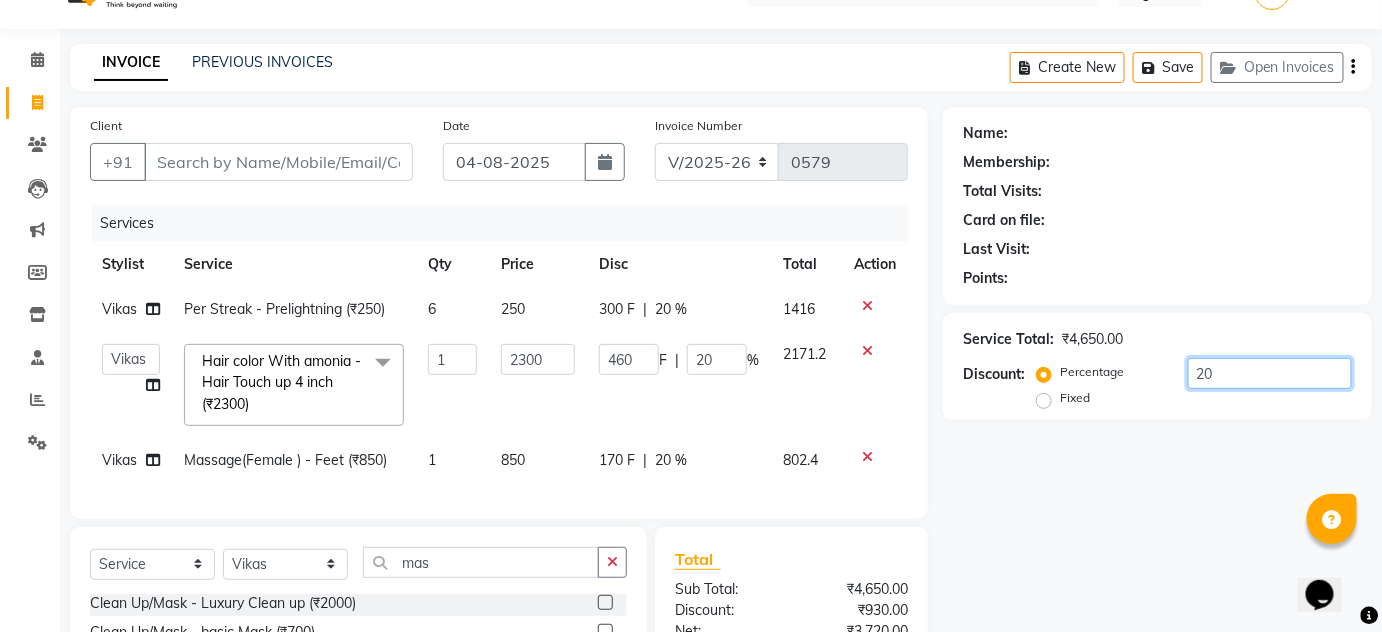 click on "20" 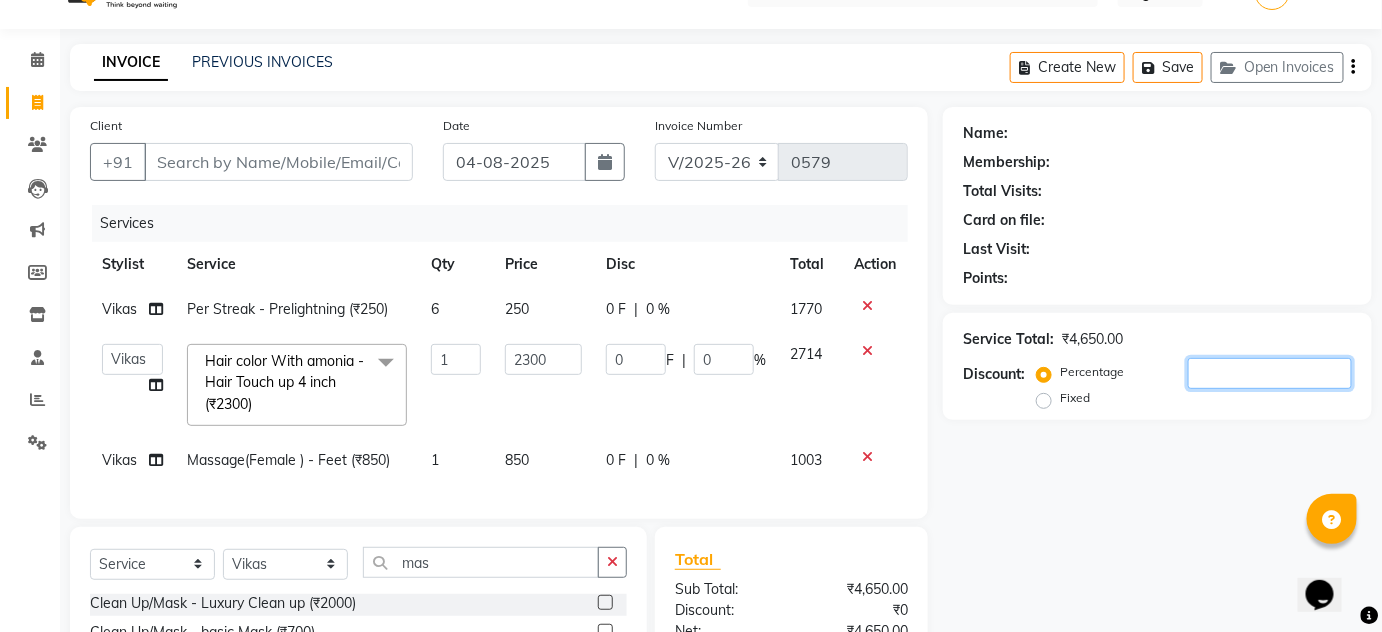 scroll, scrollTop: 0, scrollLeft: 0, axis: both 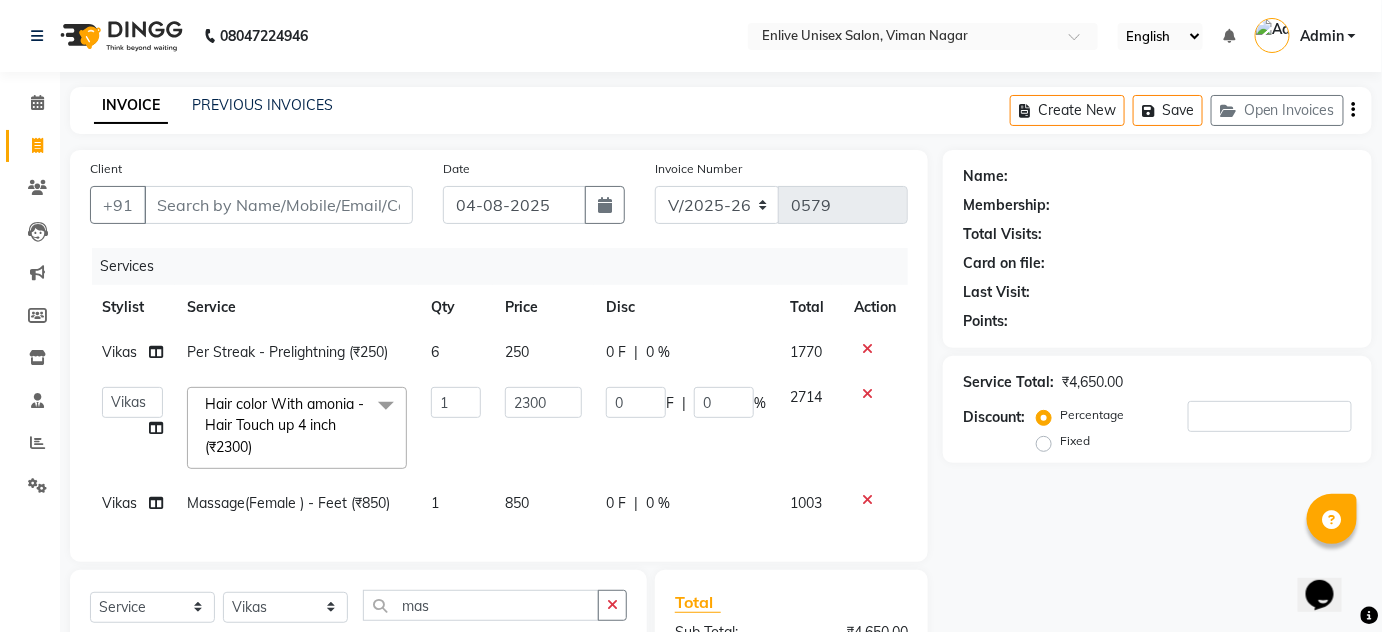 click on "INVOICE" 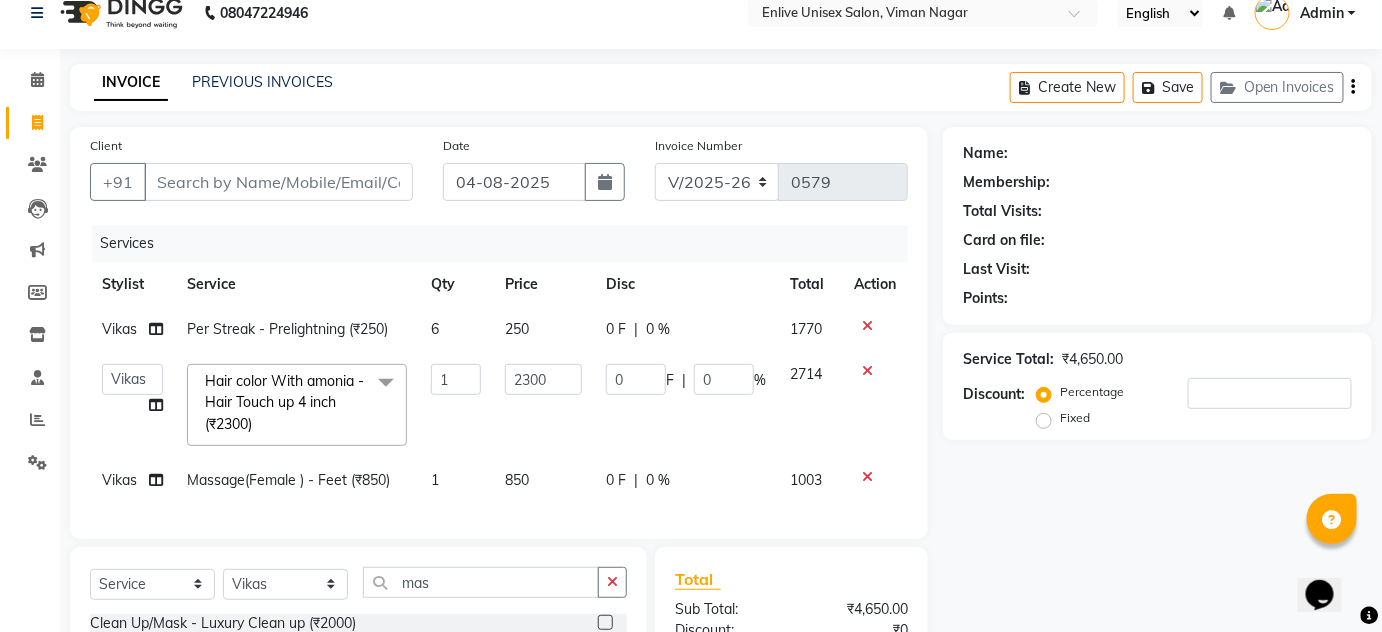 scroll, scrollTop: 0, scrollLeft: 0, axis: both 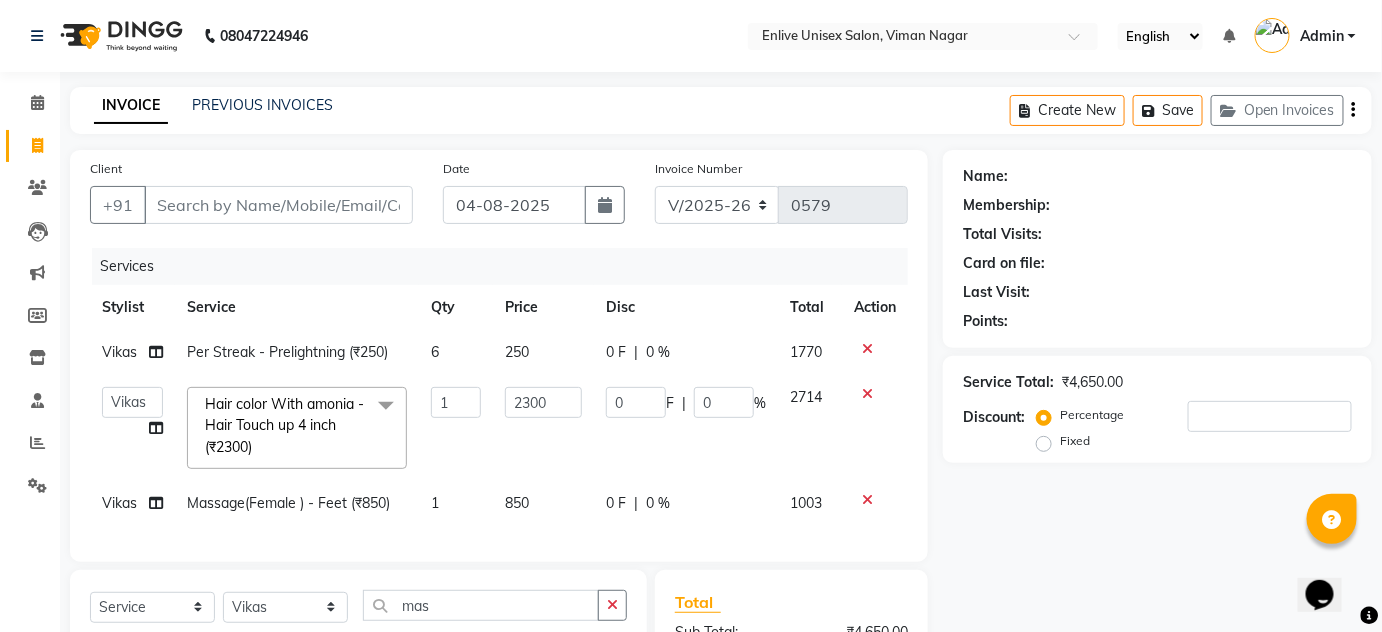 click 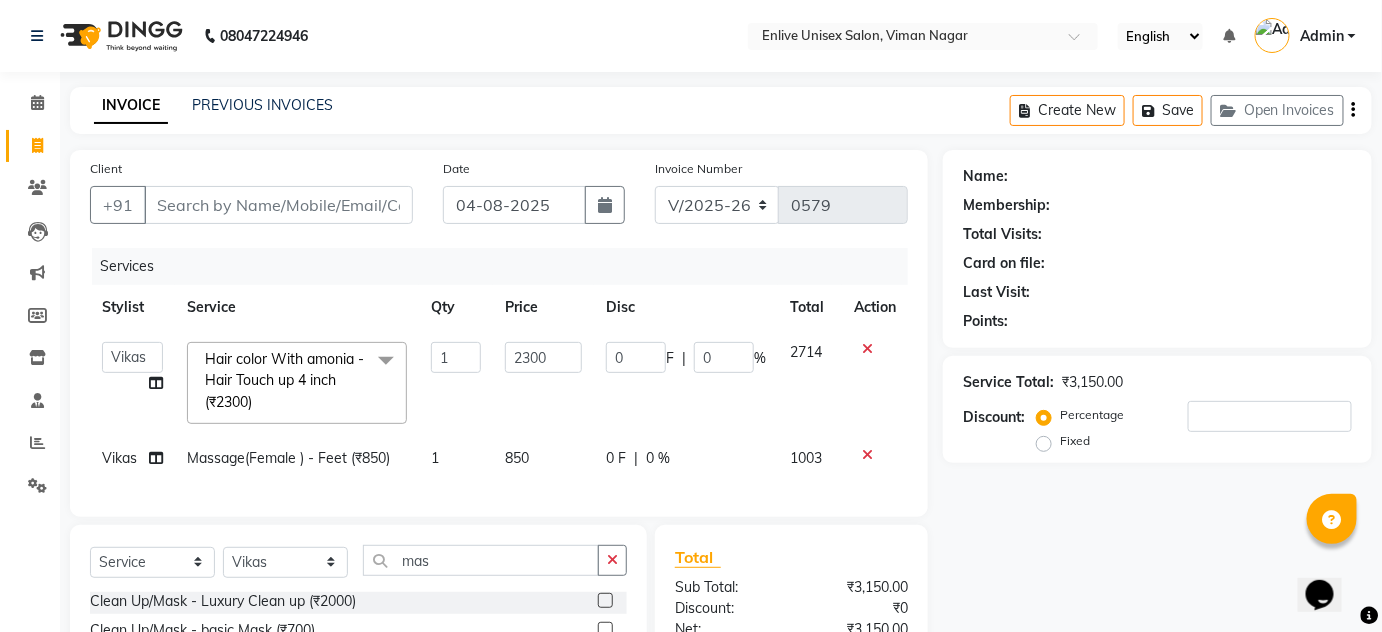 click 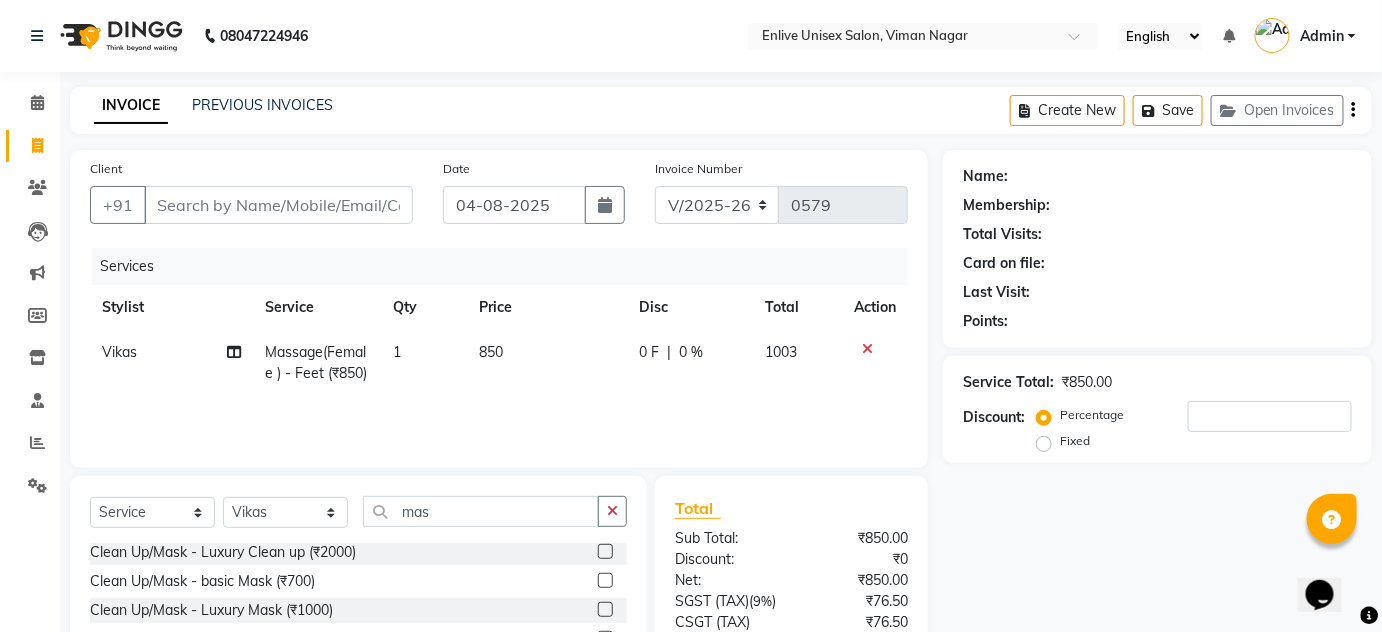 click 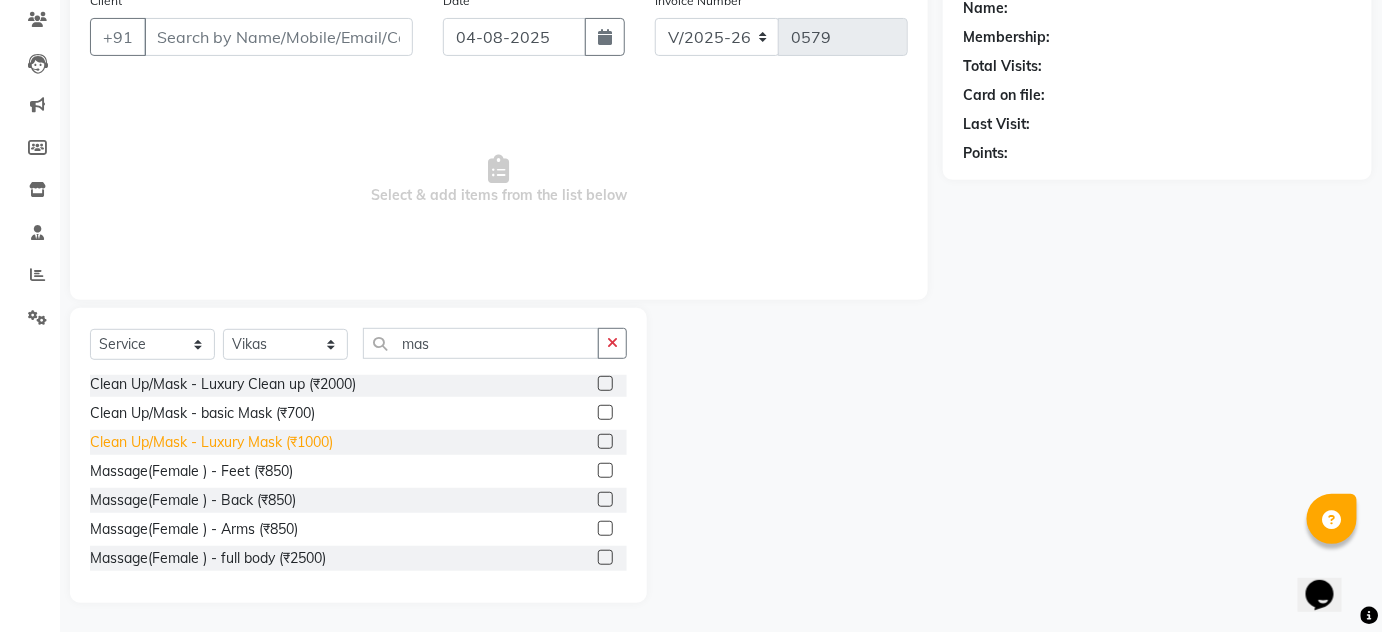 scroll, scrollTop: 0, scrollLeft: 0, axis: both 